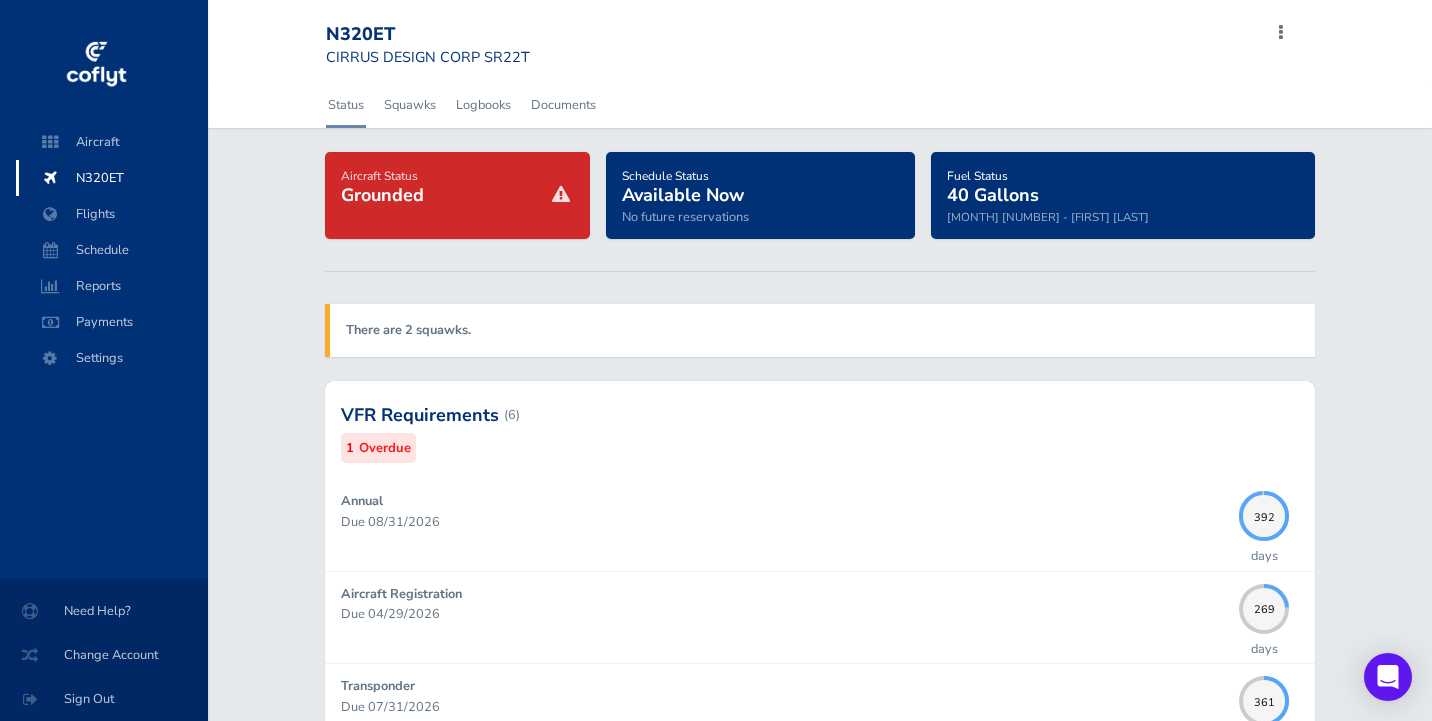 scroll, scrollTop: 546, scrollLeft: 0, axis: vertical 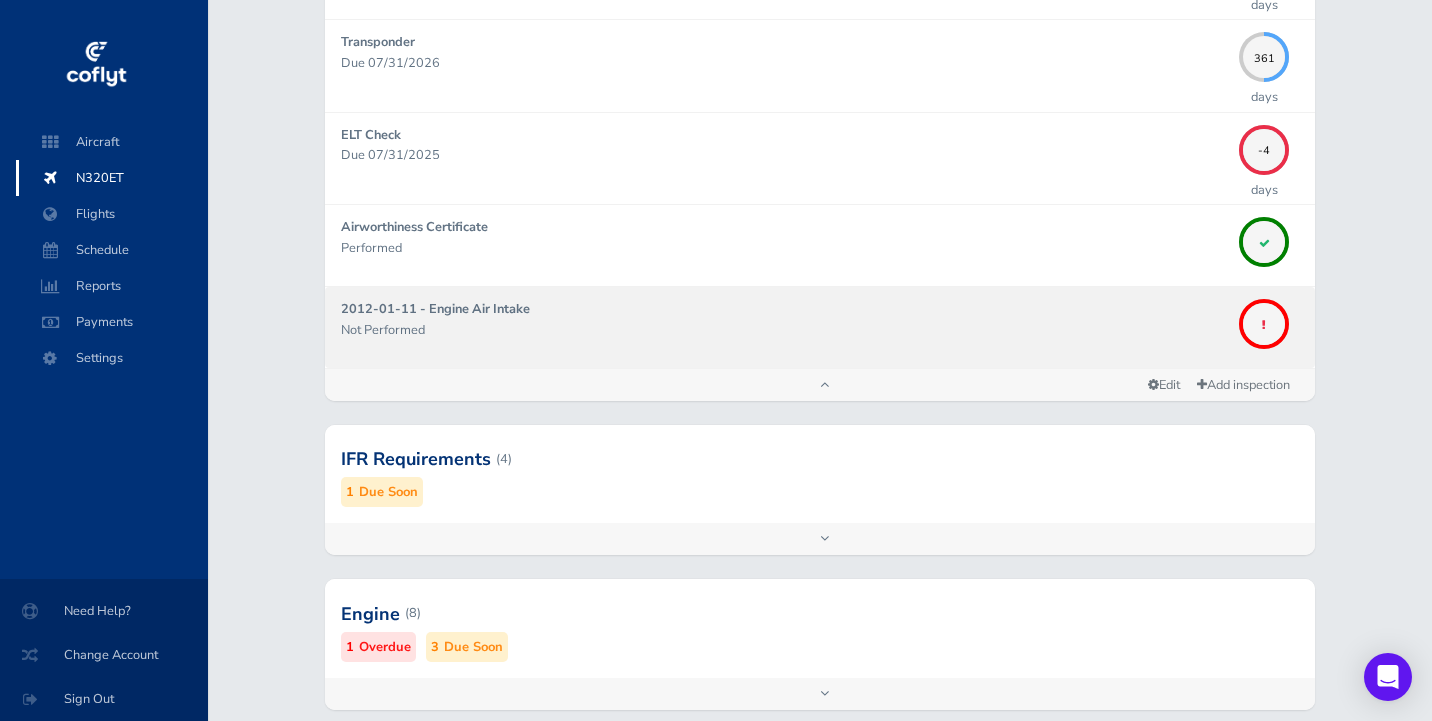 click on "2012-01-11 - Engine Air Intake" at bounding box center [435, 309] 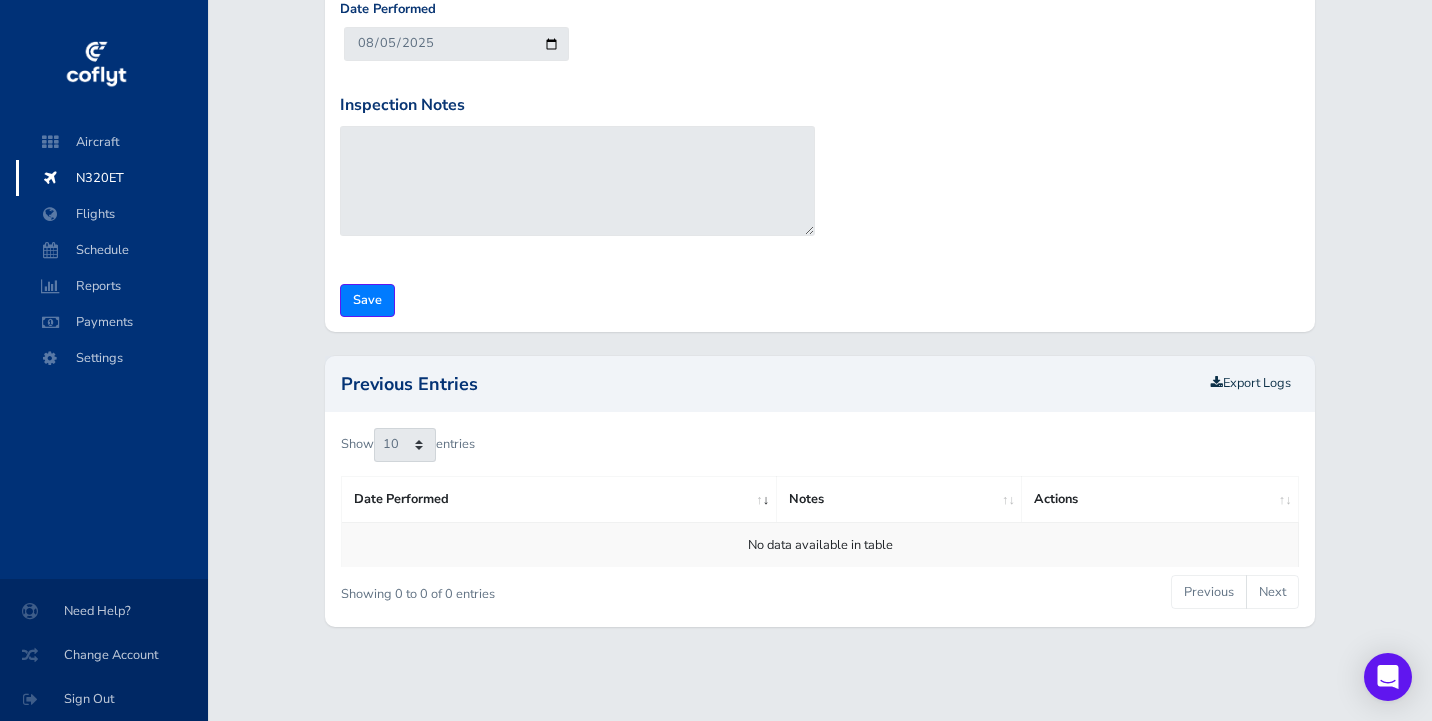 scroll, scrollTop: 0, scrollLeft: 0, axis: both 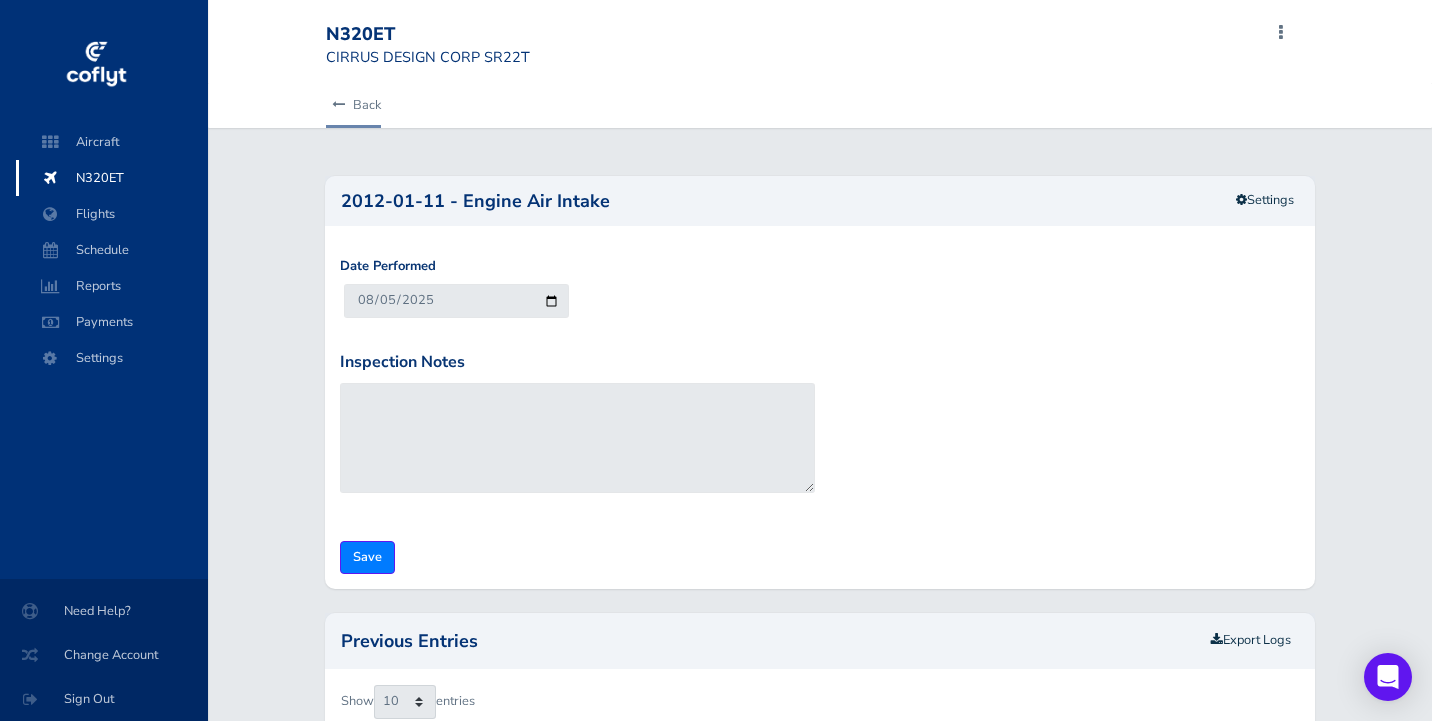 click at bounding box center (338, 105) 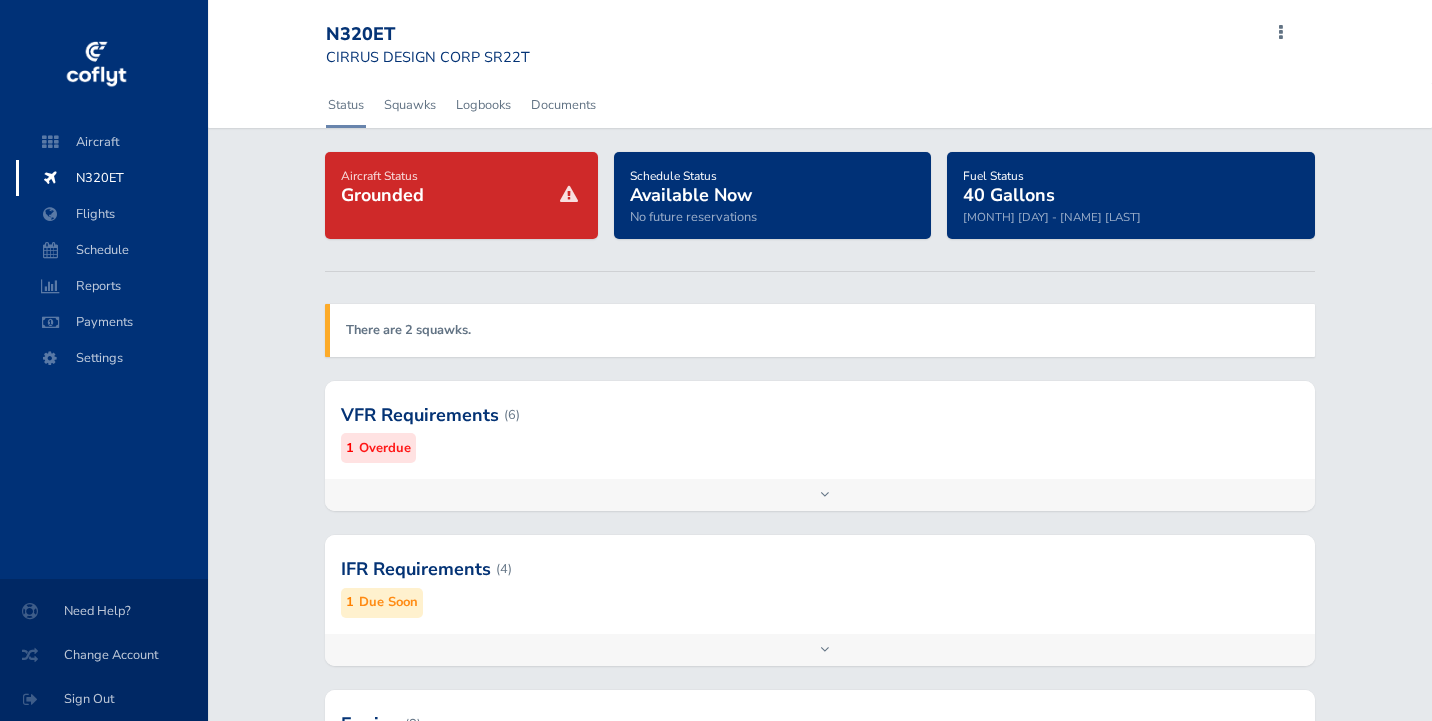 scroll, scrollTop: 0, scrollLeft: 0, axis: both 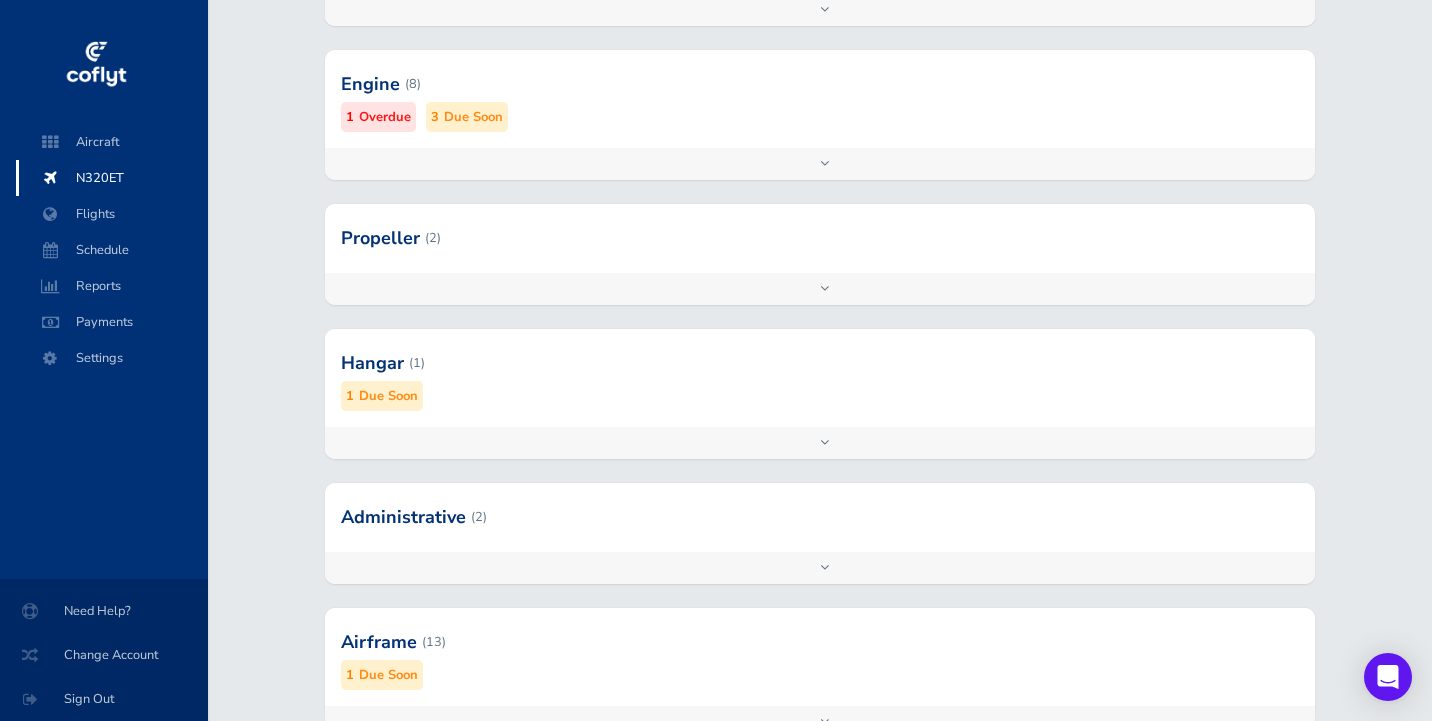 click on "Add inspection
Edit" at bounding box center [820, 164] 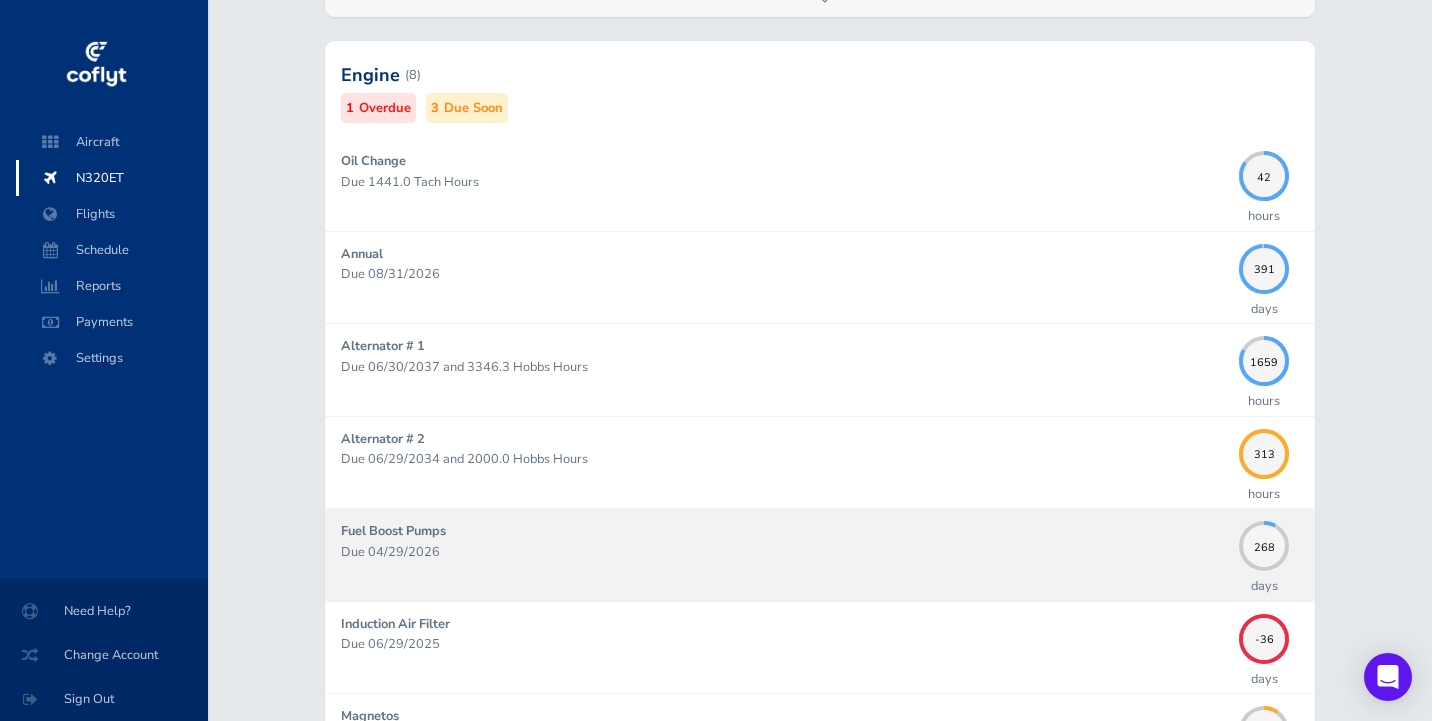 scroll, scrollTop: 652, scrollLeft: 0, axis: vertical 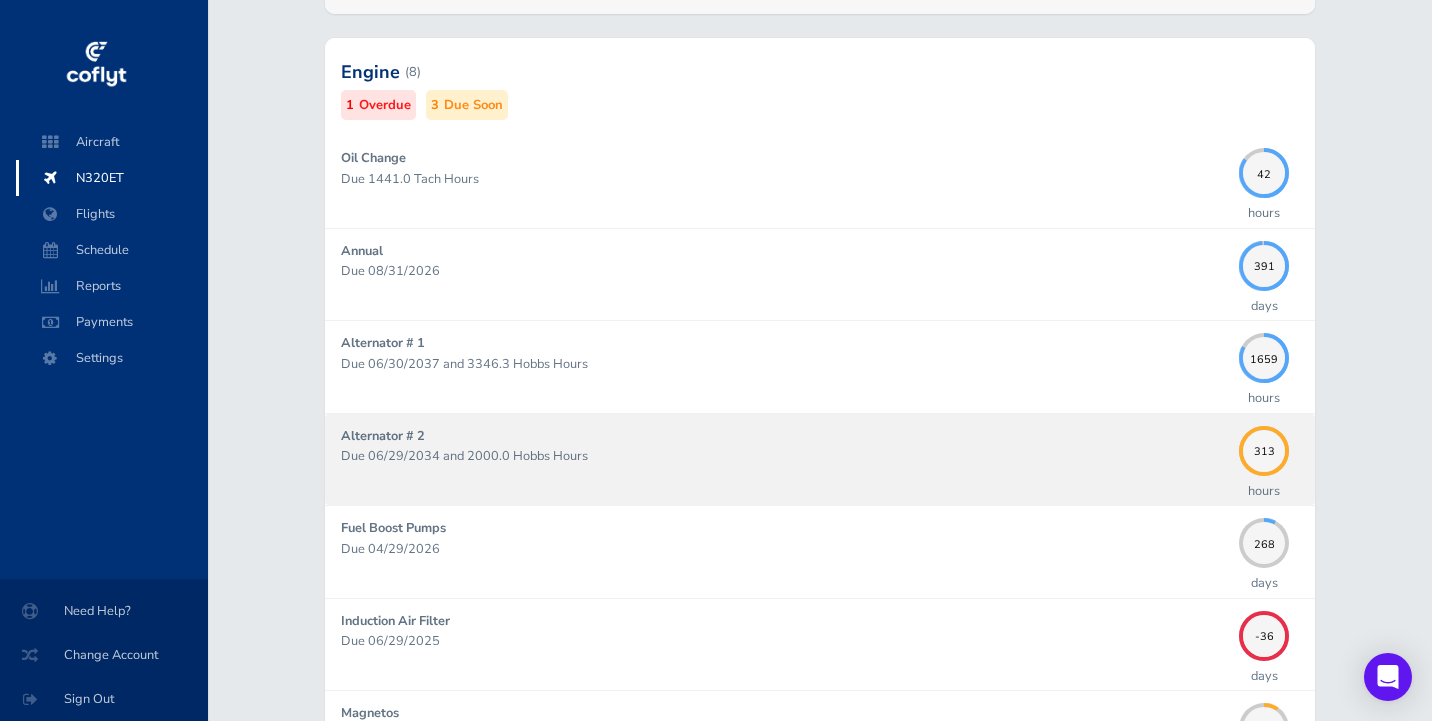 click on "Alternator # 2" at bounding box center (383, 436) 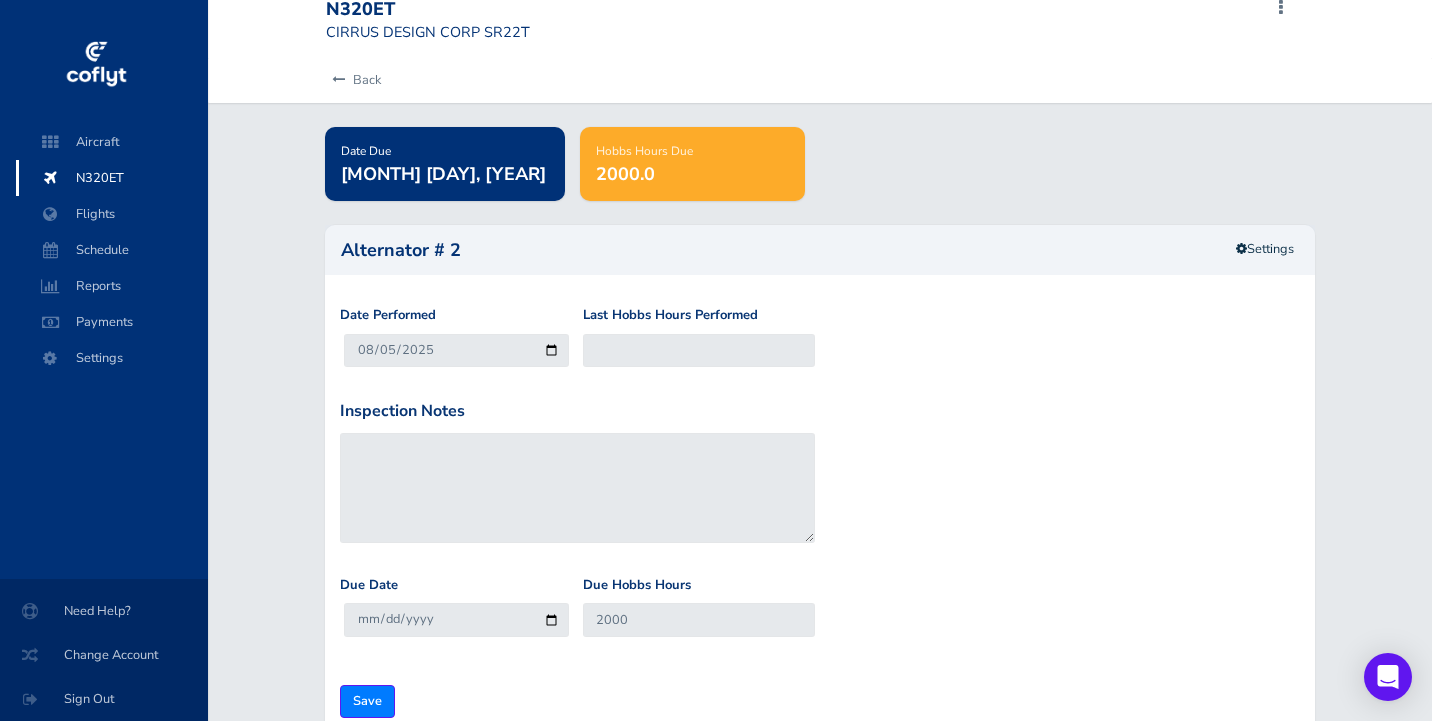 scroll, scrollTop: 22, scrollLeft: 0, axis: vertical 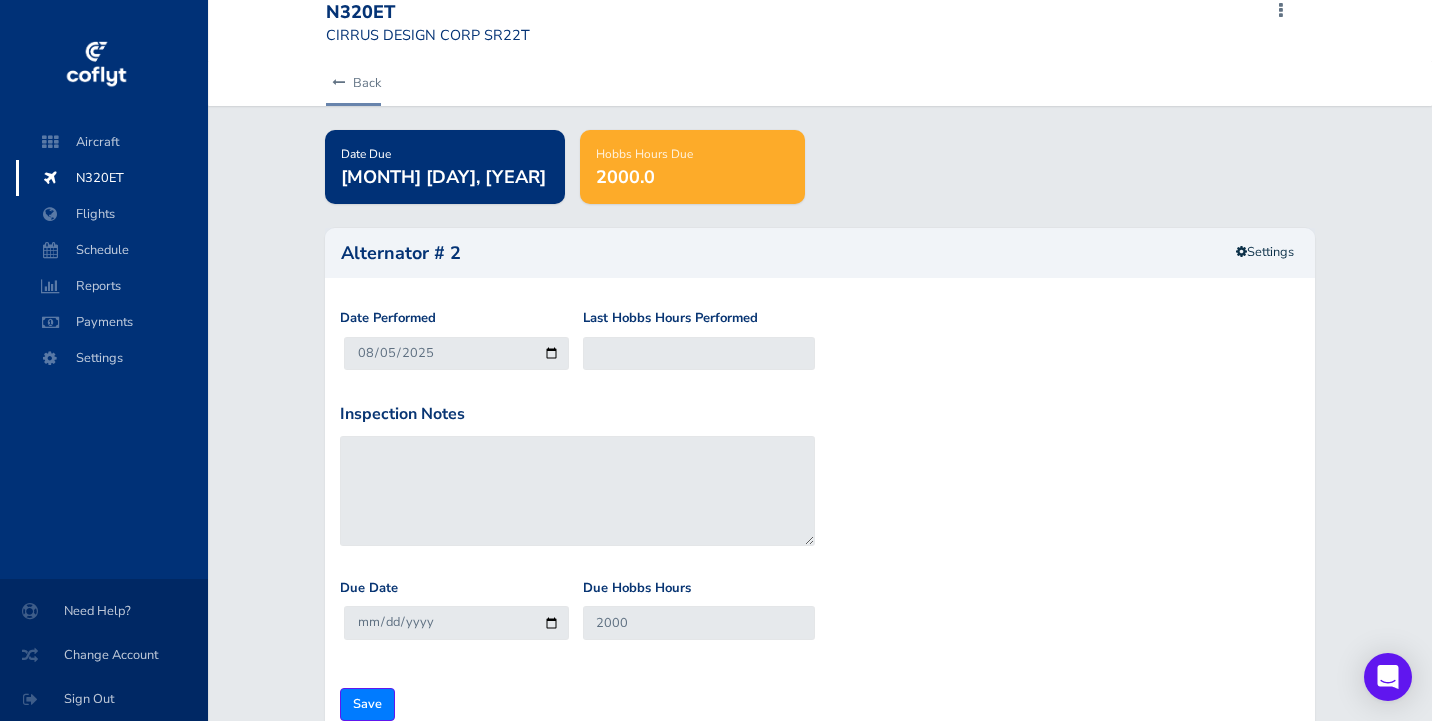 click on "Back" at bounding box center [353, 83] 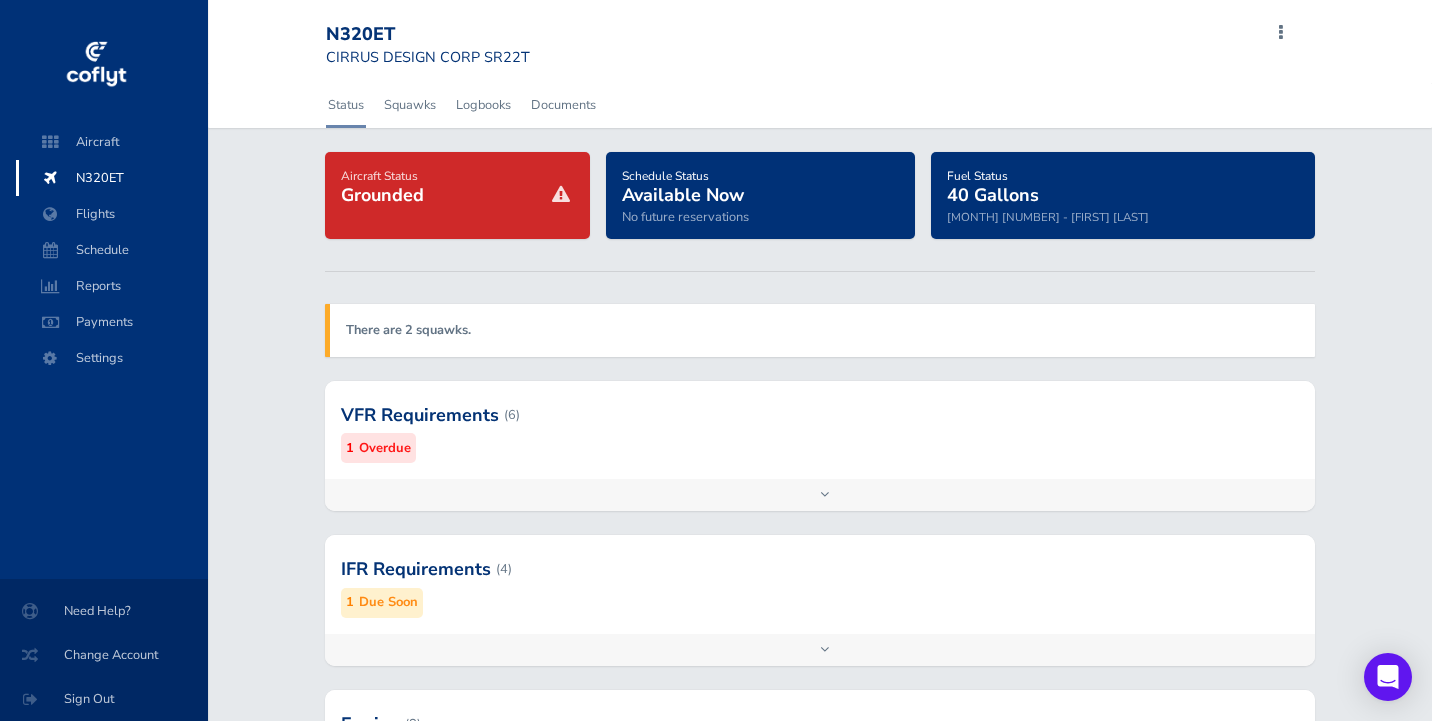 scroll, scrollTop: 0, scrollLeft: 0, axis: both 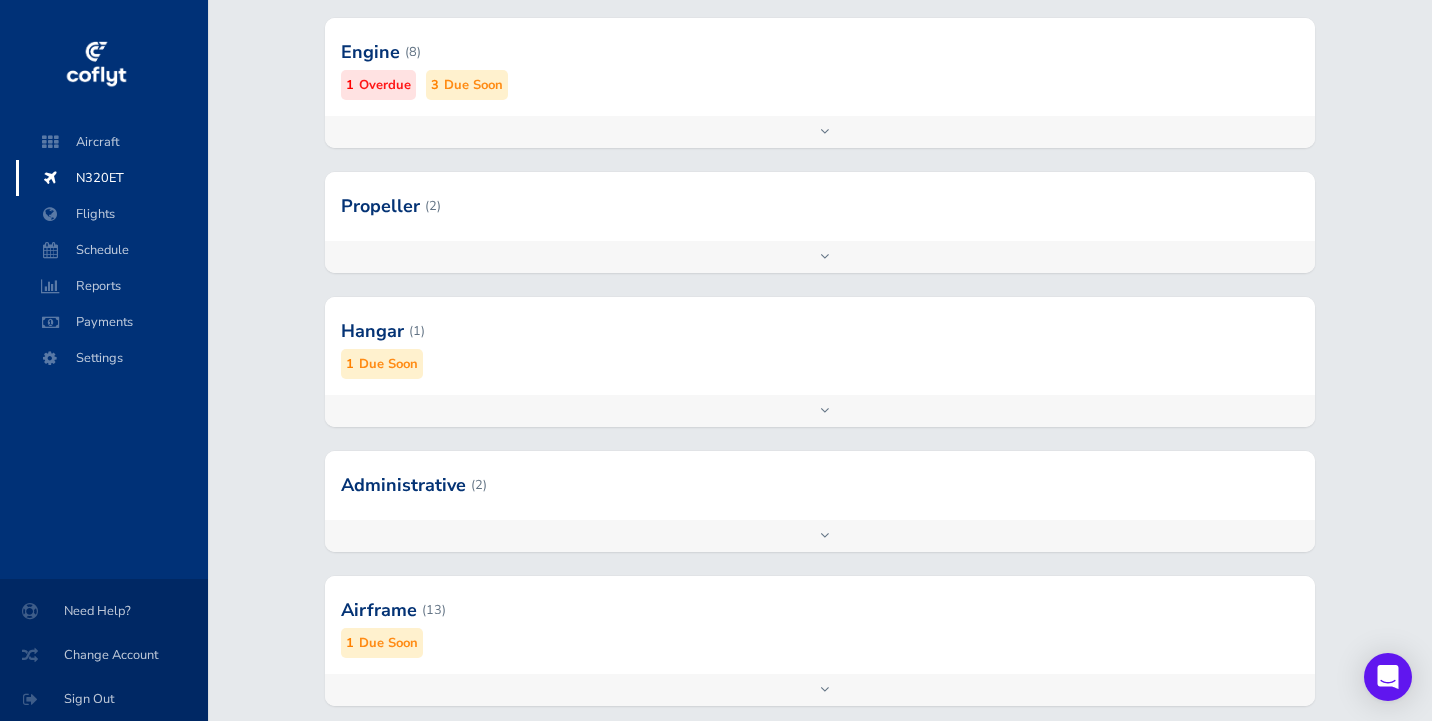 click on "Add inspection
Edit" at bounding box center (820, 132) 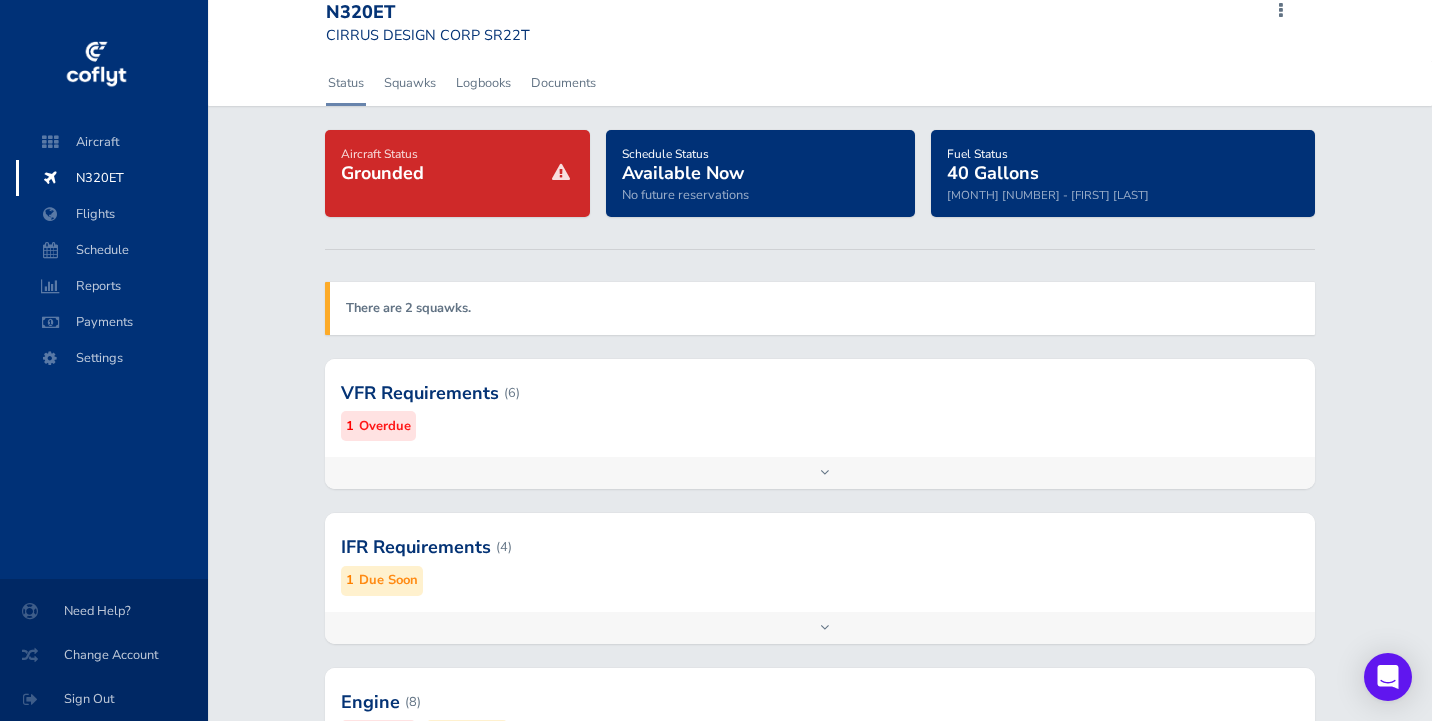 scroll, scrollTop: 41, scrollLeft: 0, axis: vertical 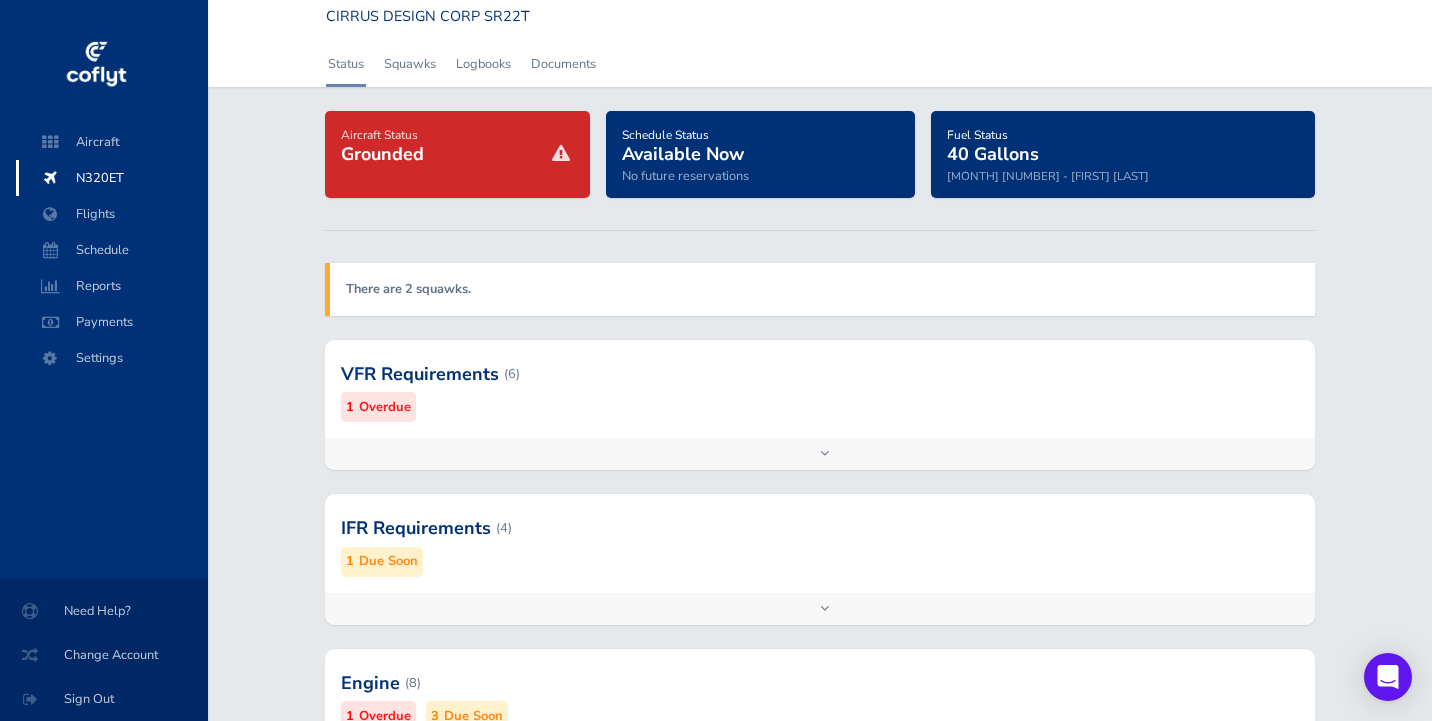 click on "Add inspection
Edit" at bounding box center (820, 454) 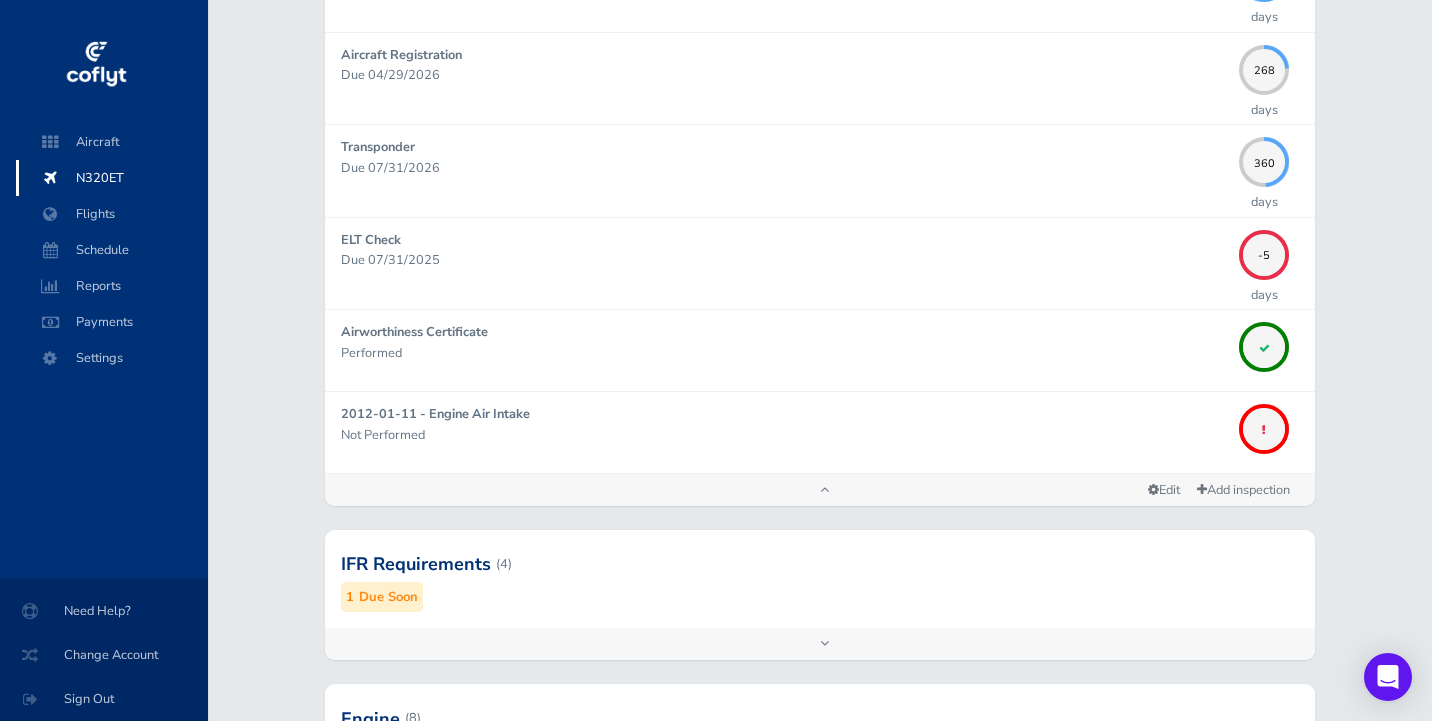scroll, scrollTop: 529, scrollLeft: 0, axis: vertical 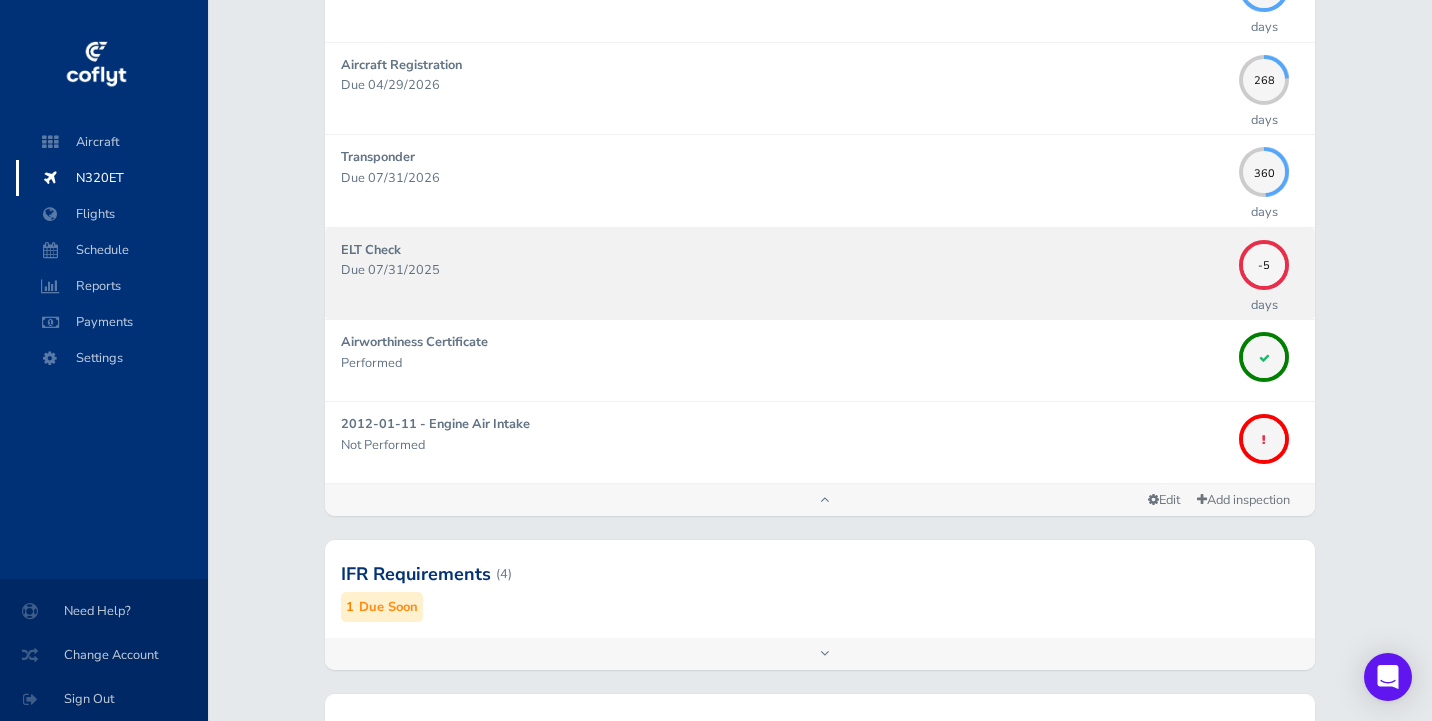 click on "Due 07/31/2025" at bounding box center [785, 270] 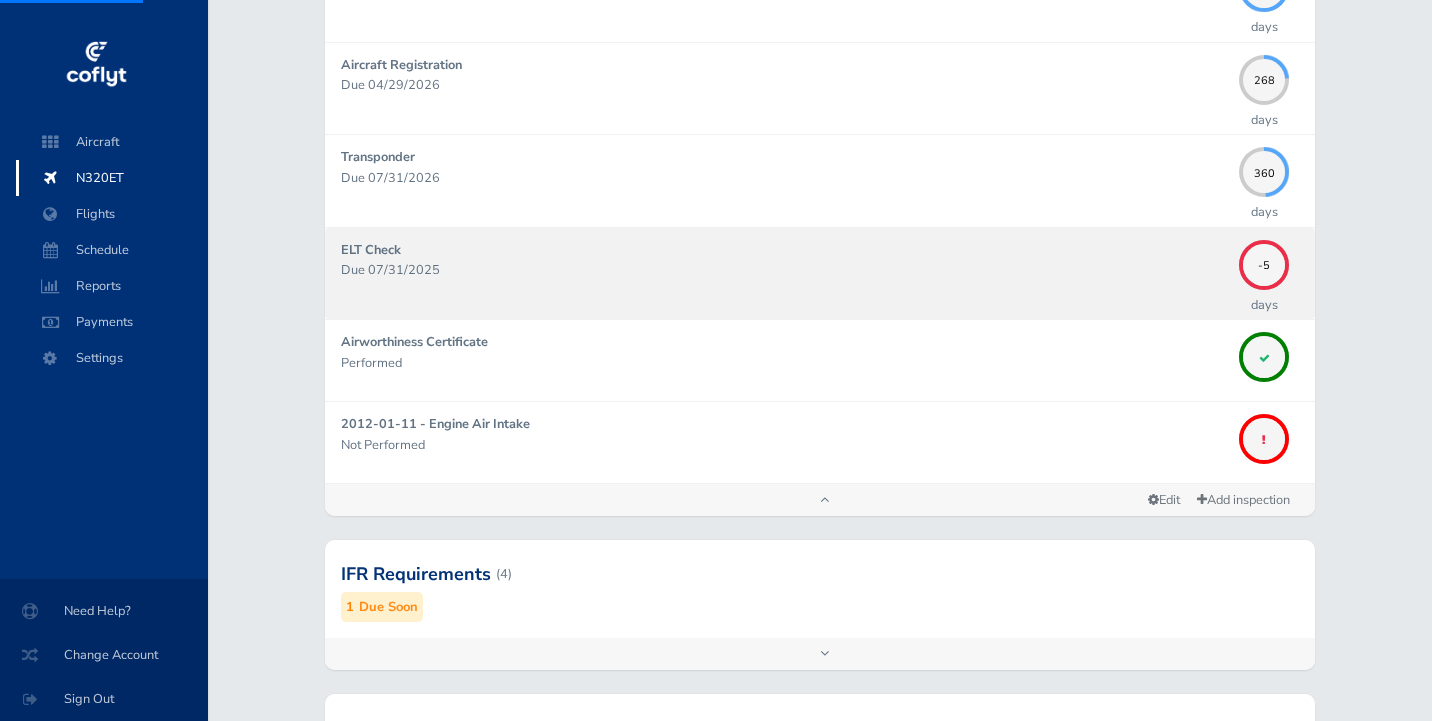 scroll, scrollTop: 0, scrollLeft: 0, axis: both 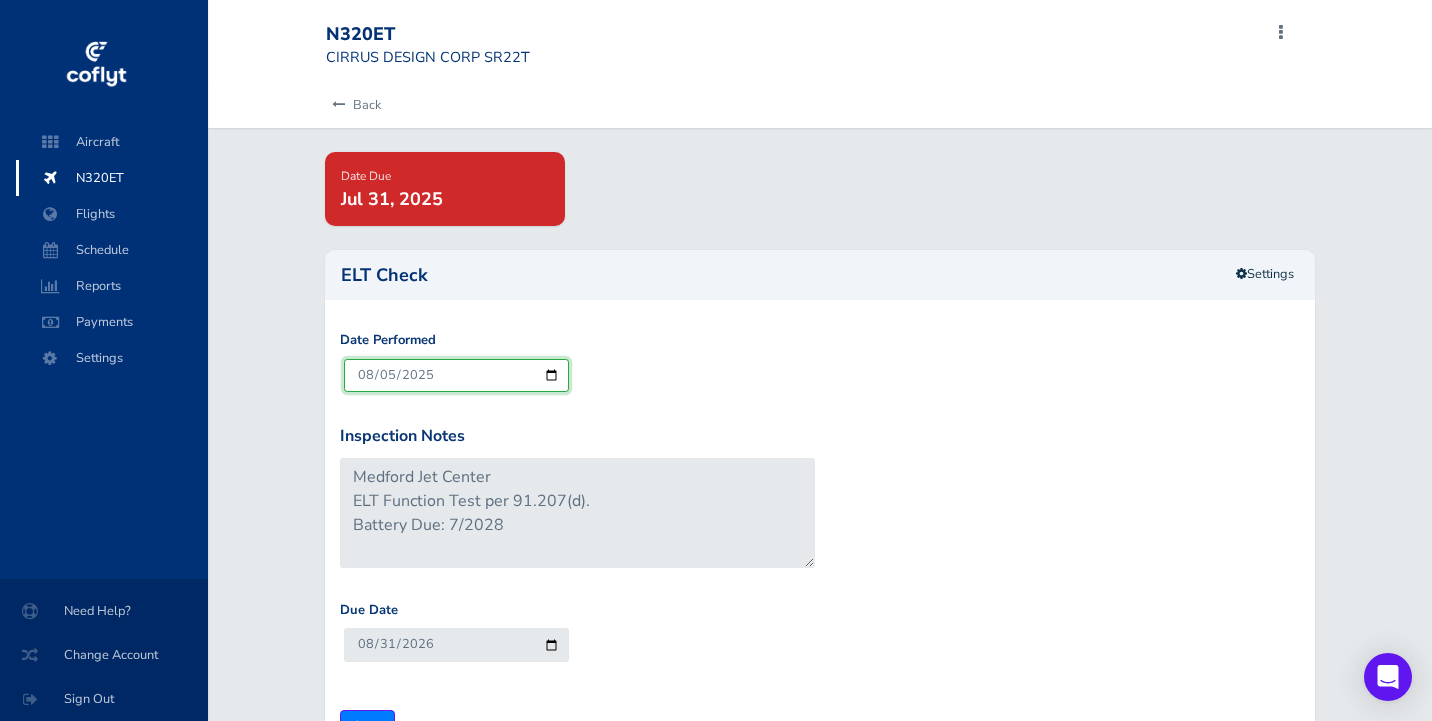 click on "2025-08-05" at bounding box center (456, 375) 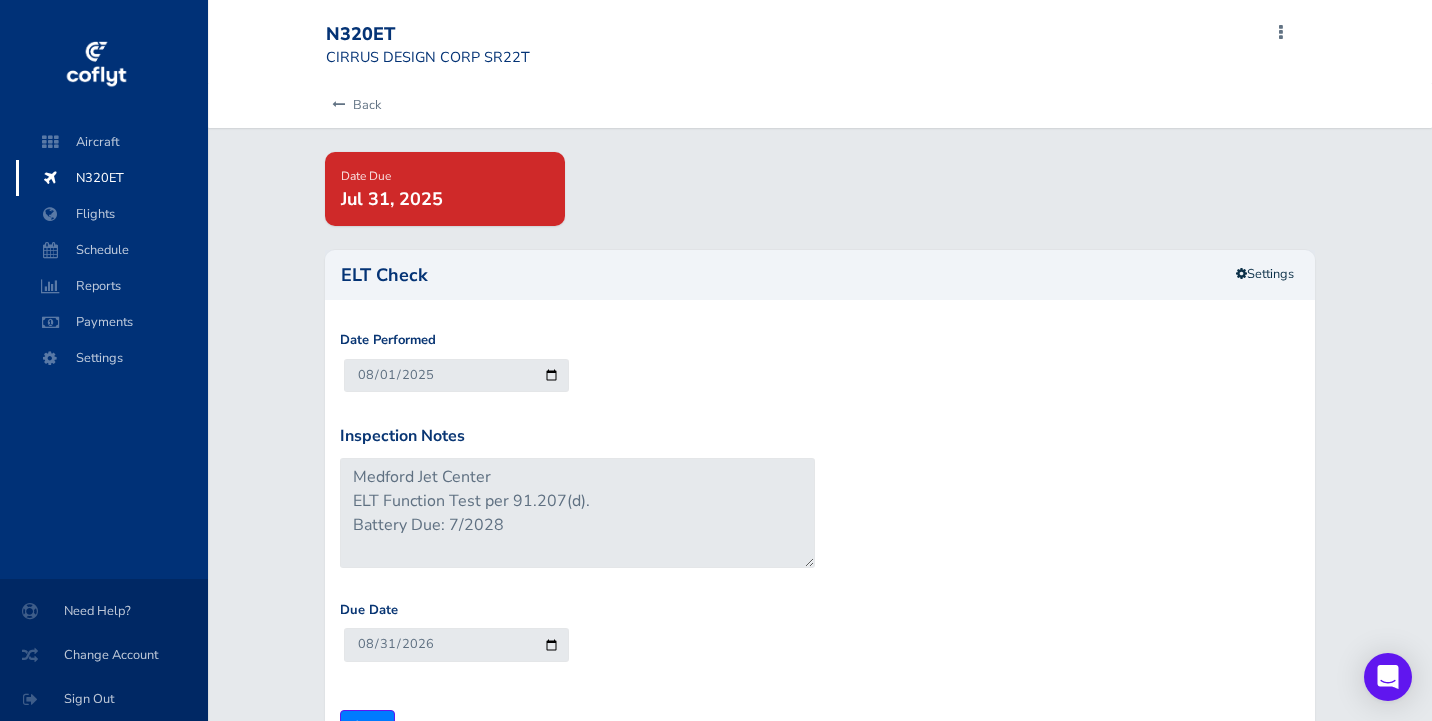 click on "Date Performed 2025-08-01" at bounding box center [820, 377] 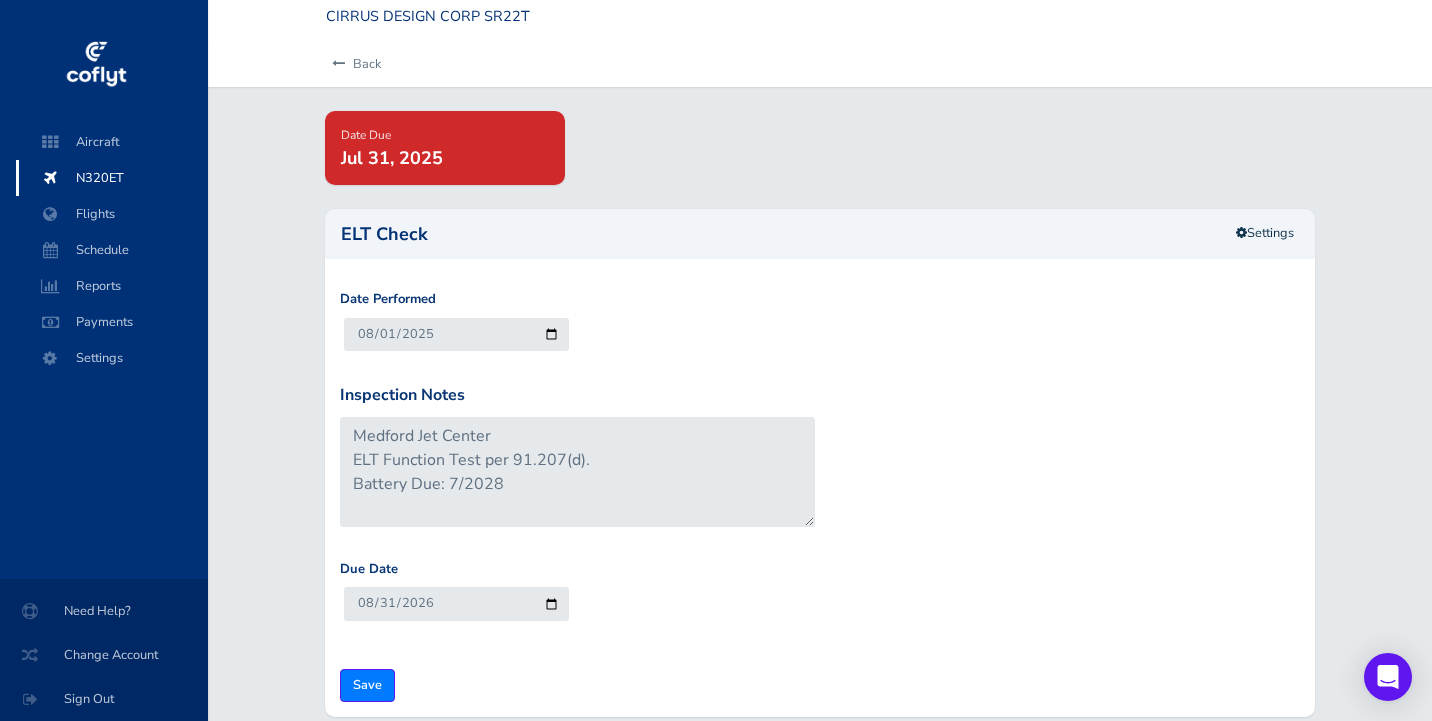 scroll, scrollTop: 41, scrollLeft: 0, axis: vertical 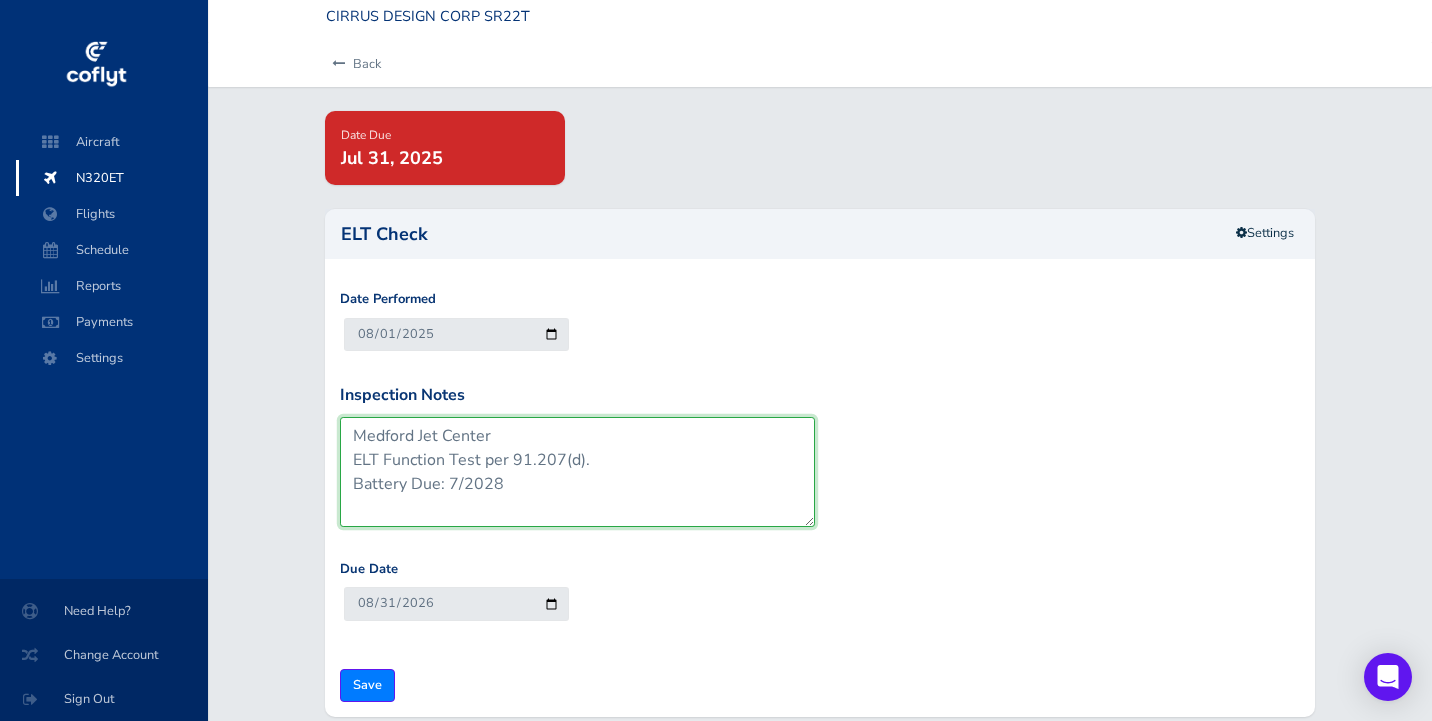 click on "Medford Jet Center
ELT Function Test per 91.207(d).
Battery Due: 7/2028" at bounding box center [577, 472] 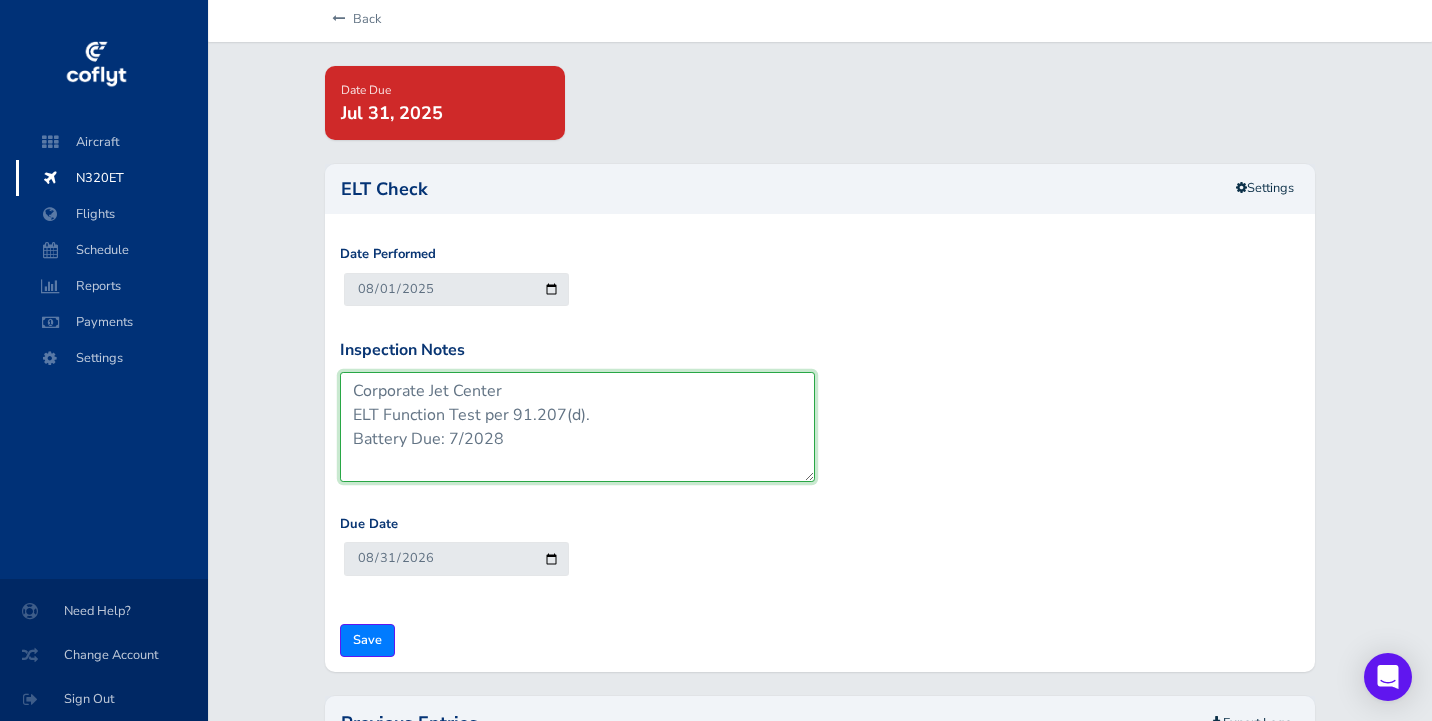 scroll, scrollTop: 106, scrollLeft: 0, axis: vertical 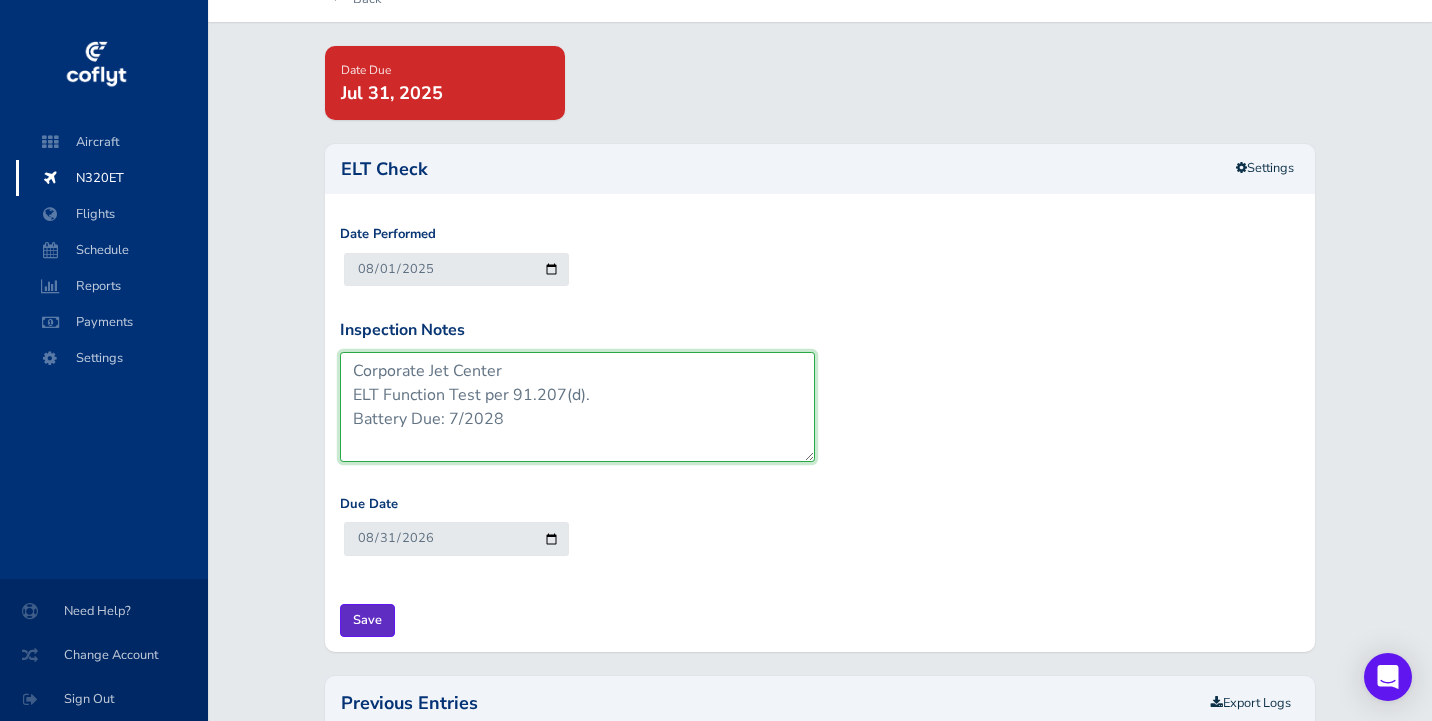 type on "Corporate Jet Center
ELT Function Test per 91.207(d).
Battery Due: 7/2028" 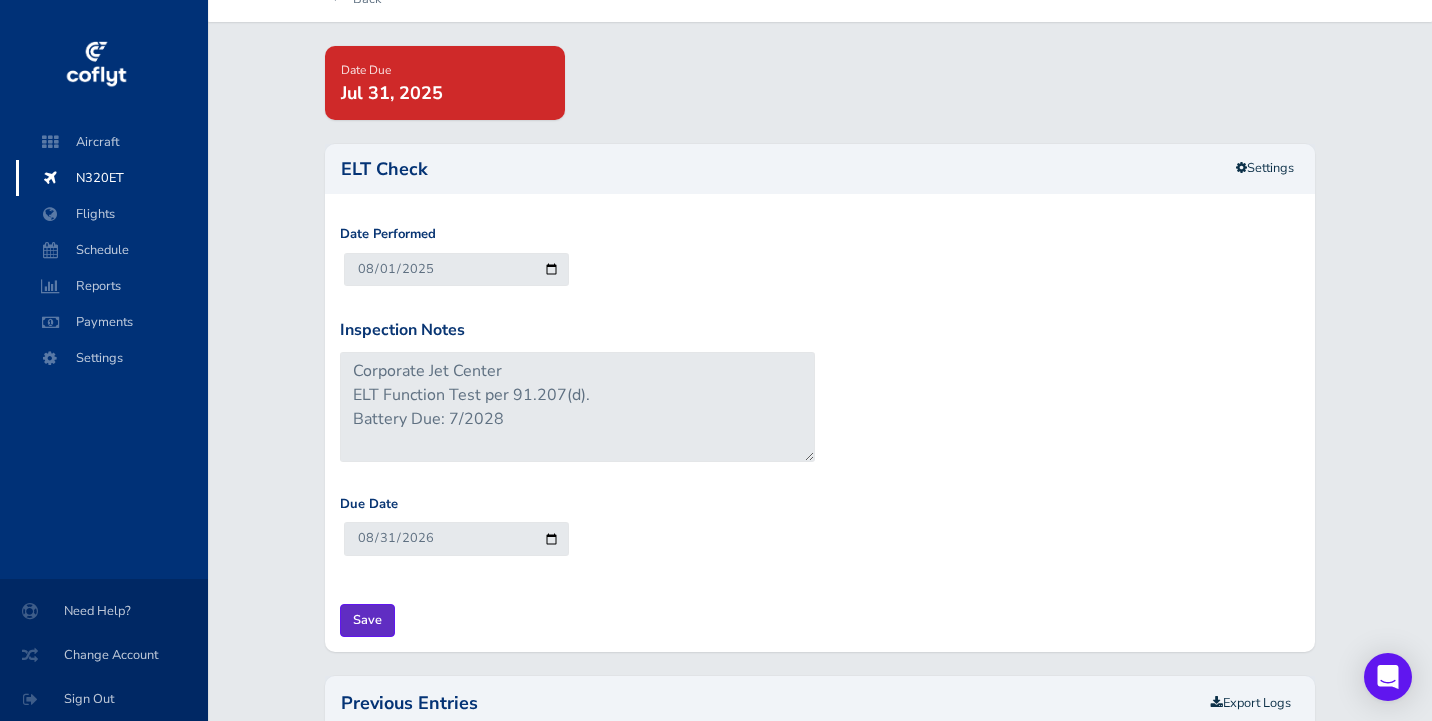 click on "Save" at bounding box center [367, 620] 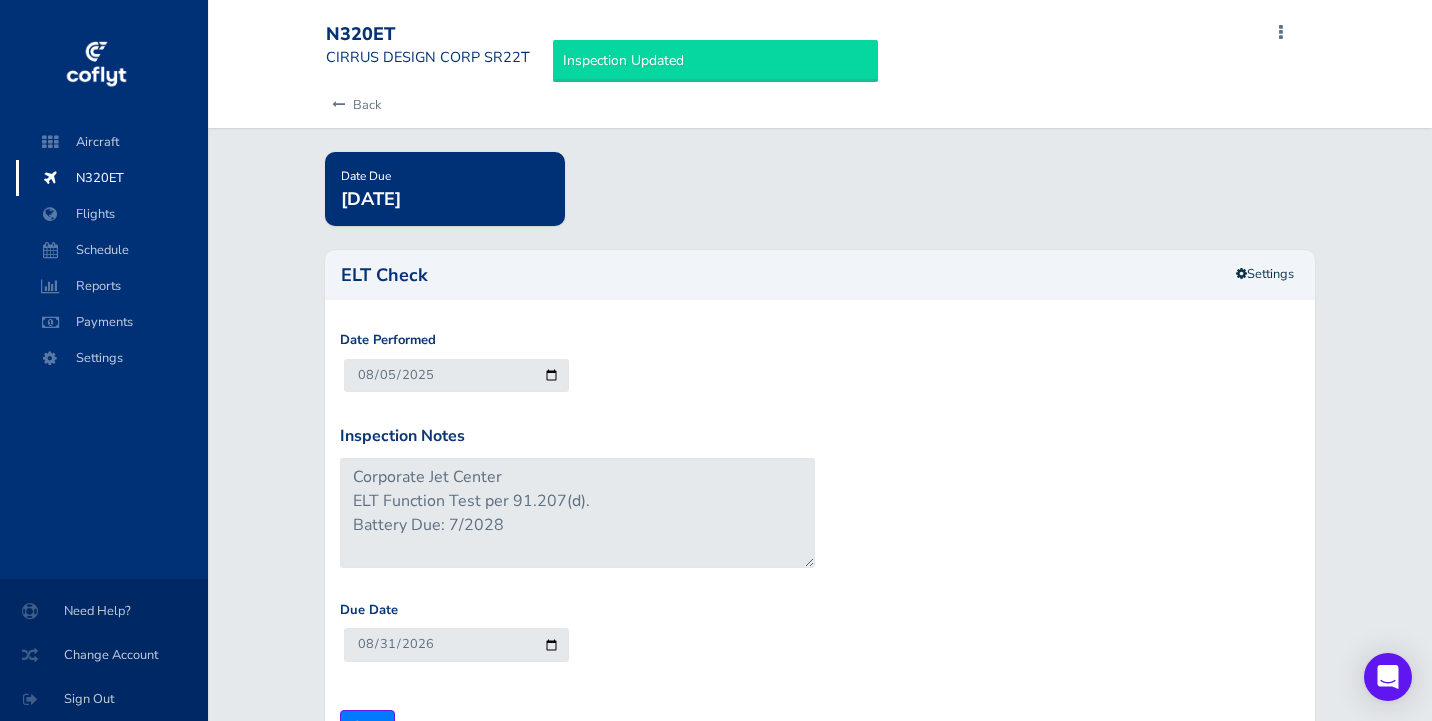 scroll, scrollTop: 0, scrollLeft: 0, axis: both 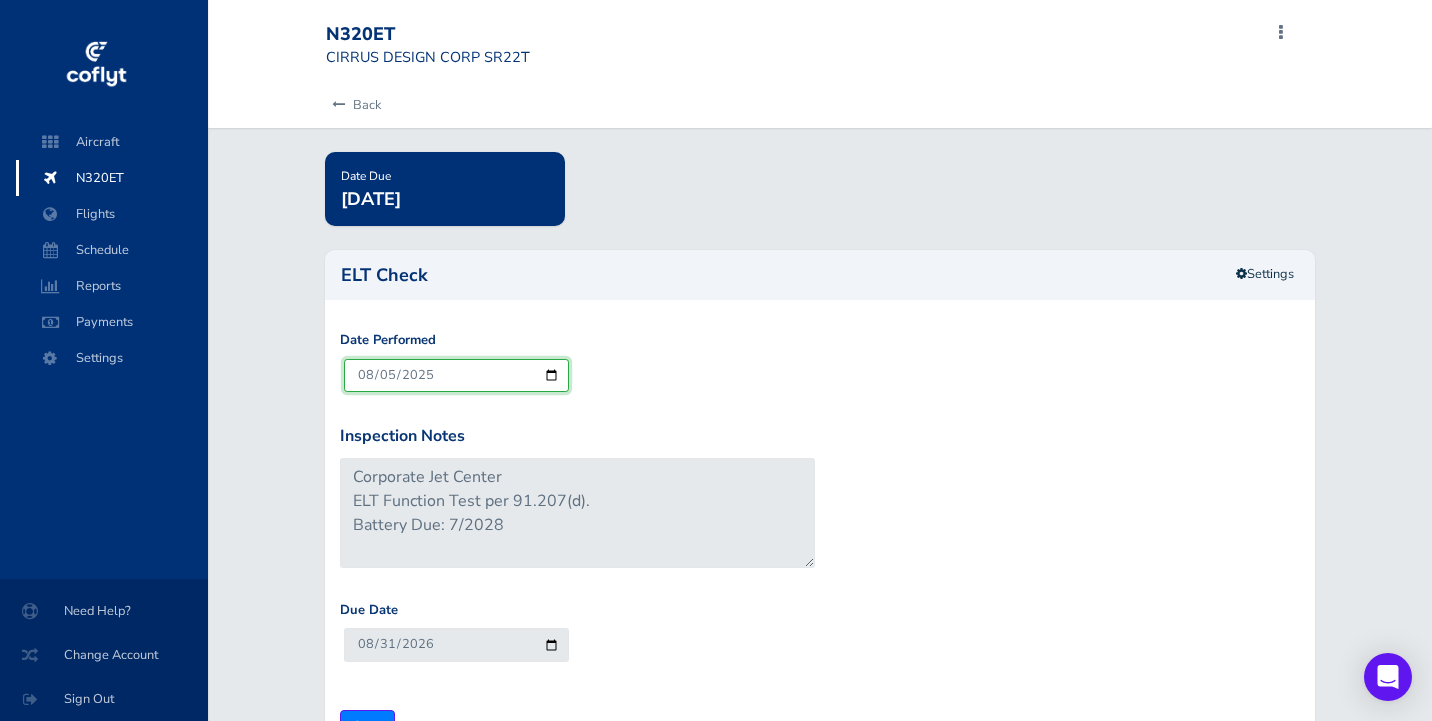 click on "2025-08-05" at bounding box center (456, 375) 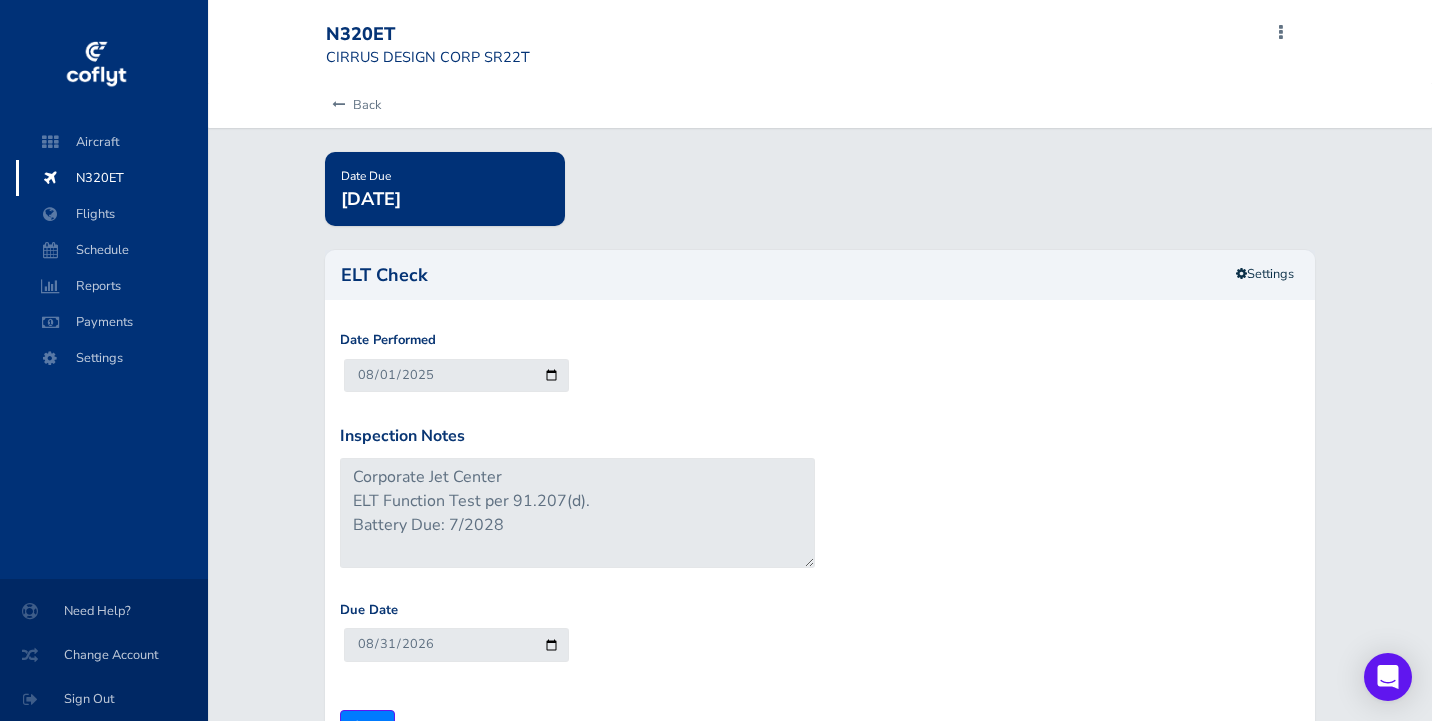 click on "Date Performed 2025-08-01" at bounding box center (820, 377) 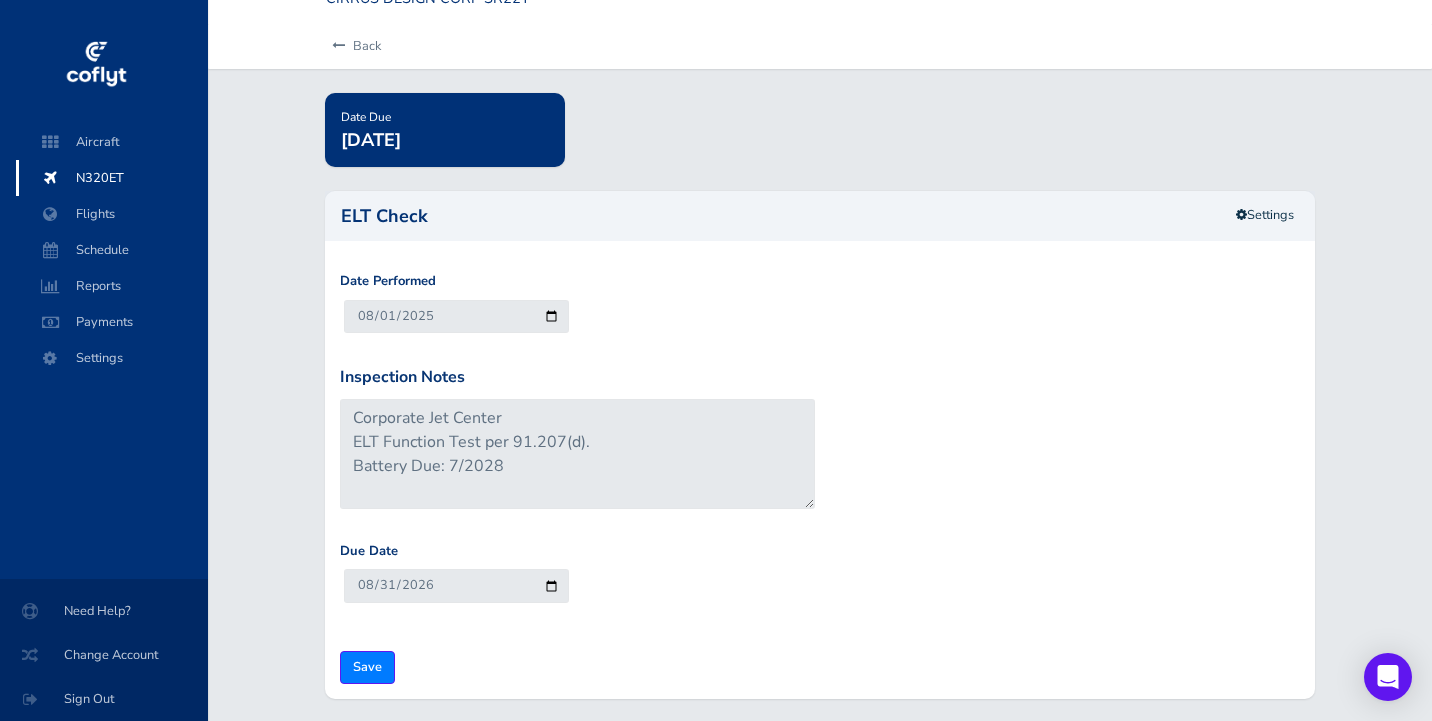 scroll, scrollTop: 95, scrollLeft: 0, axis: vertical 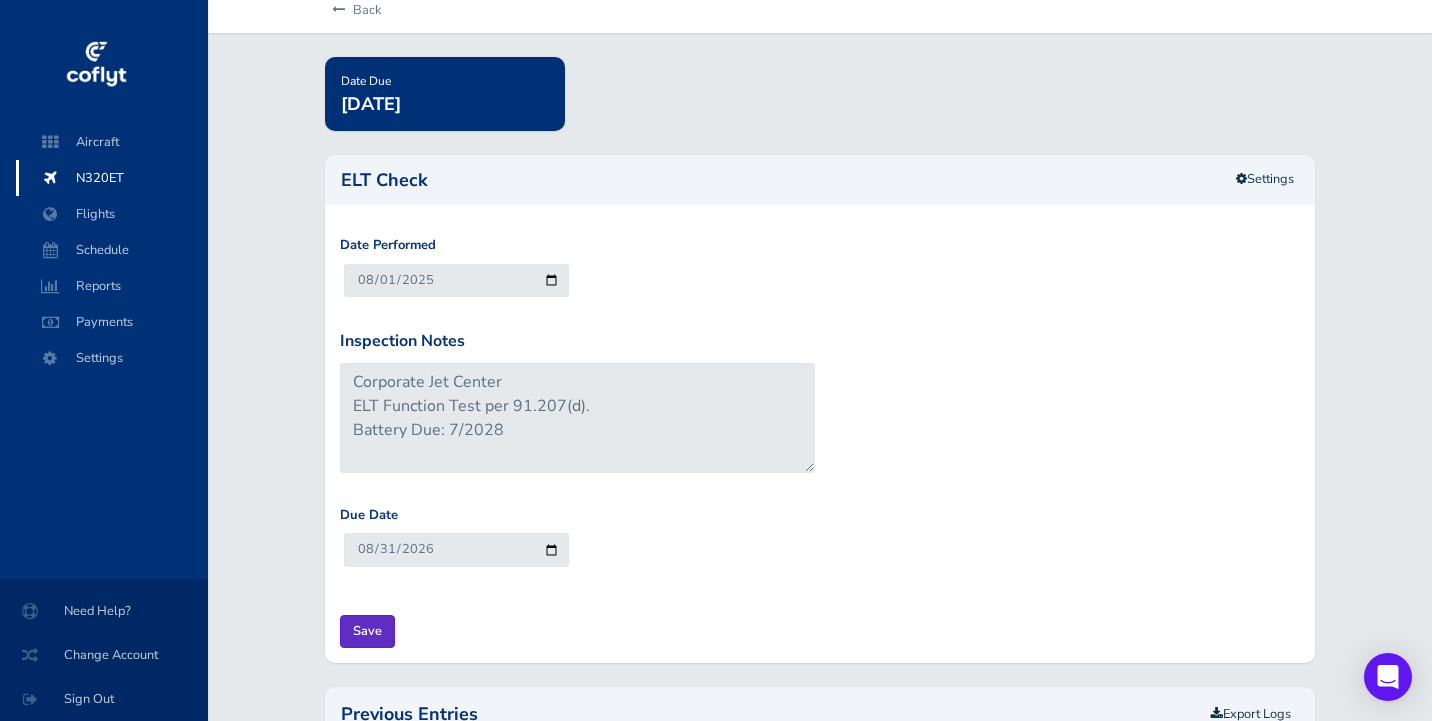 click on "Save" at bounding box center (367, 631) 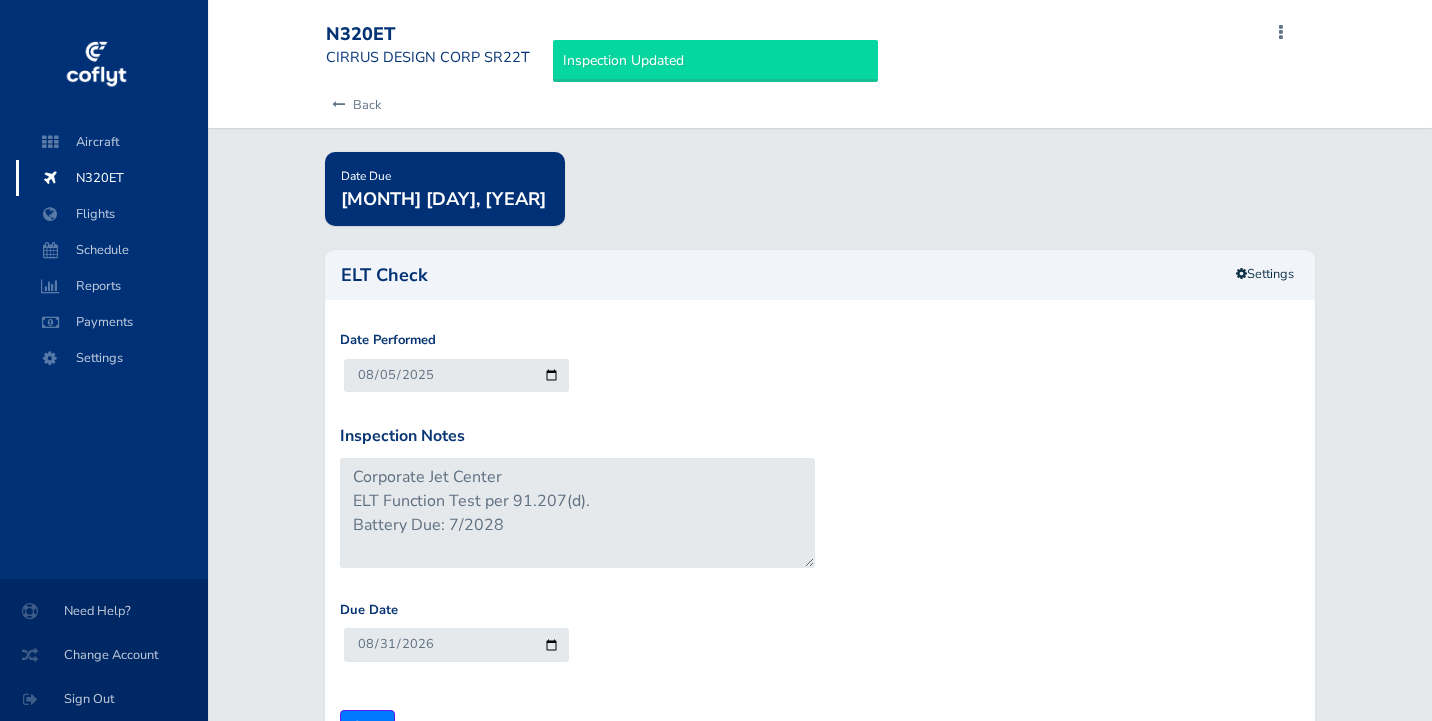 scroll, scrollTop: 0, scrollLeft: 0, axis: both 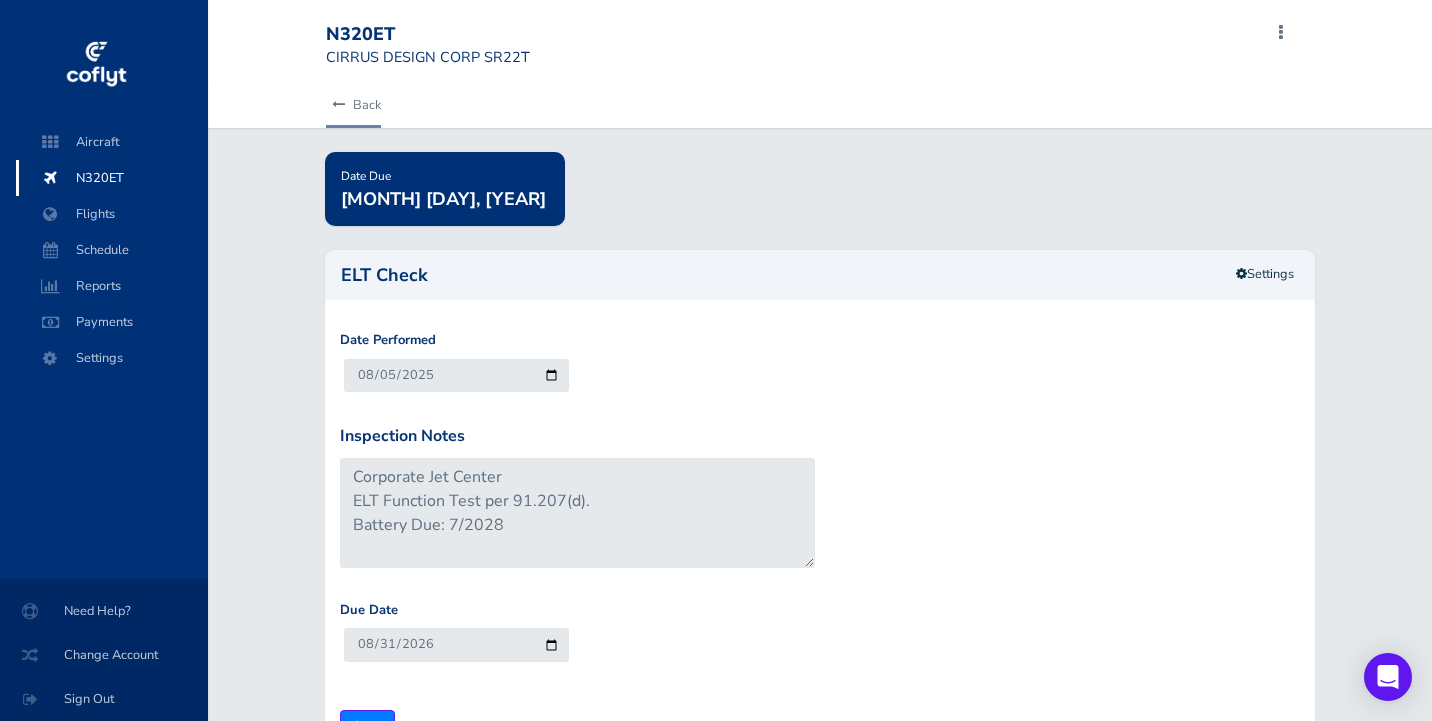 click on "Back" at bounding box center (353, 105) 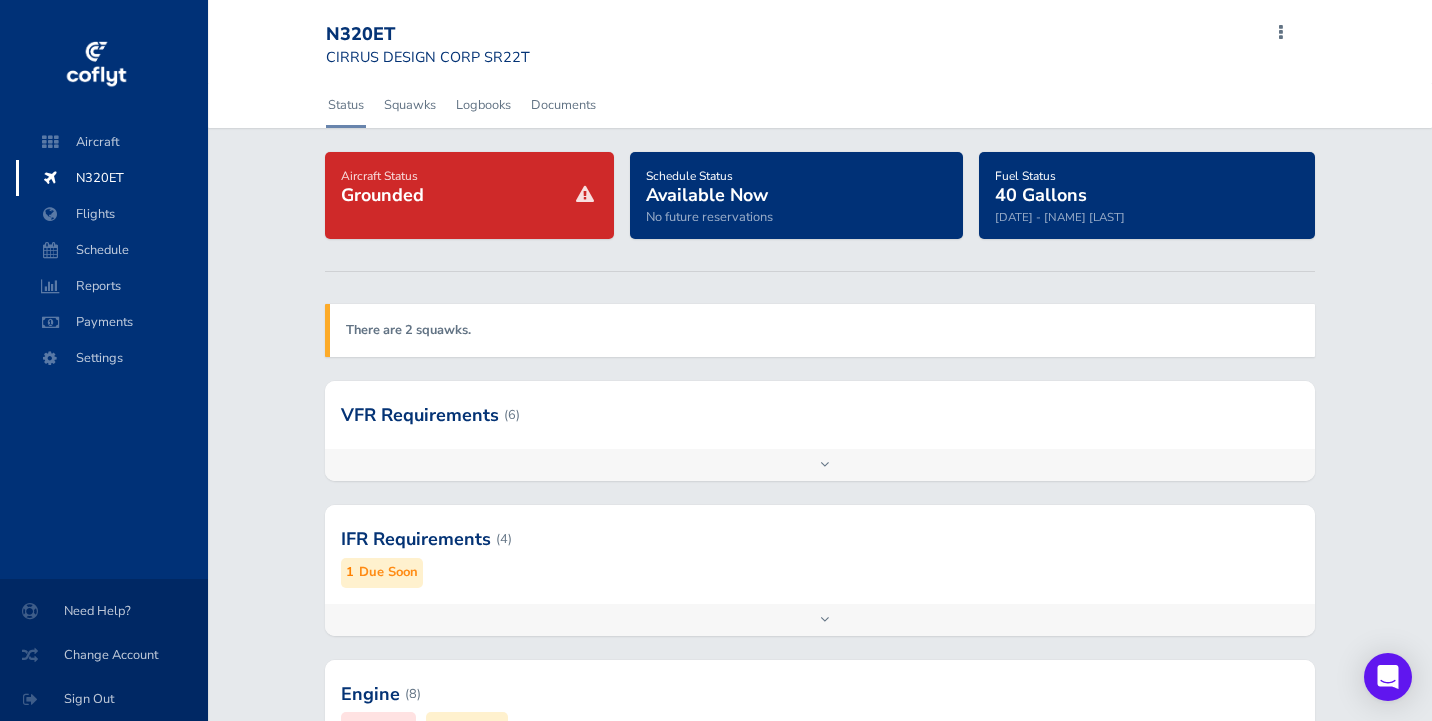 scroll, scrollTop: 0, scrollLeft: 0, axis: both 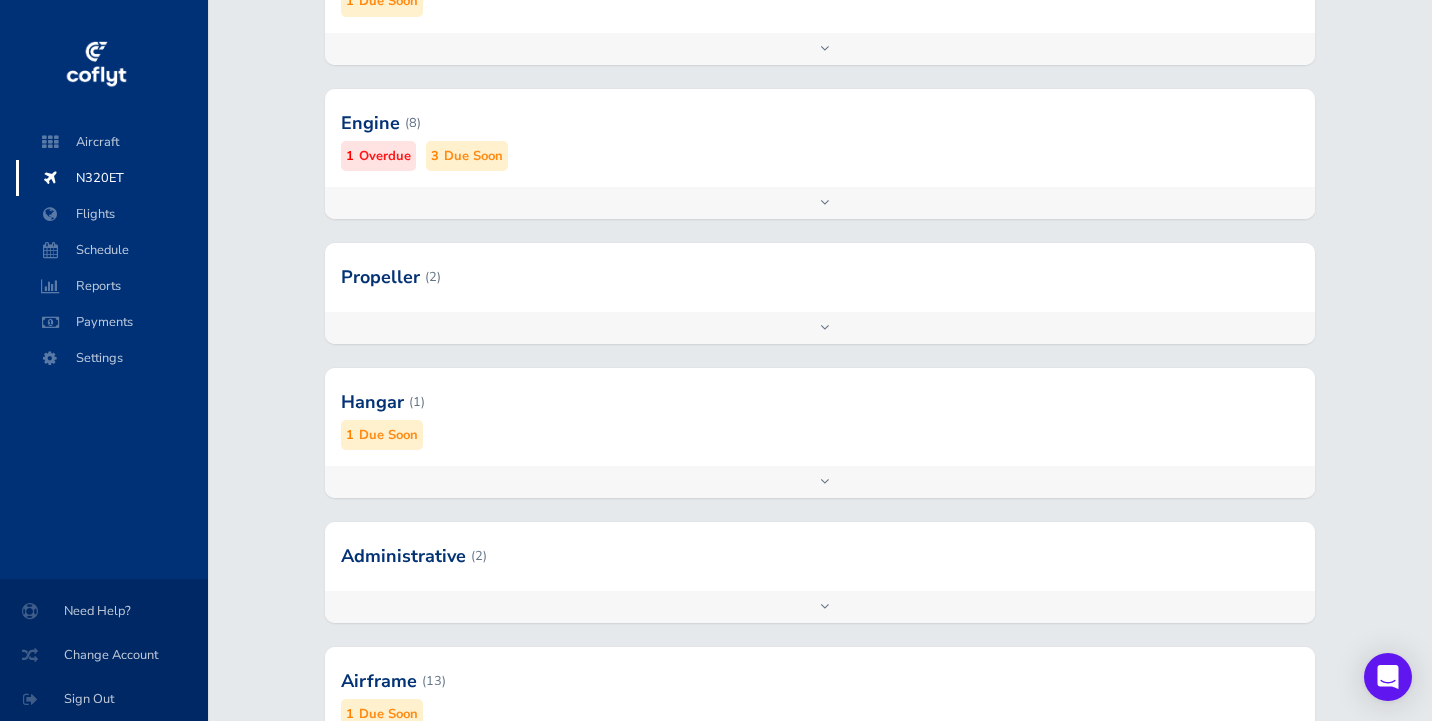 click on "Add inspection
Edit" at bounding box center (820, 203) 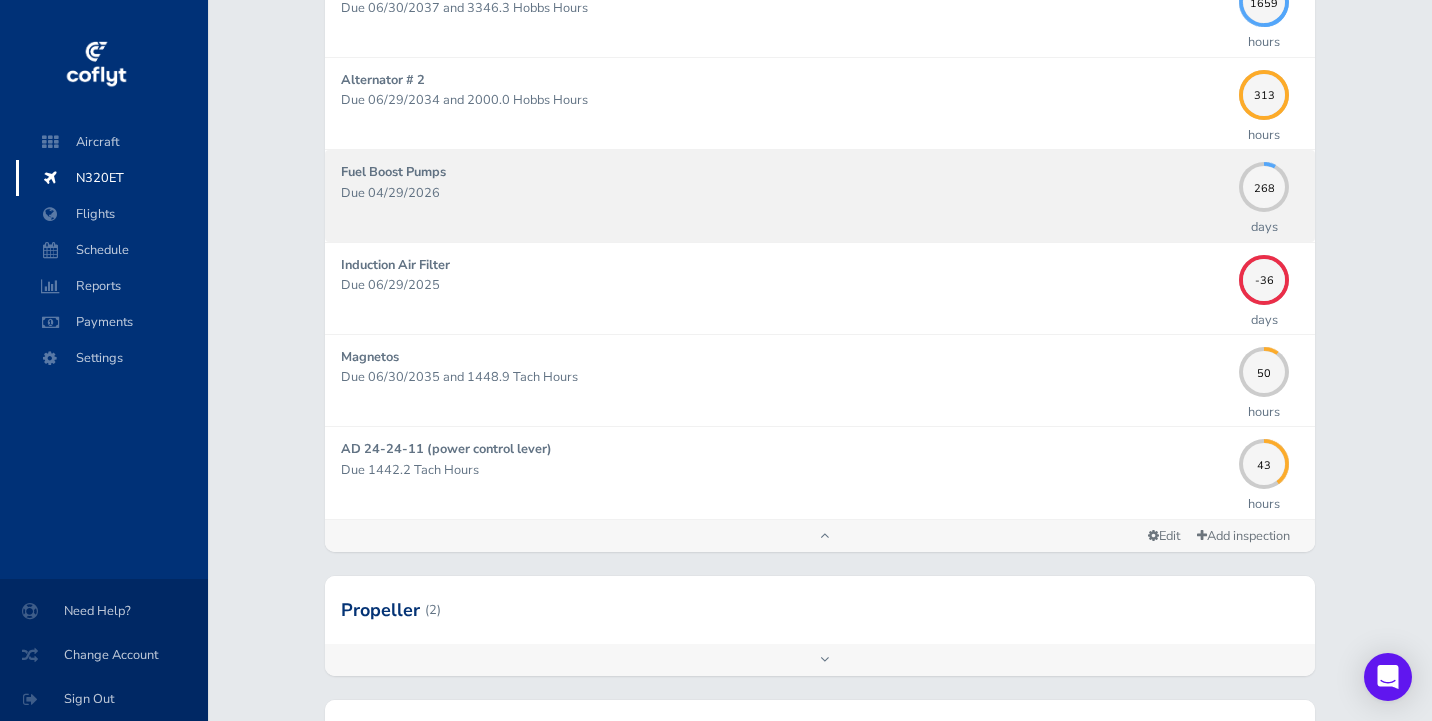 scroll, scrollTop: 979, scrollLeft: 0, axis: vertical 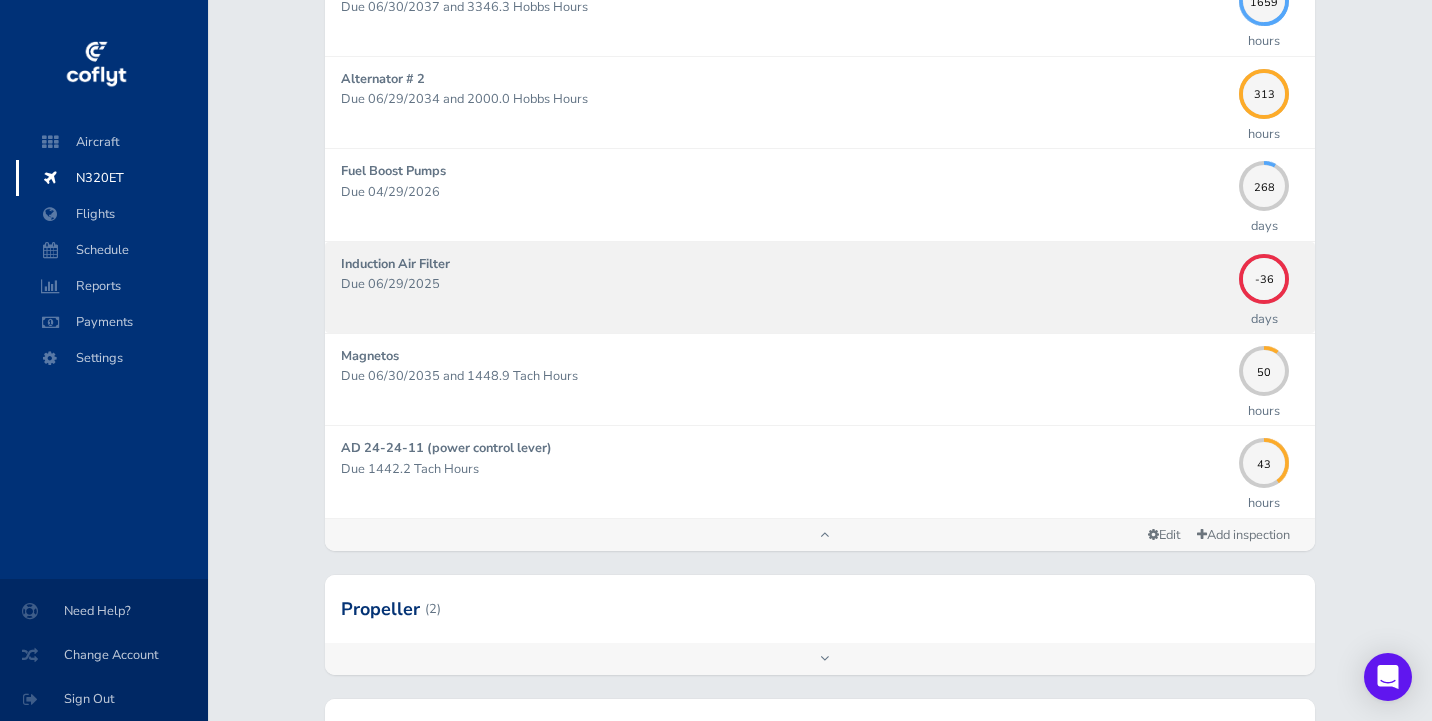 click on "Induction Air Filter" at bounding box center [395, 264] 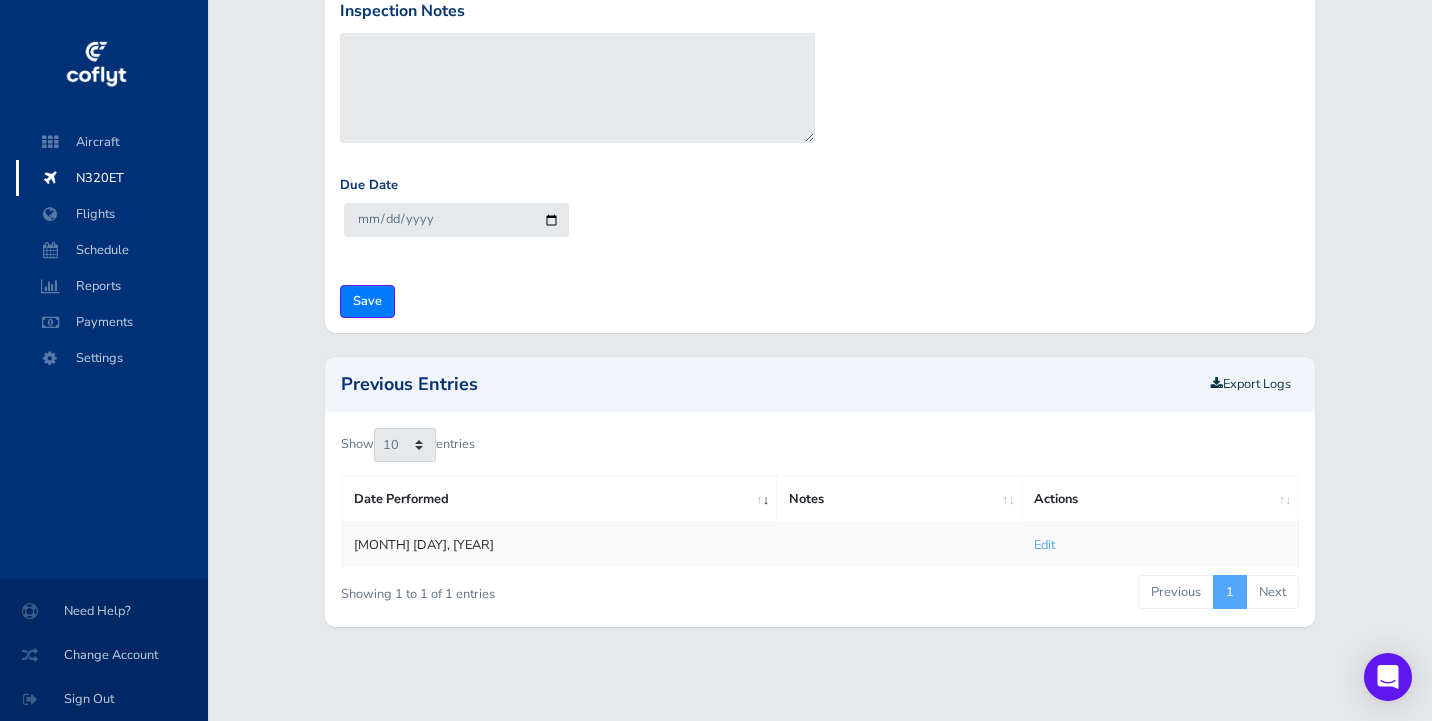 scroll, scrollTop: 0, scrollLeft: 0, axis: both 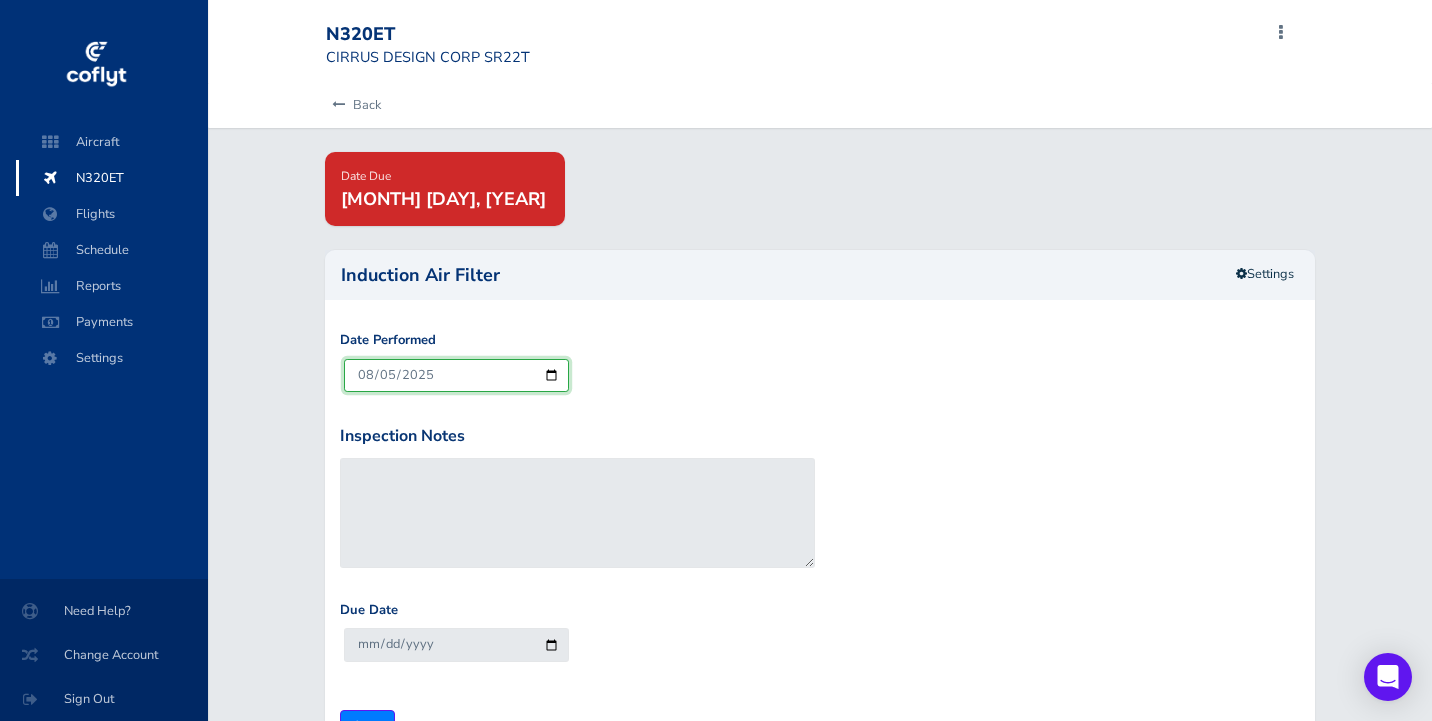 click on "2025-08-05" at bounding box center (456, 375) 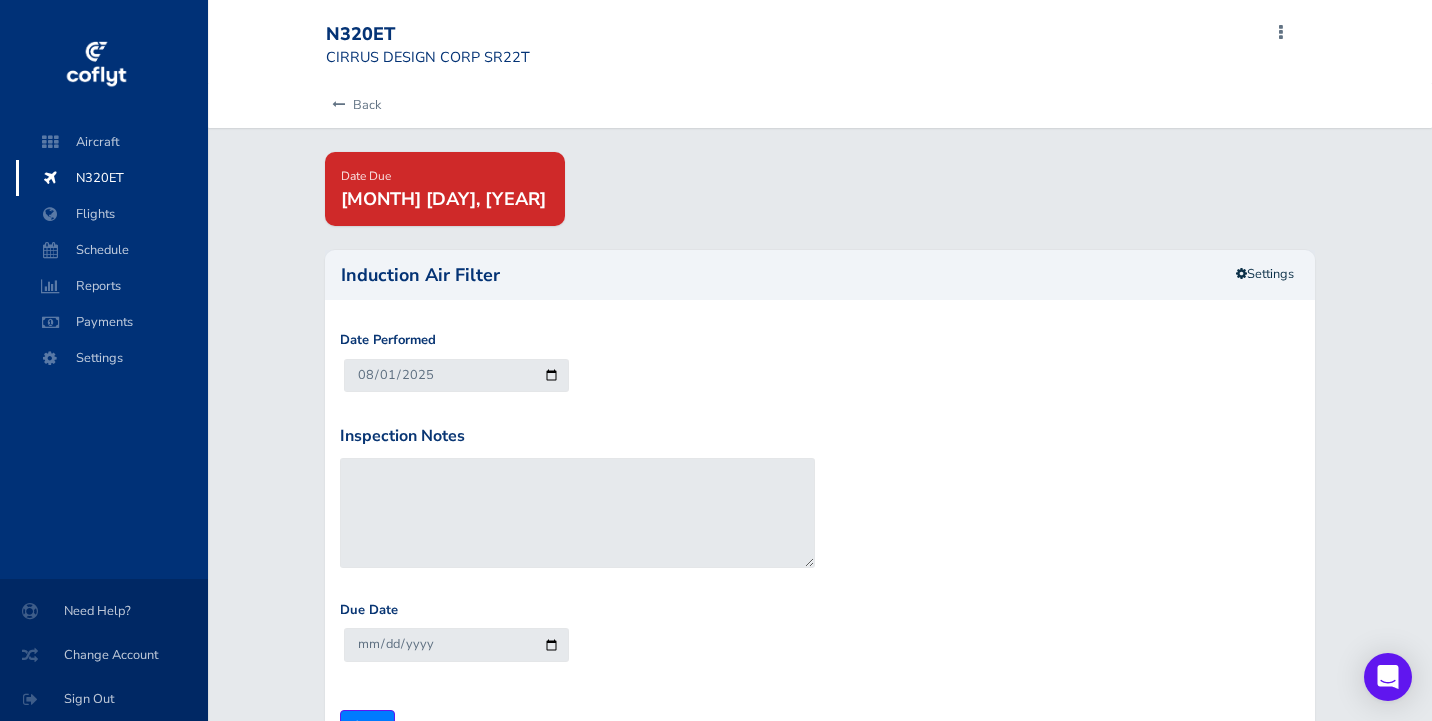 click on "Date Performed 2025-08-01" at bounding box center [820, 377] 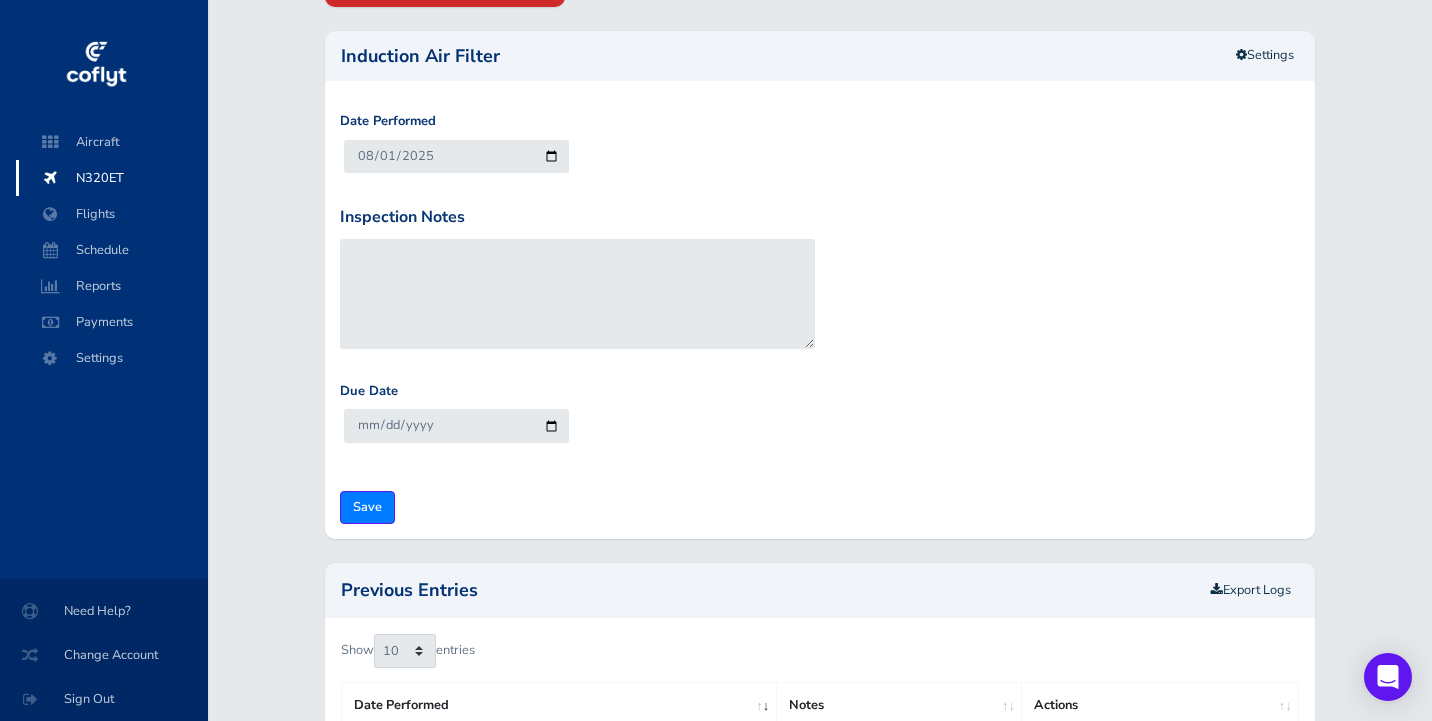 scroll, scrollTop: 247, scrollLeft: 0, axis: vertical 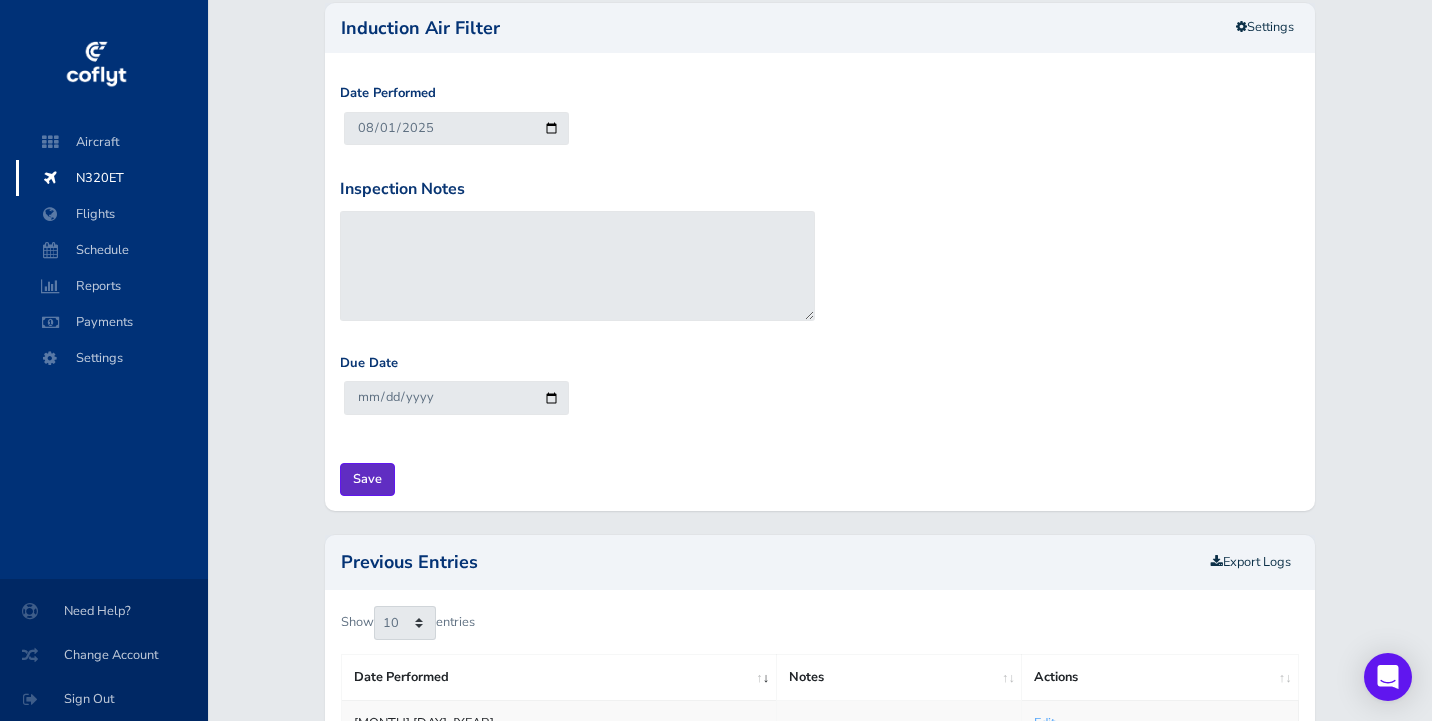 click on "Save" at bounding box center (367, 479) 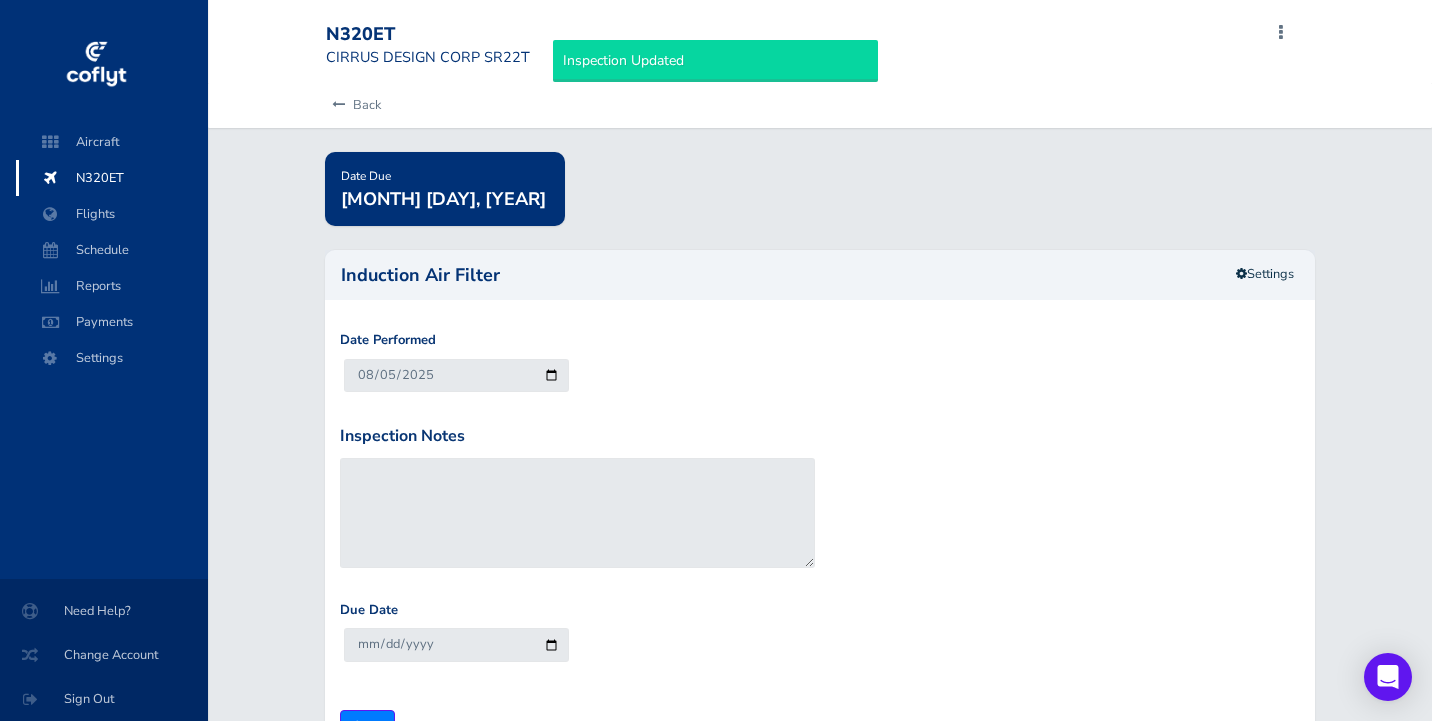 scroll, scrollTop: 0, scrollLeft: 0, axis: both 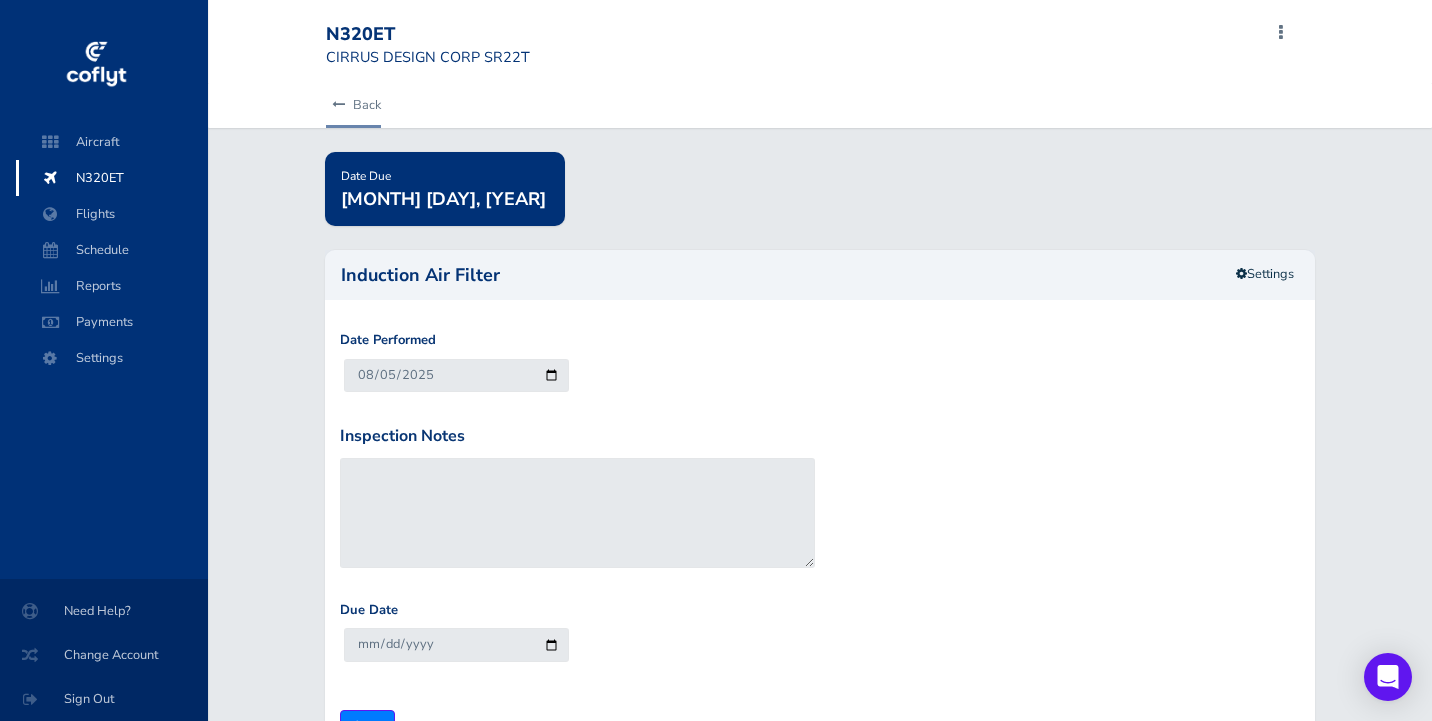 click on "Back" at bounding box center [353, 105] 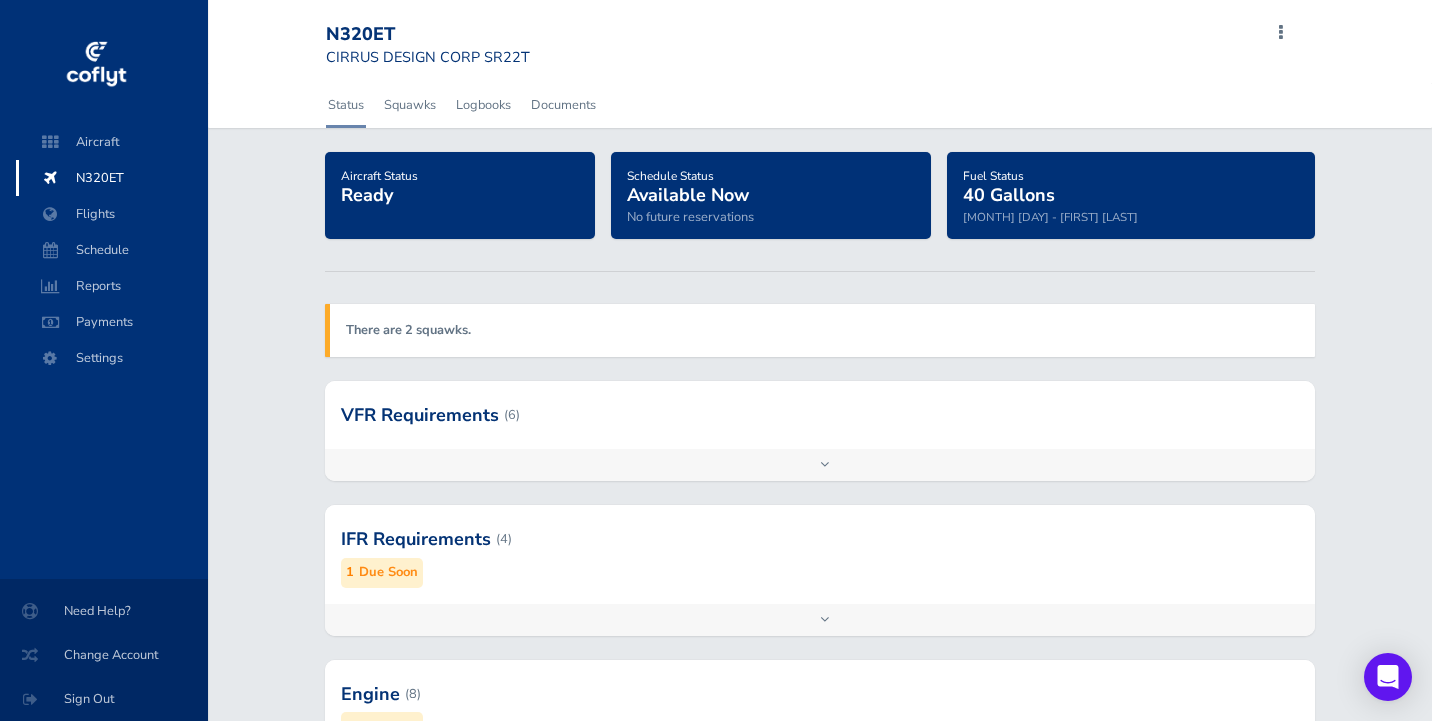 scroll, scrollTop: 0, scrollLeft: 0, axis: both 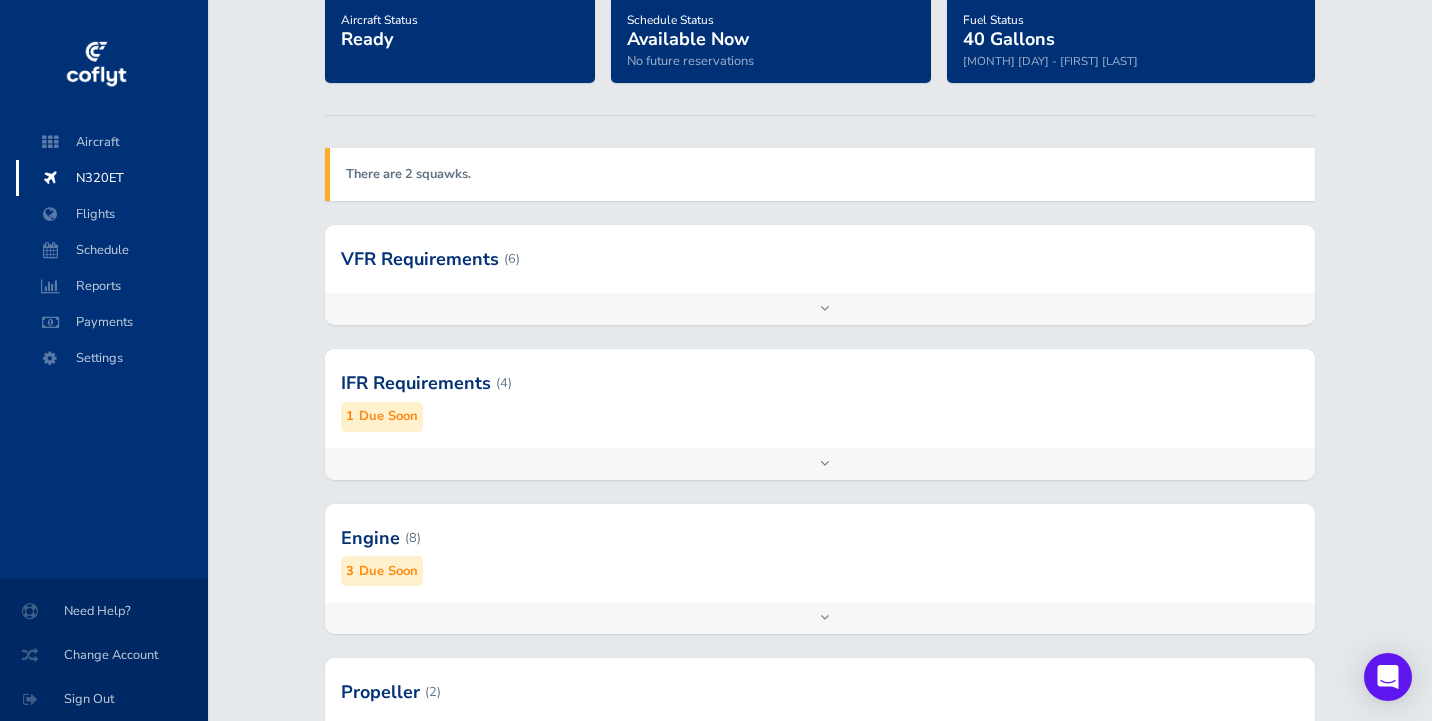 click on "Add inspection
Edit" at bounding box center (820, 618) 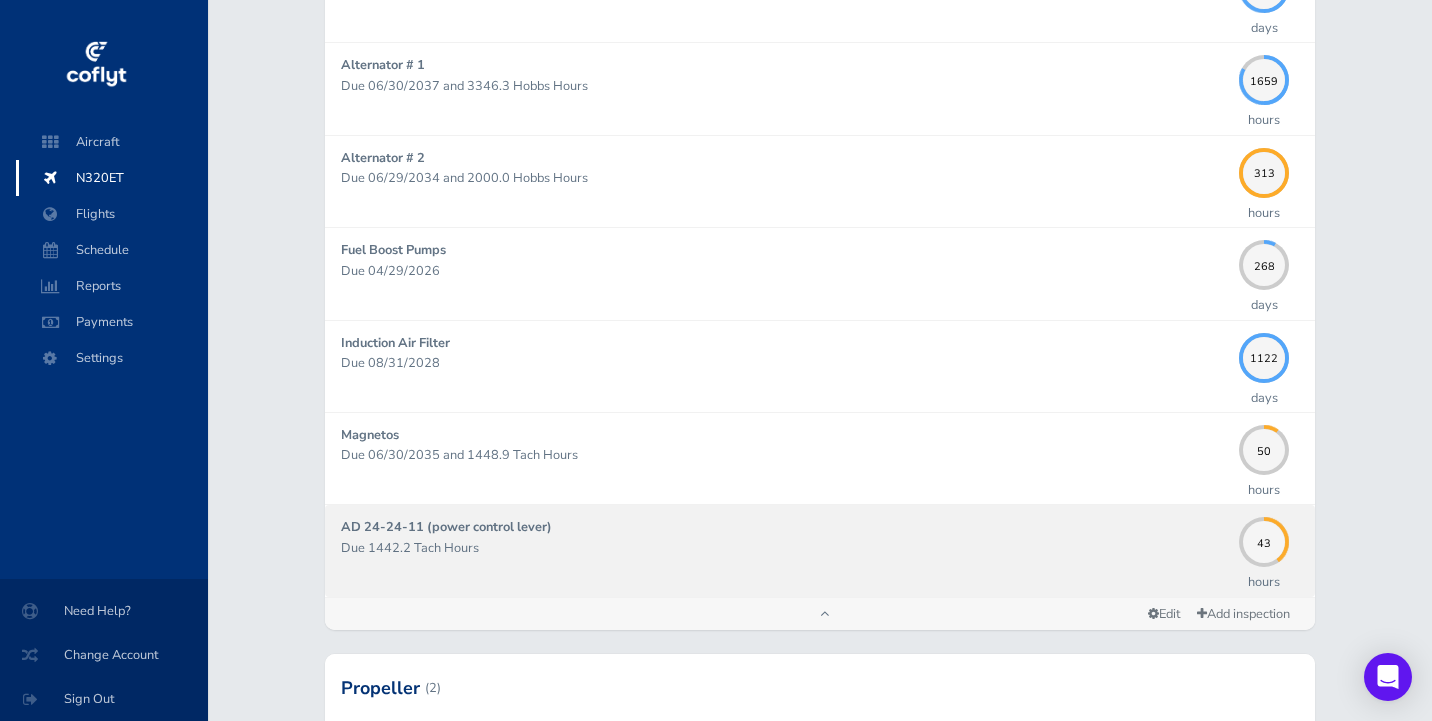 scroll, scrollTop: 894, scrollLeft: 0, axis: vertical 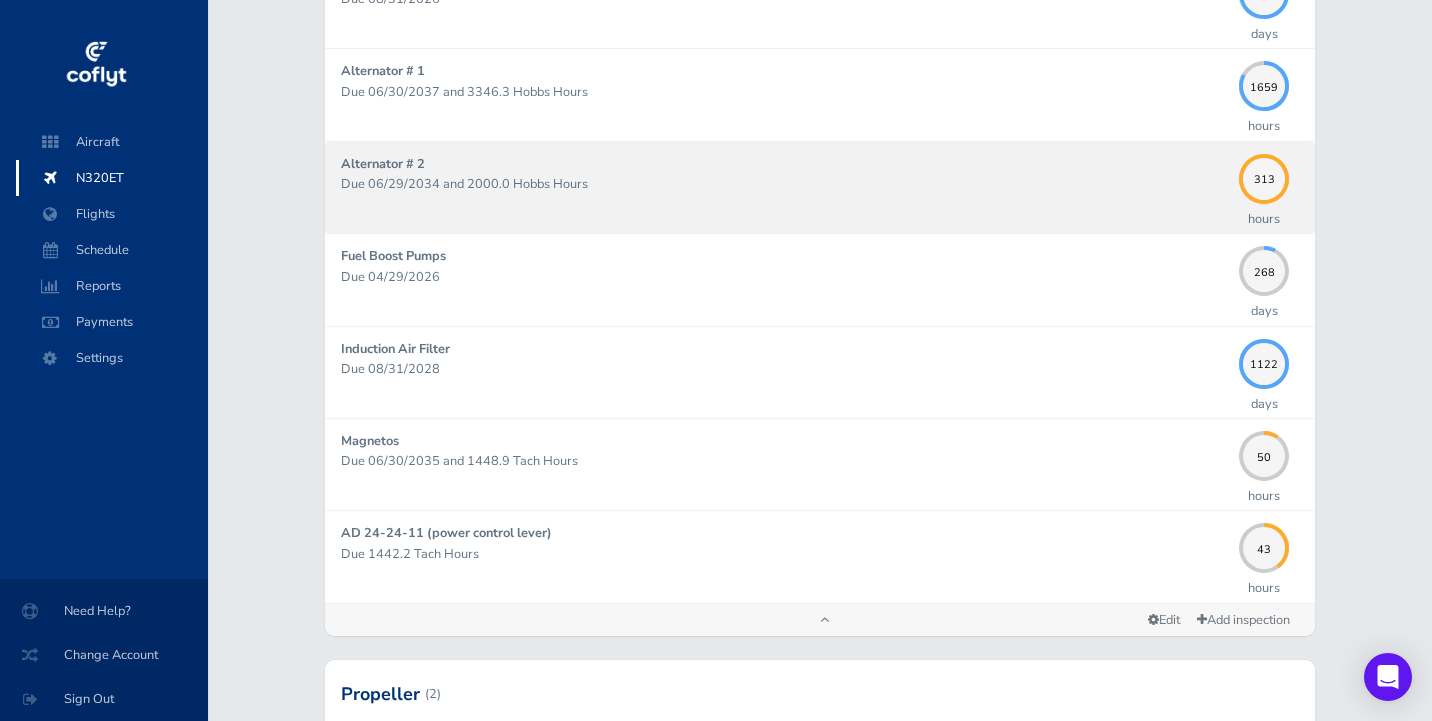 click on "Alternator # 2" at bounding box center [383, 164] 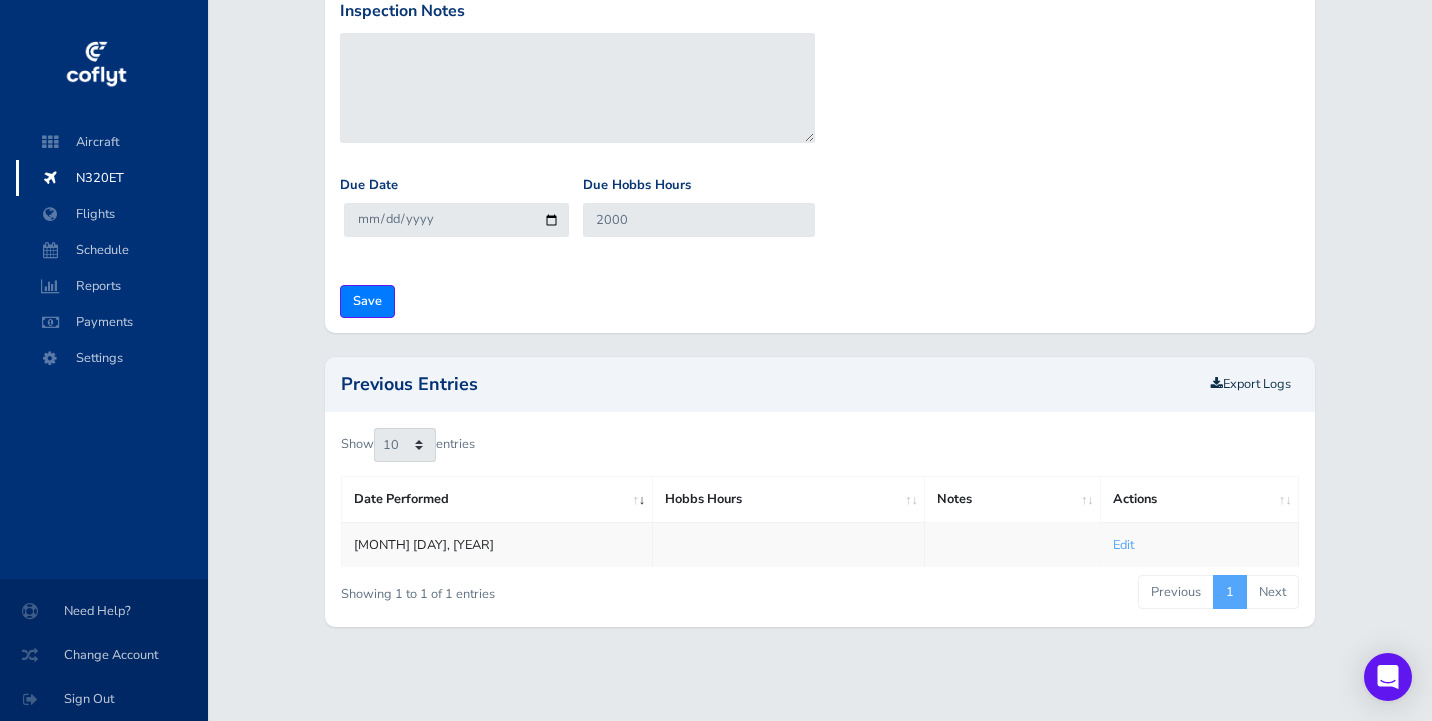 scroll, scrollTop: 0, scrollLeft: 0, axis: both 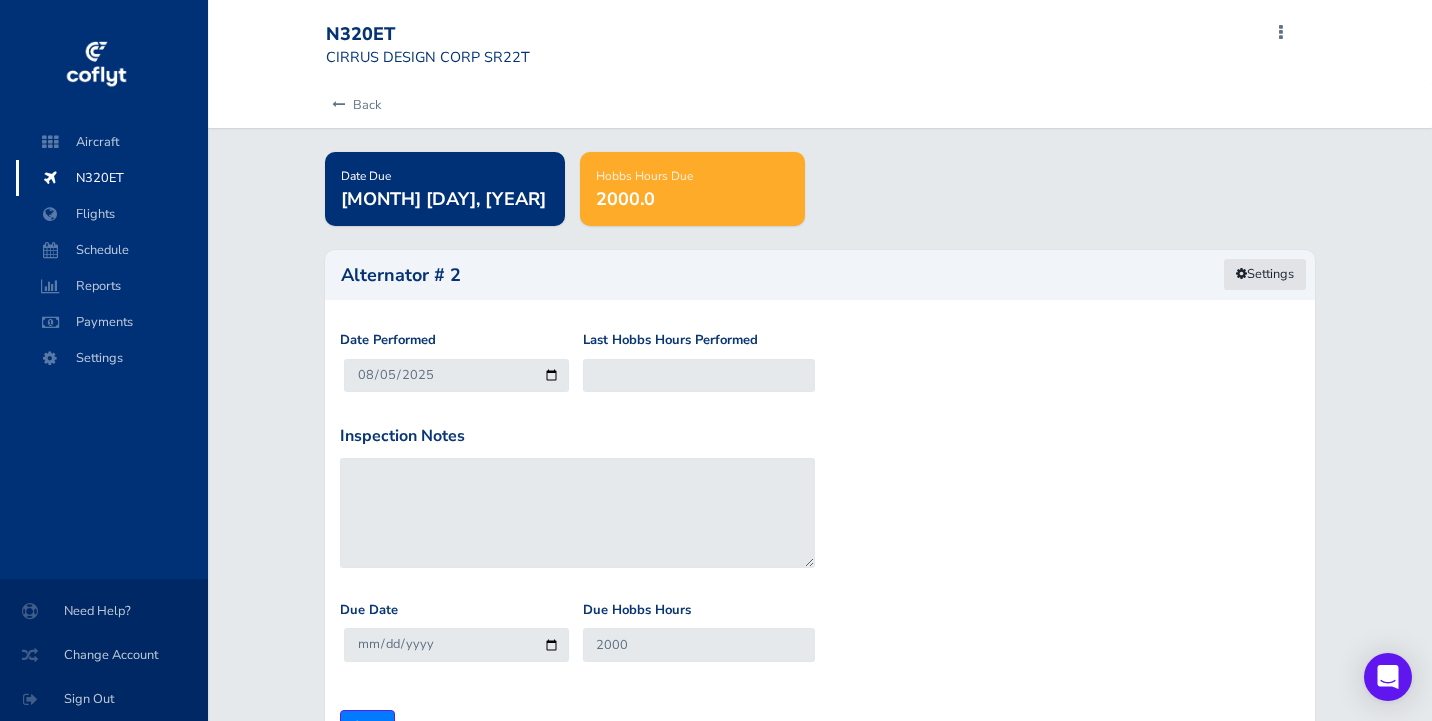 click at bounding box center [1241, 274] 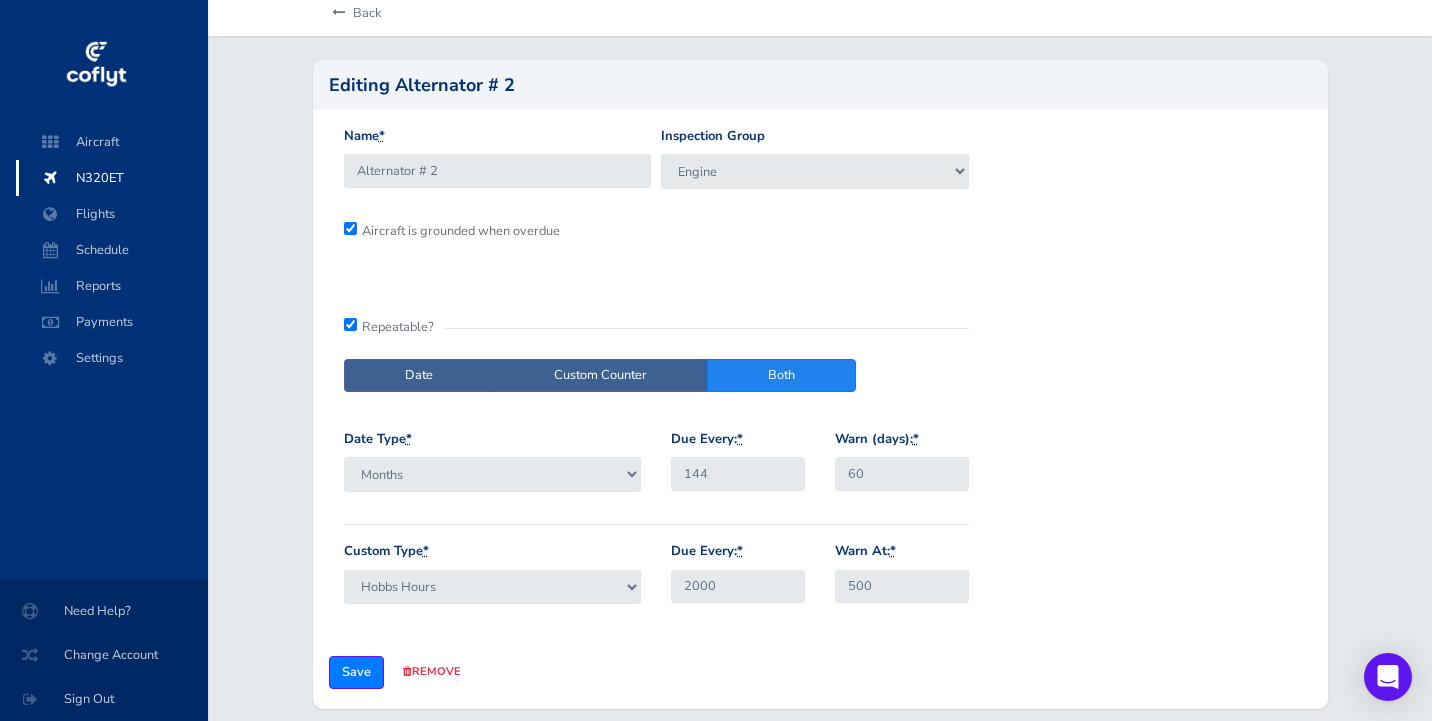 scroll, scrollTop: 93, scrollLeft: 0, axis: vertical 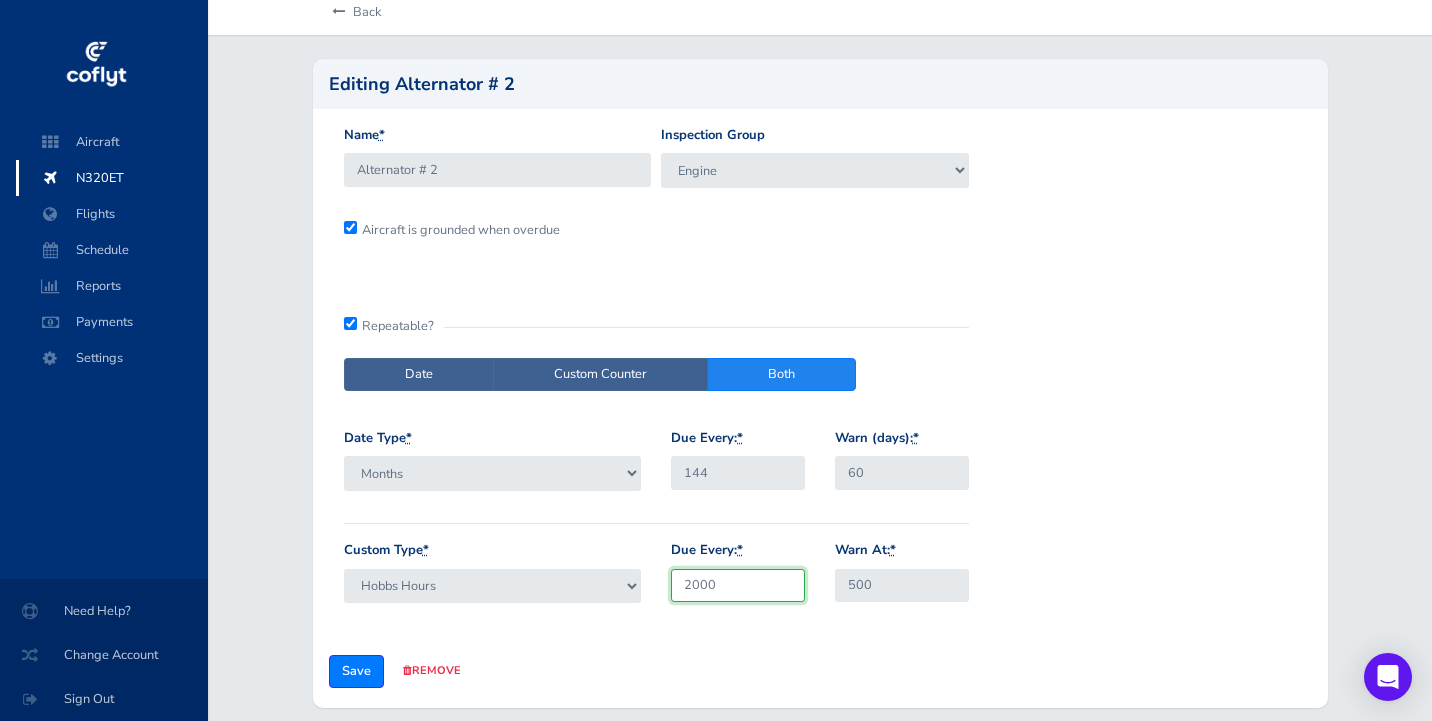 click on "2000" at bounding box center [738, 585] 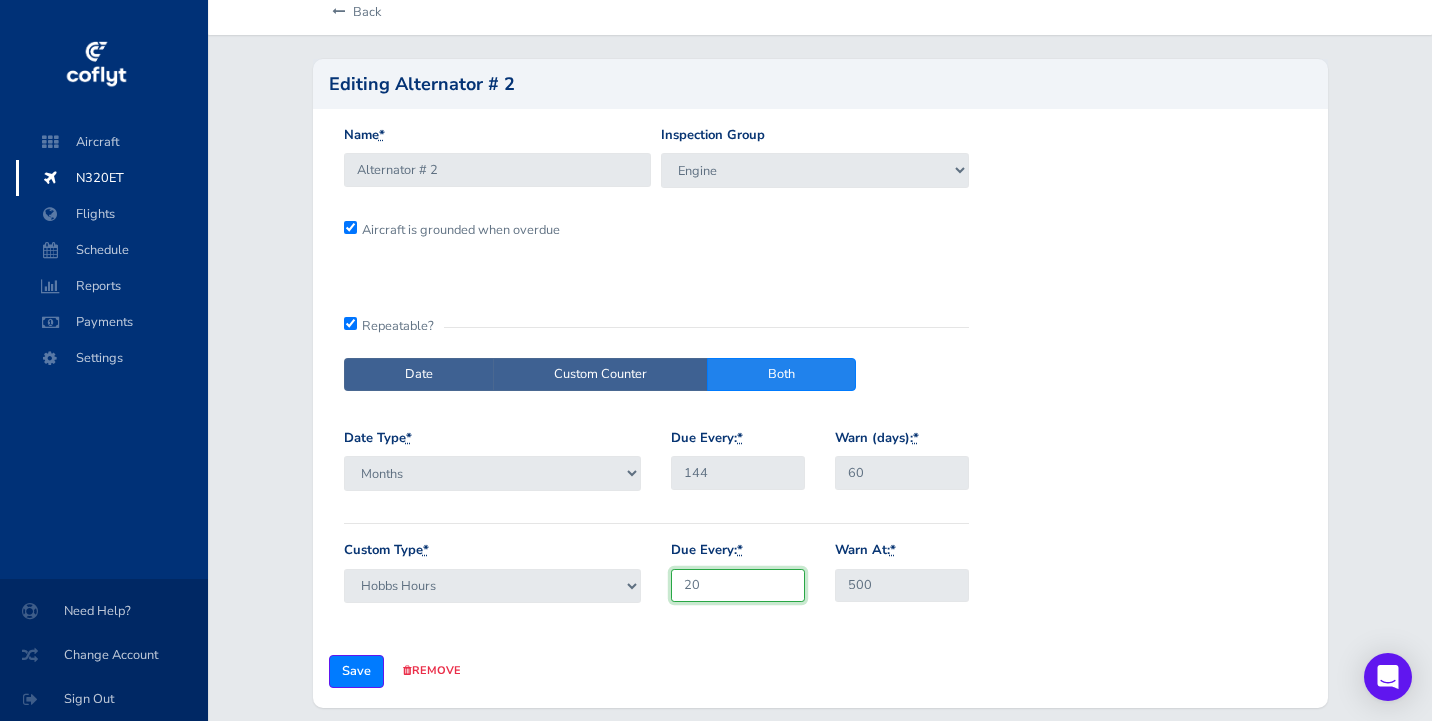 type on "2" 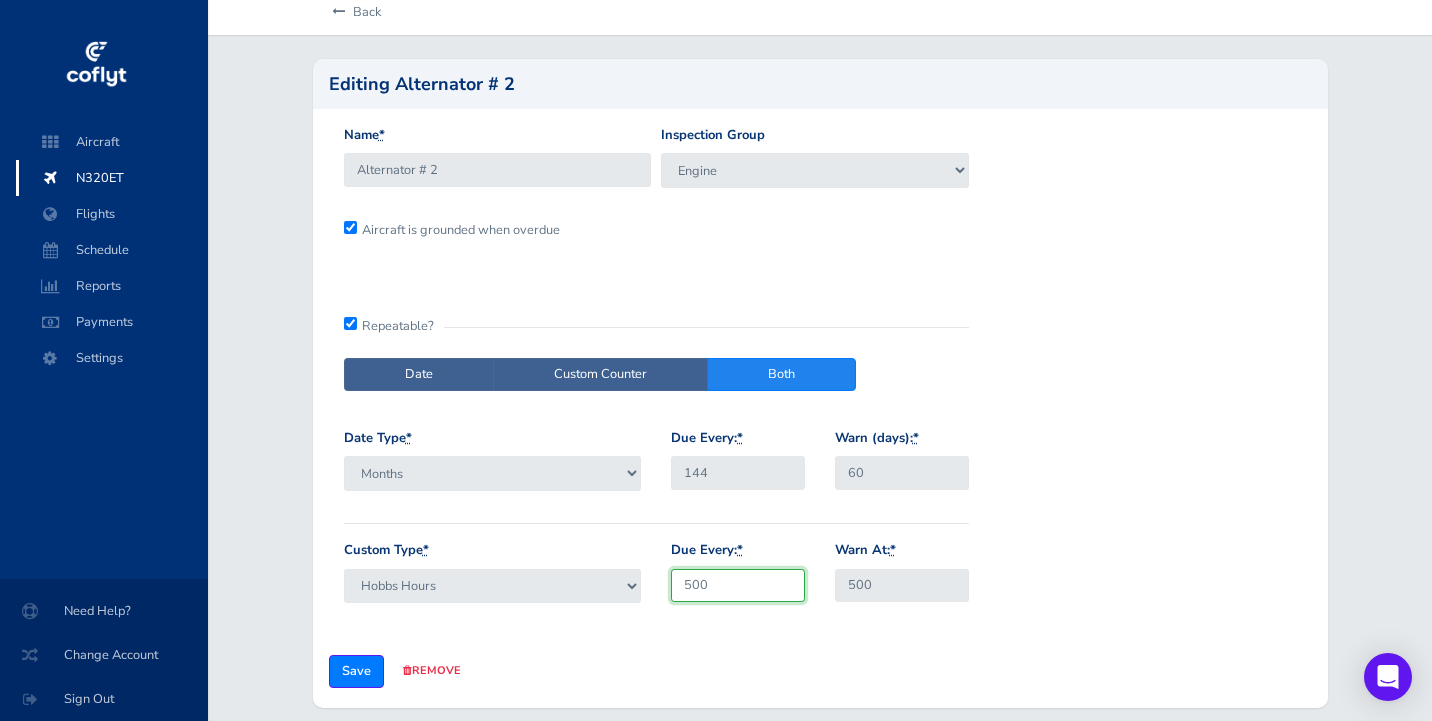 type on "500" 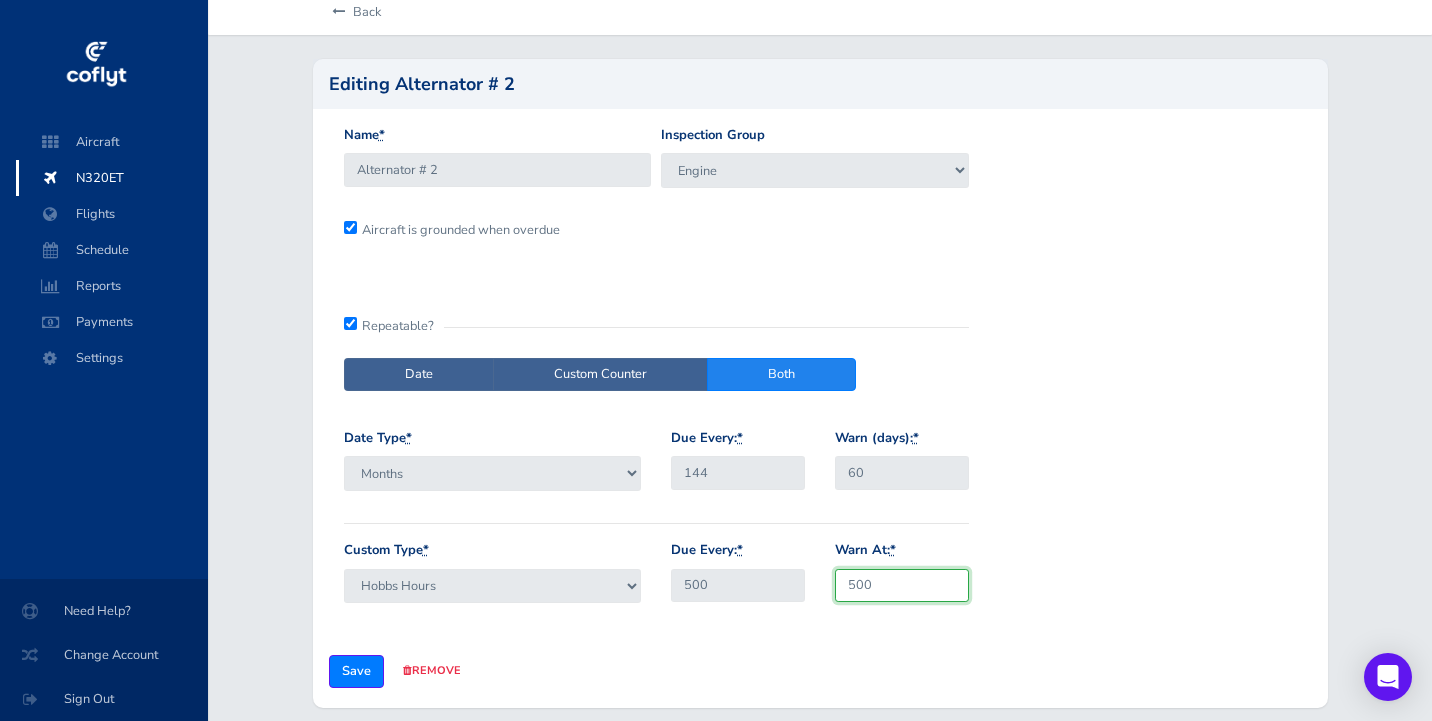 click on "500" at bounding box center [902, 585] 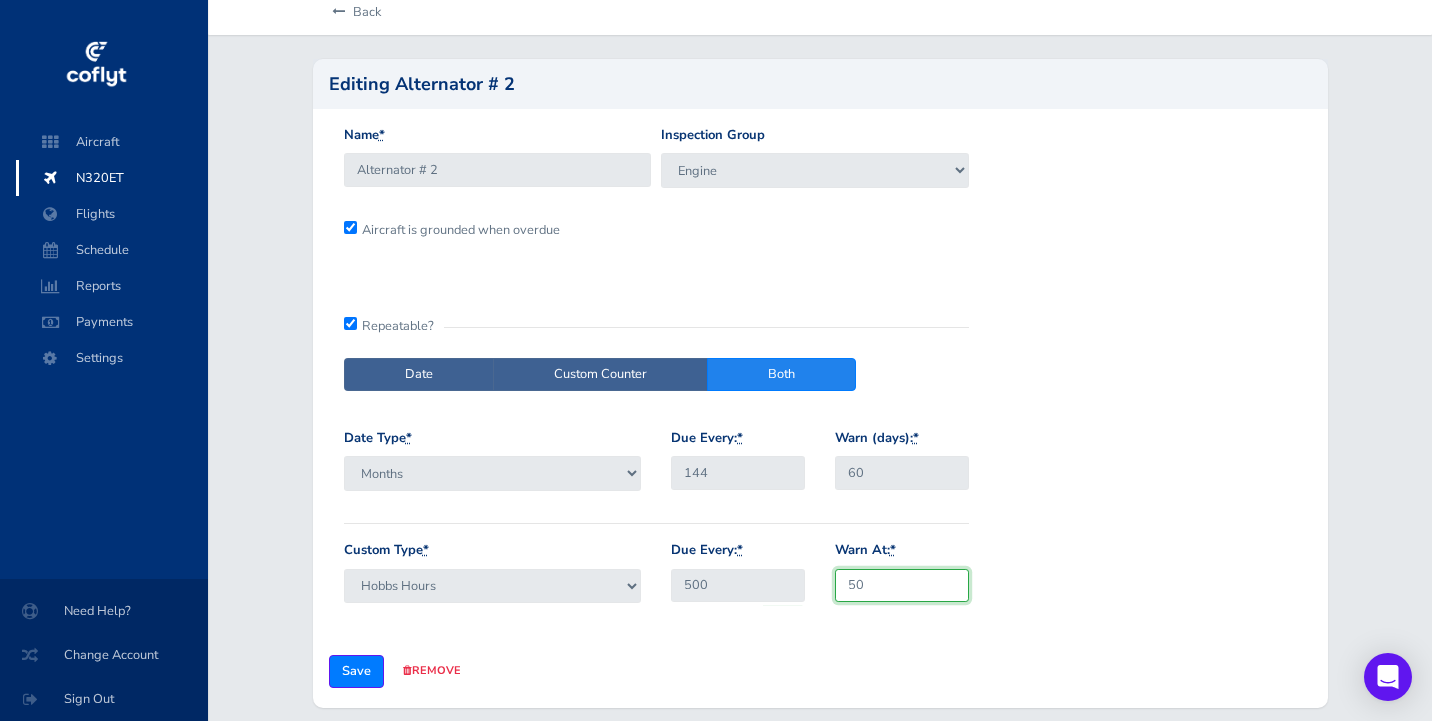 type on "5" 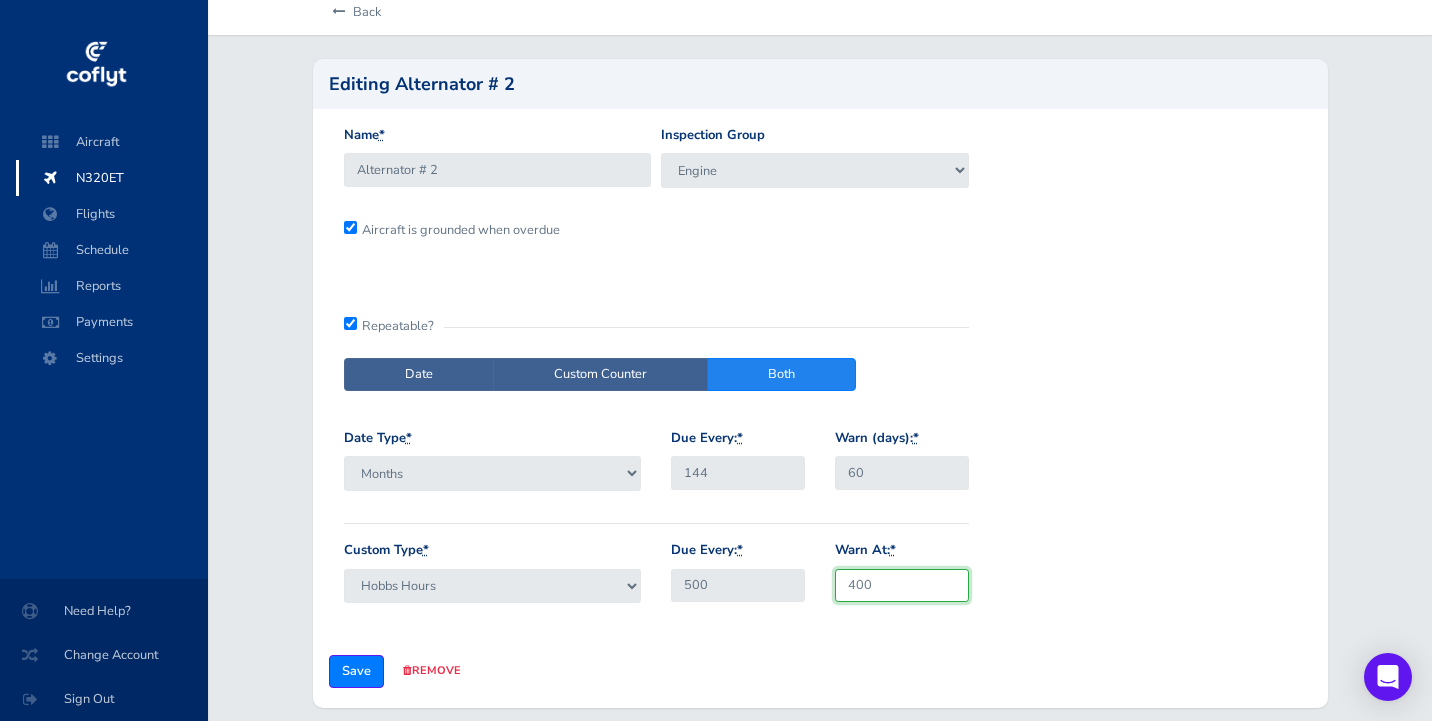 type on "400" 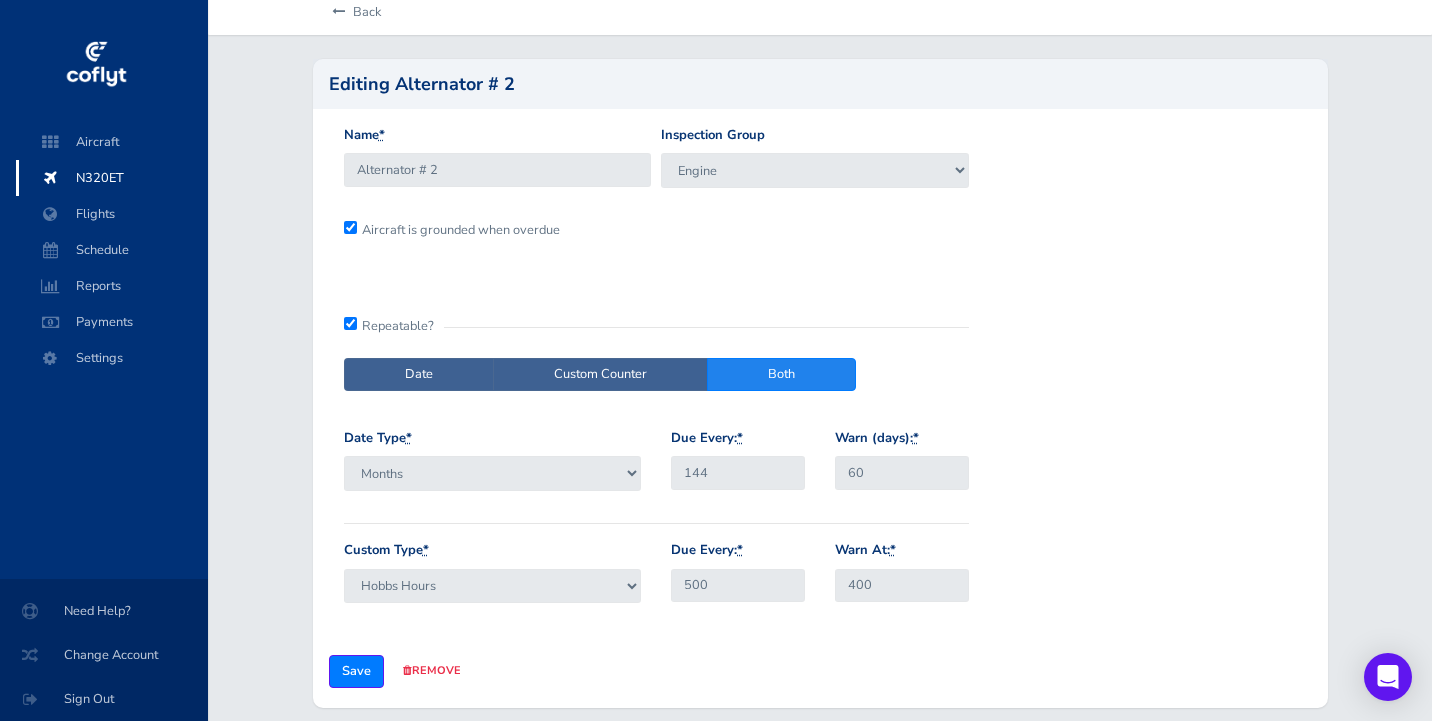 click on "Name  * Alternator # 2
Inspection Group VFR Requirements
IFR Requirements
Engine
Propeller
Hangar
Administrative
Airframe
Aircraft is grounded when overdue
Repeatable?
Date
Custom Counter
Both
Date Type  *
Days
Months
Due Every:  * 144
Warn (days):  * 60
Custom Type  *
Tach Hours
Hobbs Hours
Due Every:  * 500
Warn At:  * 400
Due Date 2034-06-29
Due Hobbs Hours 2000.0
Save
remove Are you sure?" at bounding box center [820, 409] 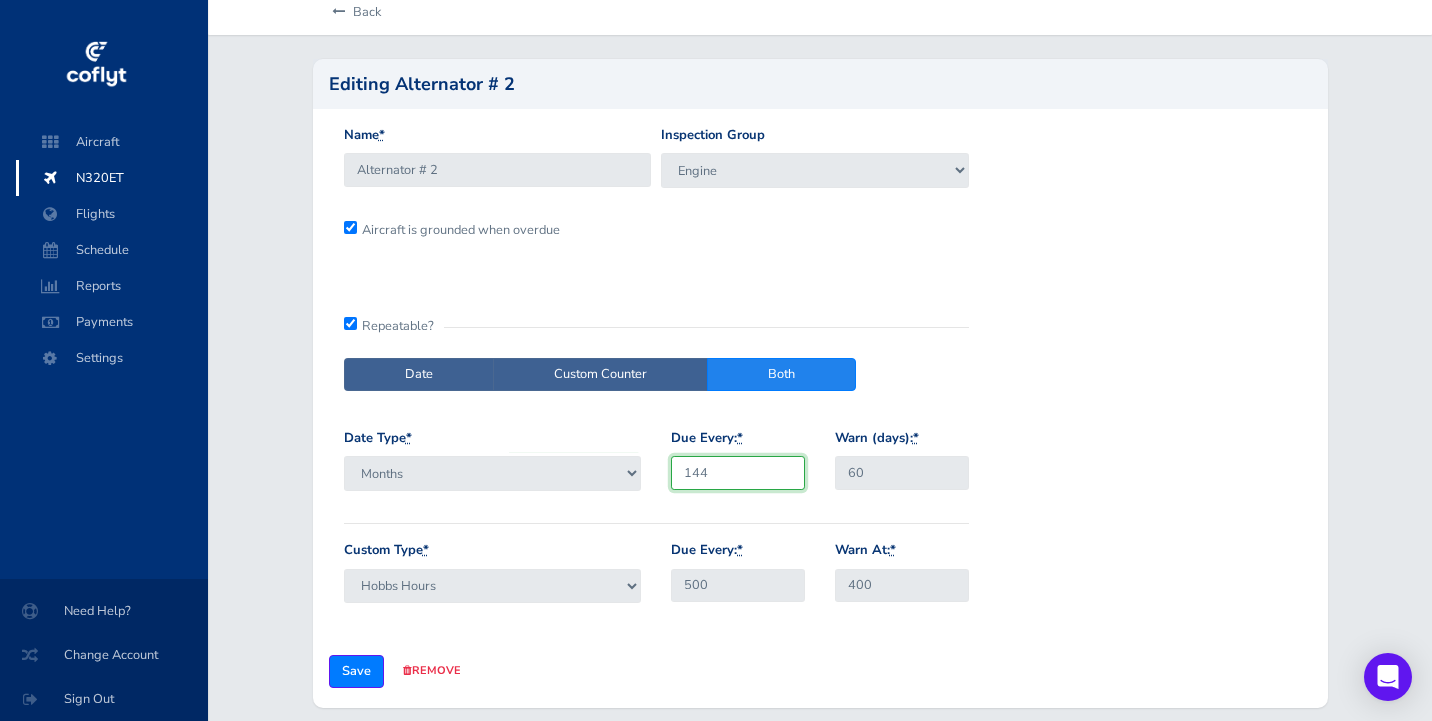 click on "144" at bounding box center [738, 472] 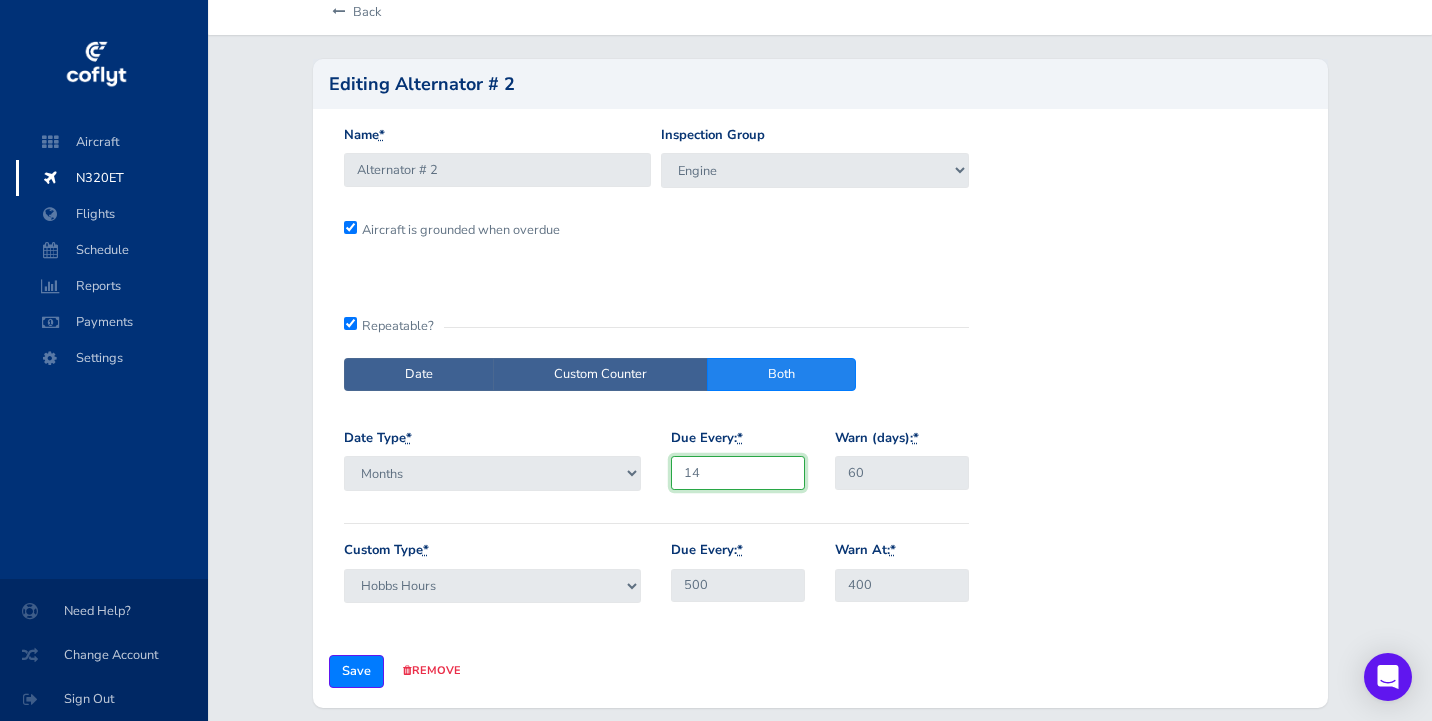 type on "1" 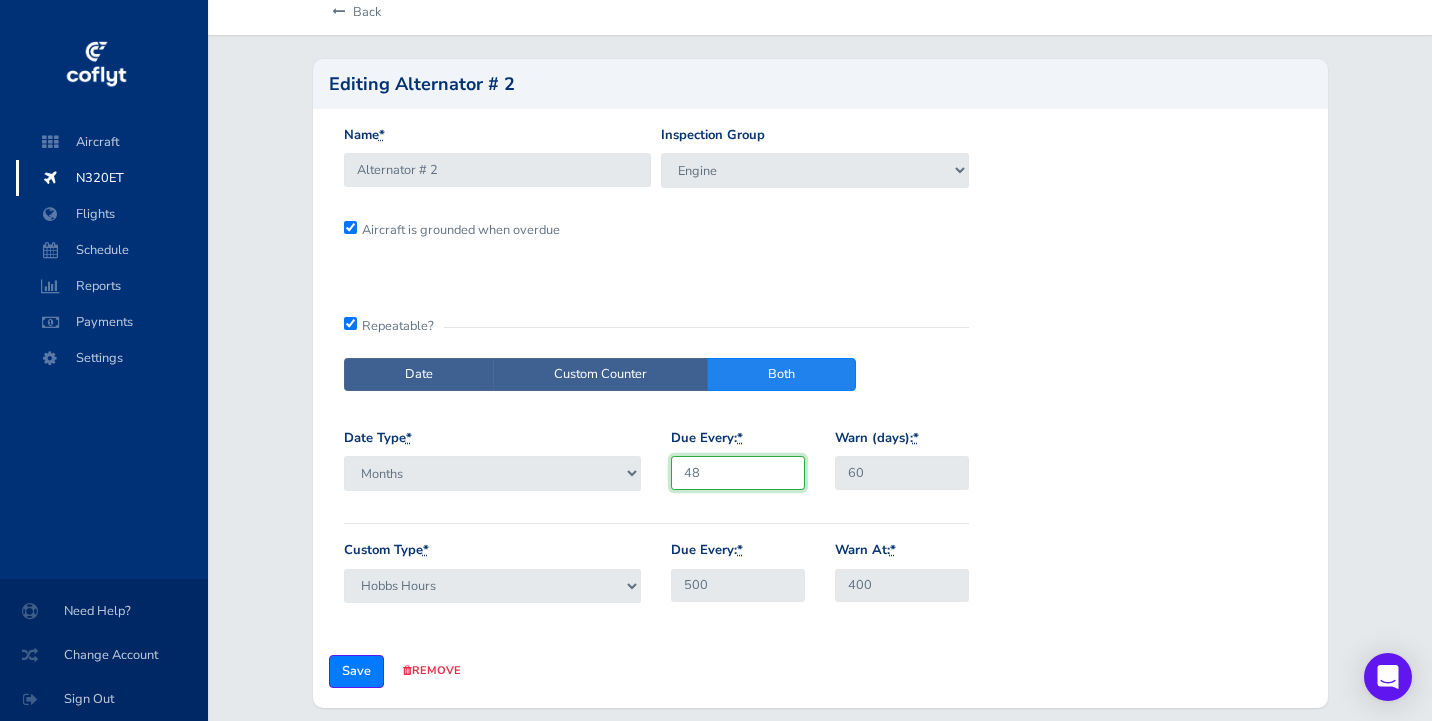 type on "48" 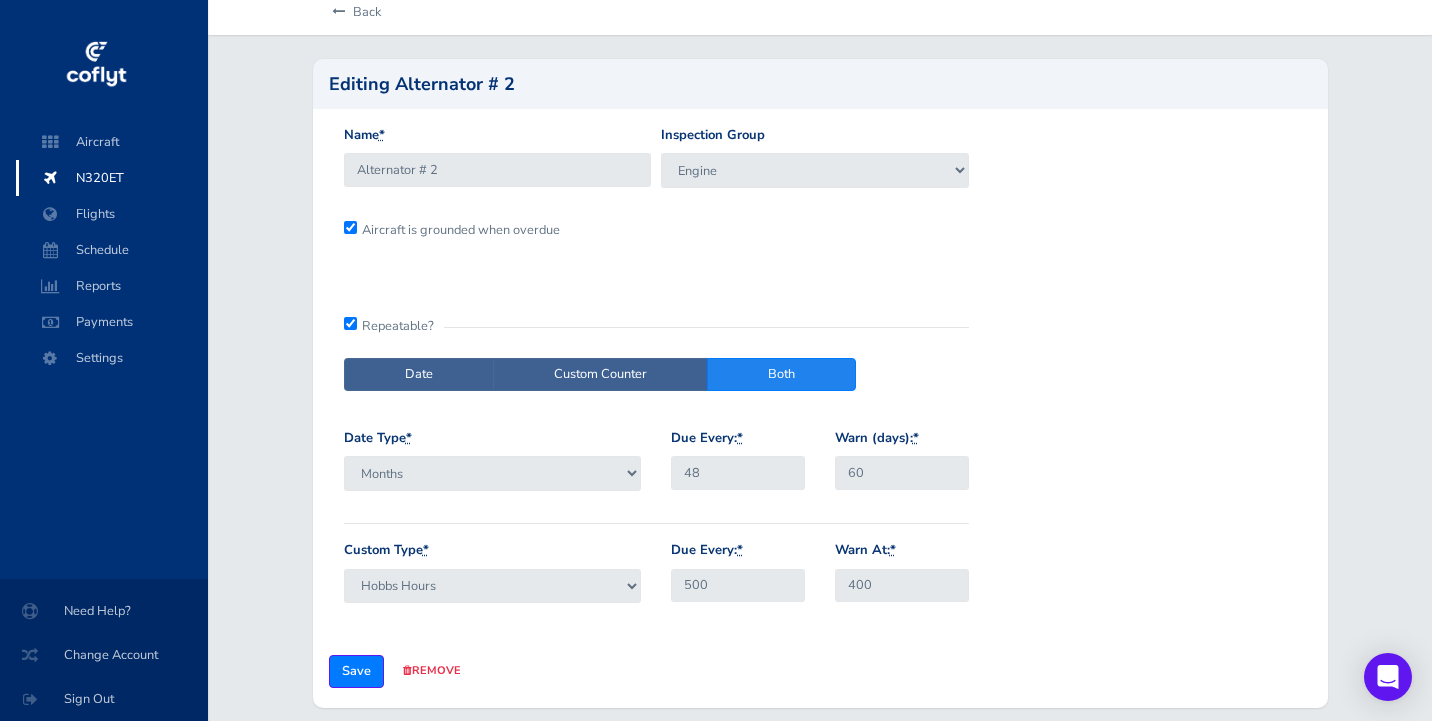 click on "Name  * Alternator # 2
Inspection Group VFR Requirements
IFR Requirements
Engine
Propeller
Hangar
Administrative
Airframe
Aircraft is grounded when overdue
Repeatable?
Date
Custom Counter
Both
Date Type  *
Days
Months
Due Every:  * 48
Warn (days):  * 60
Custom Type  *
Tach Hours
Hobbs Hours
Due Every:  * 500
Warn At:  * 400
Due Date 2034-06-29
Due Hobbs Hours 2000.0
Save
remove Are you sure?" at bounding box center [820, 409] 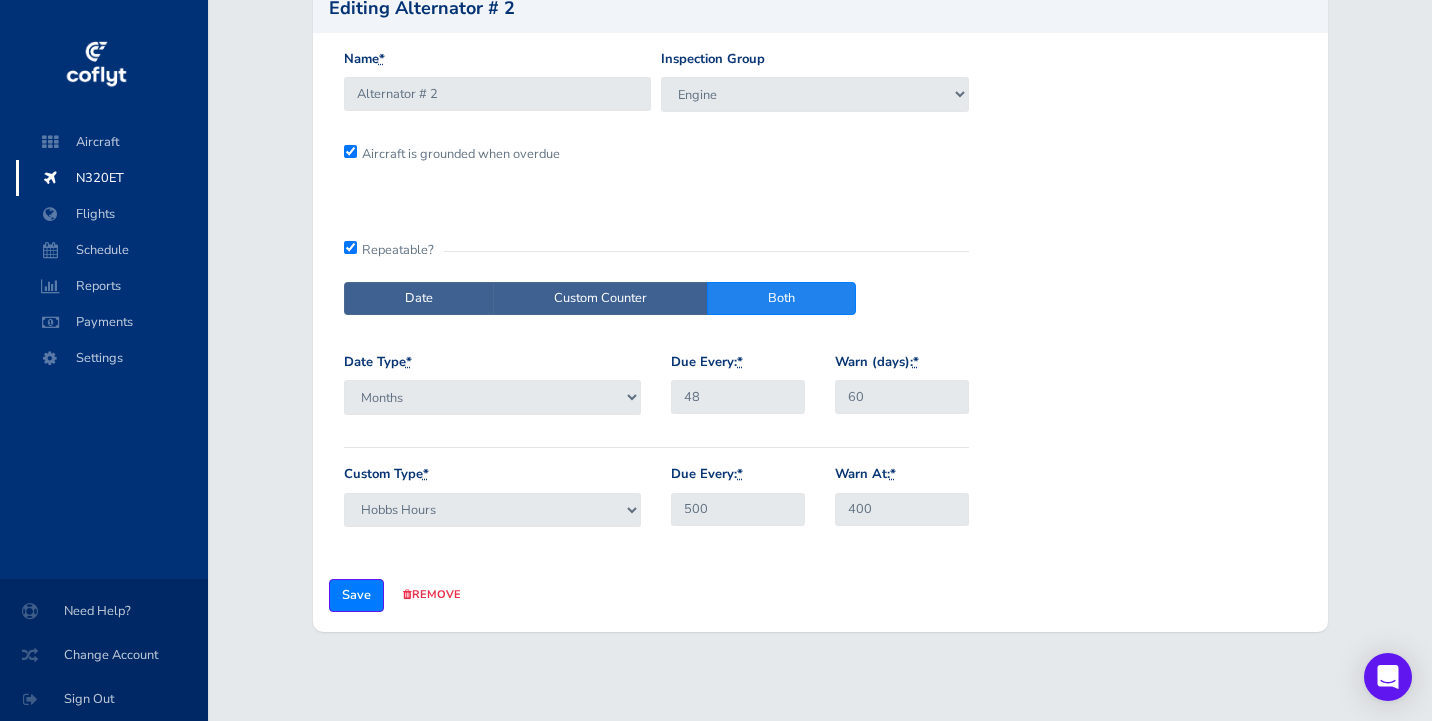 scroll, scrollTop: 168, scrollLeft: 0, axis: vertical 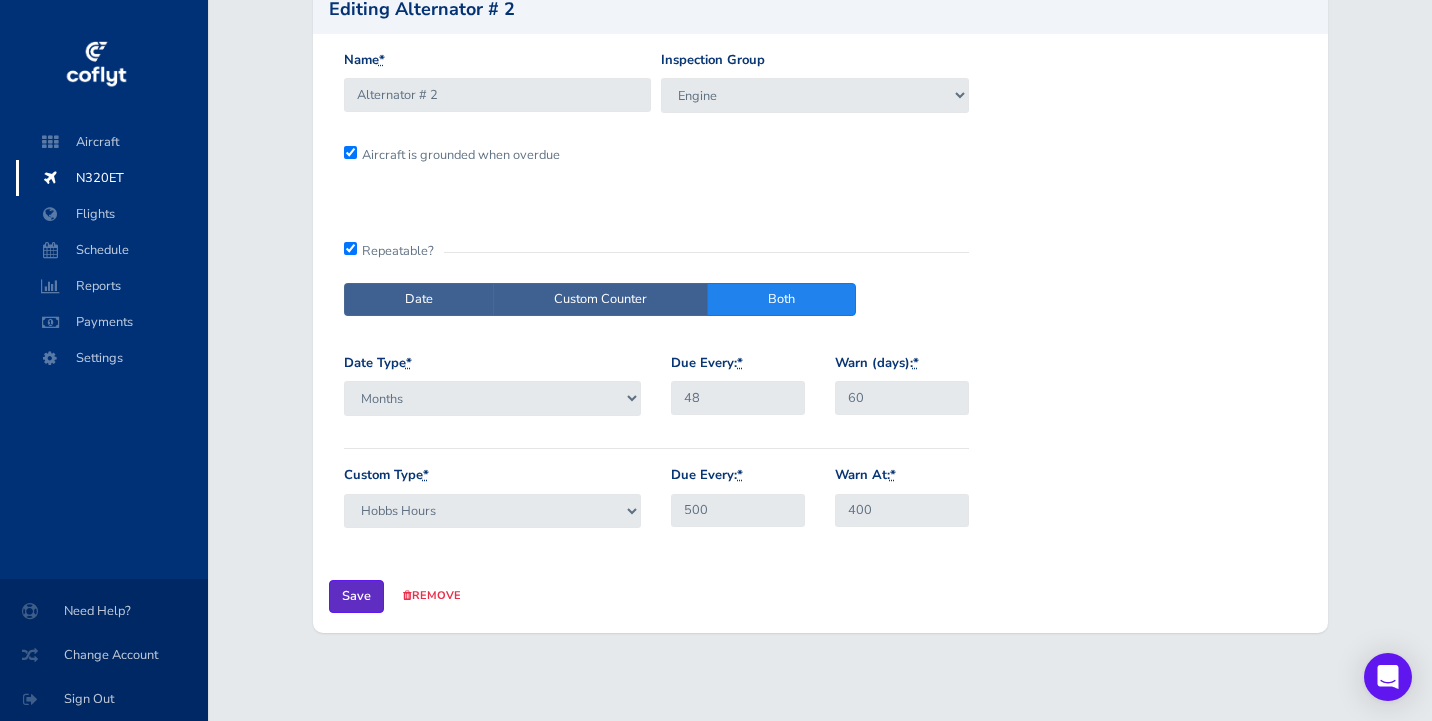 click on "Save" at bounding box center [356, 596] 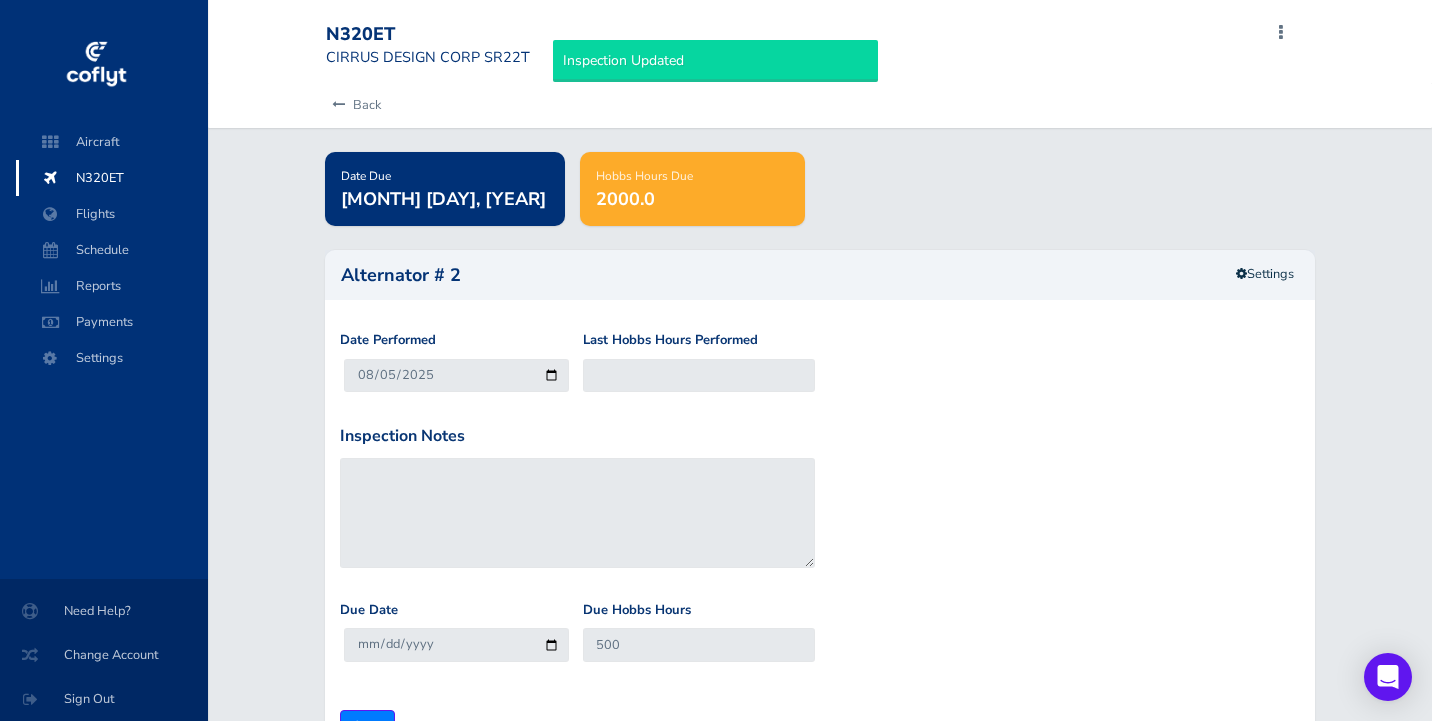 scroll, scrollTop: 0, scrollLeft: 0, axis: both 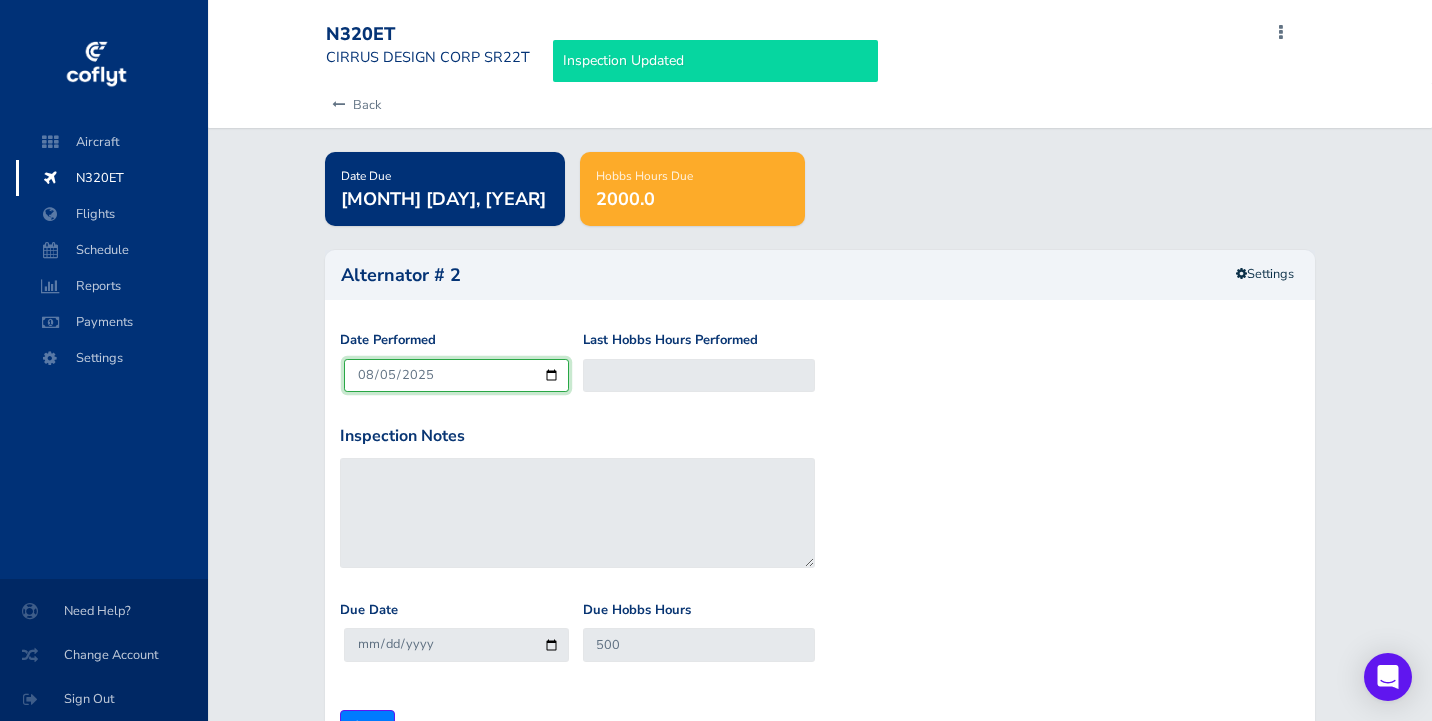 click on "2025-08-05" at bounding box center (456, 375) 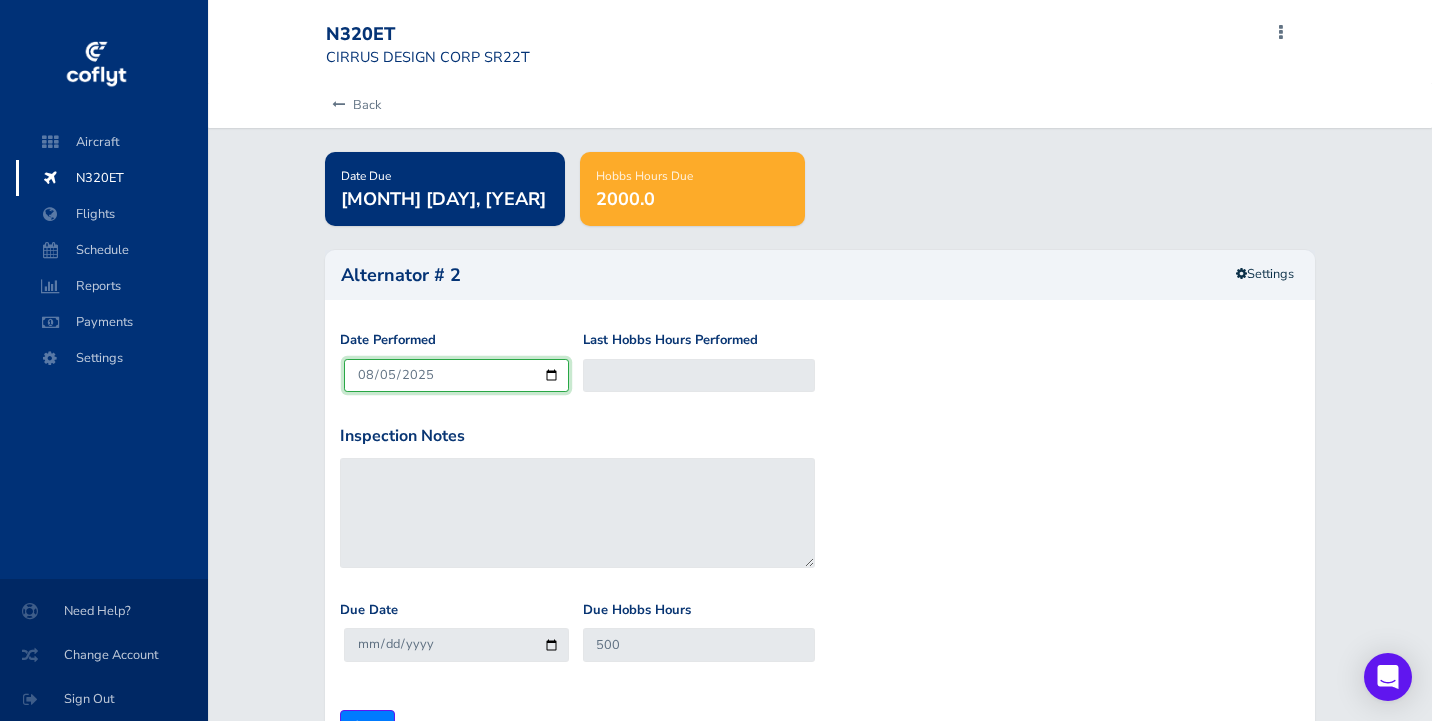 type on "2025-08-01" 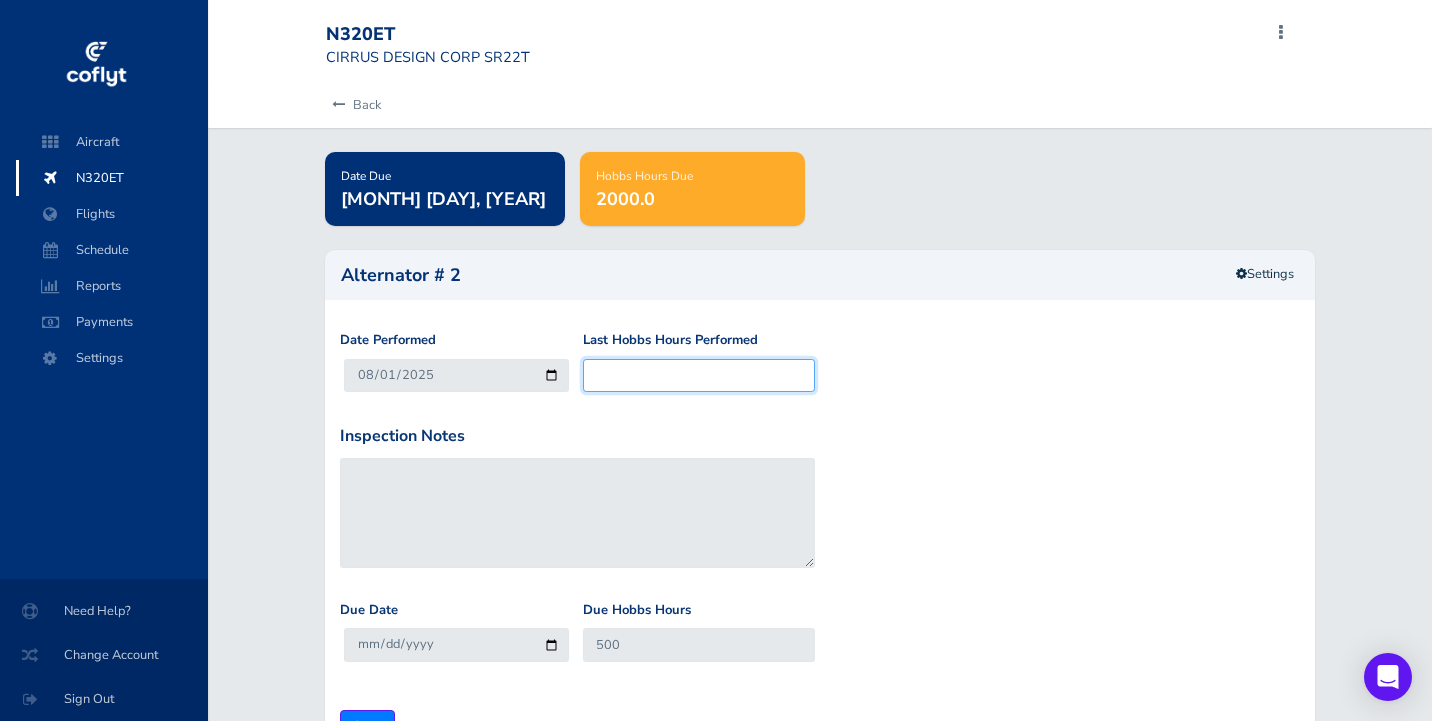 click on "Last Hobbs Hours Performed" at bounding box center (699, 375) 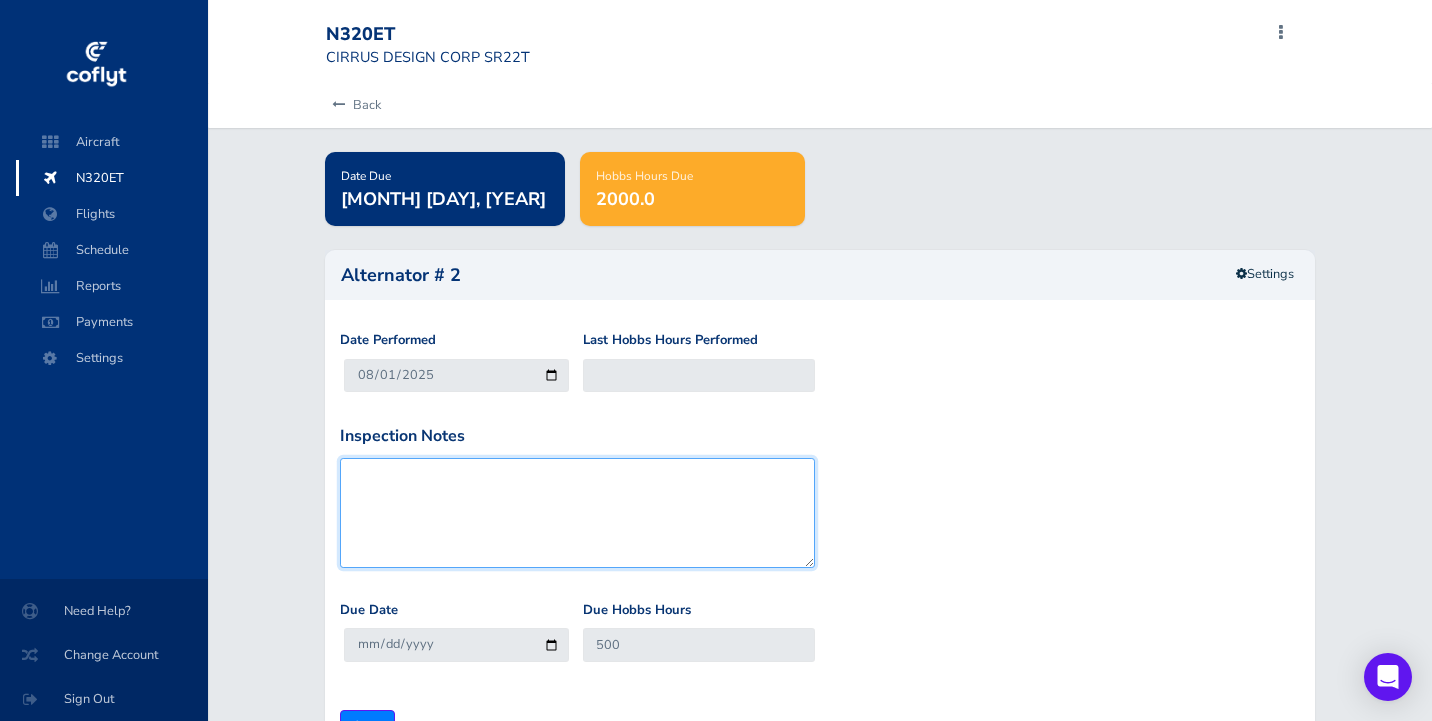 click on "Inspection Notes" at bounding box center [577, 513] 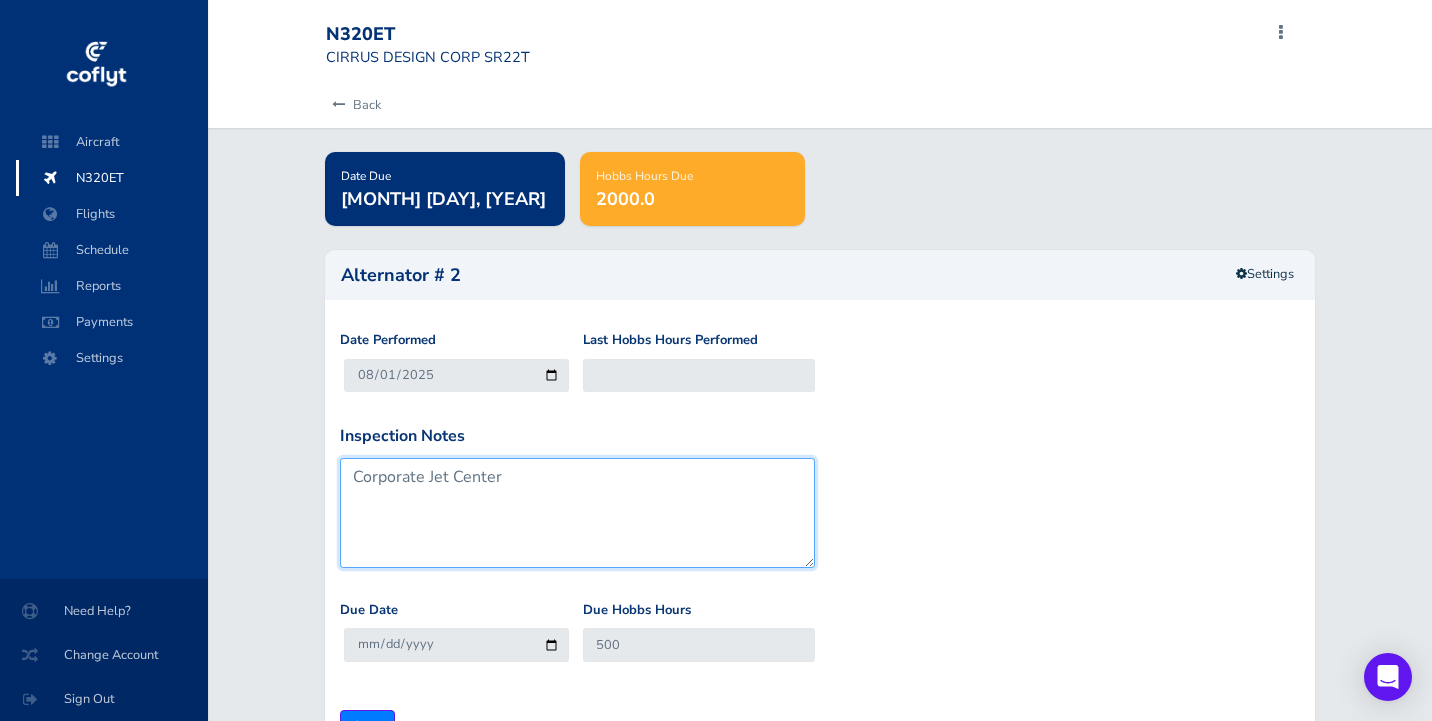 type on "Corporate Jet Center" 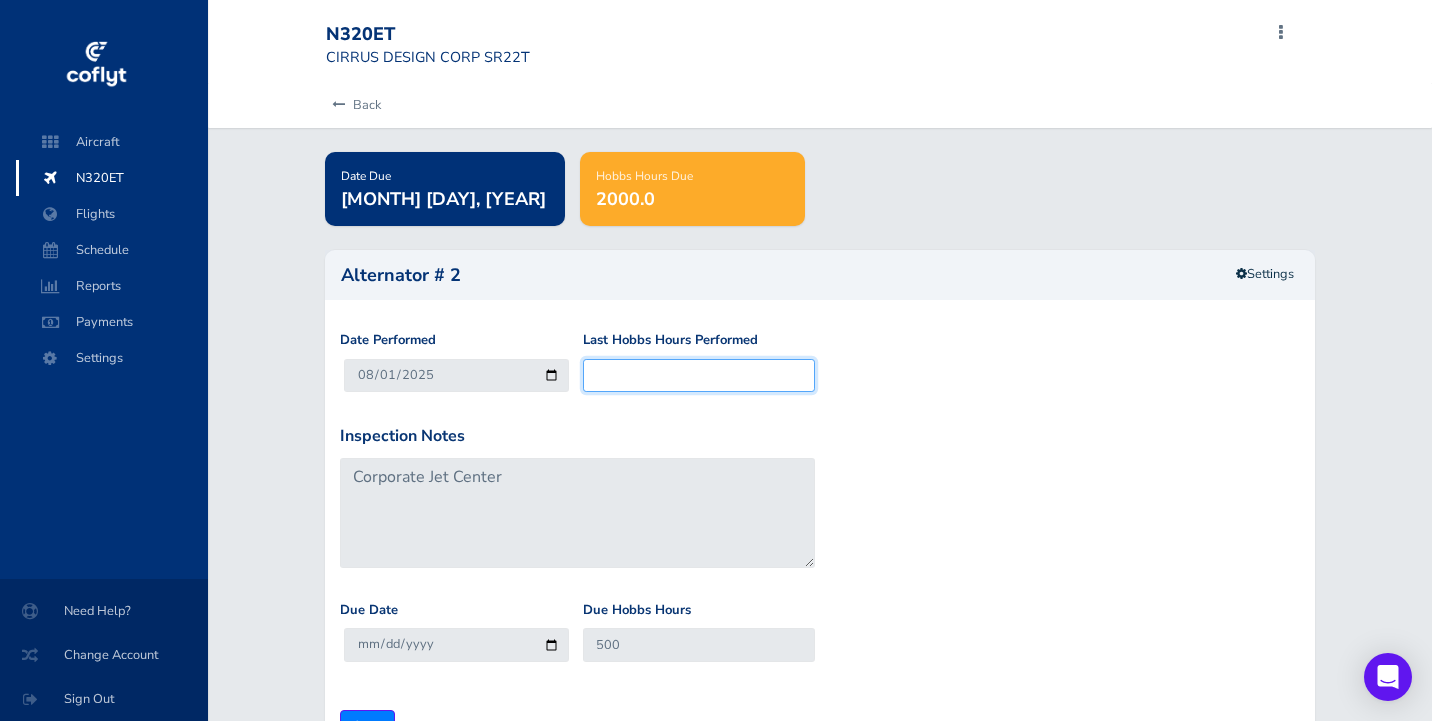 click on "Last Hobbs Hours Performed" at bounding box center [699, 375] 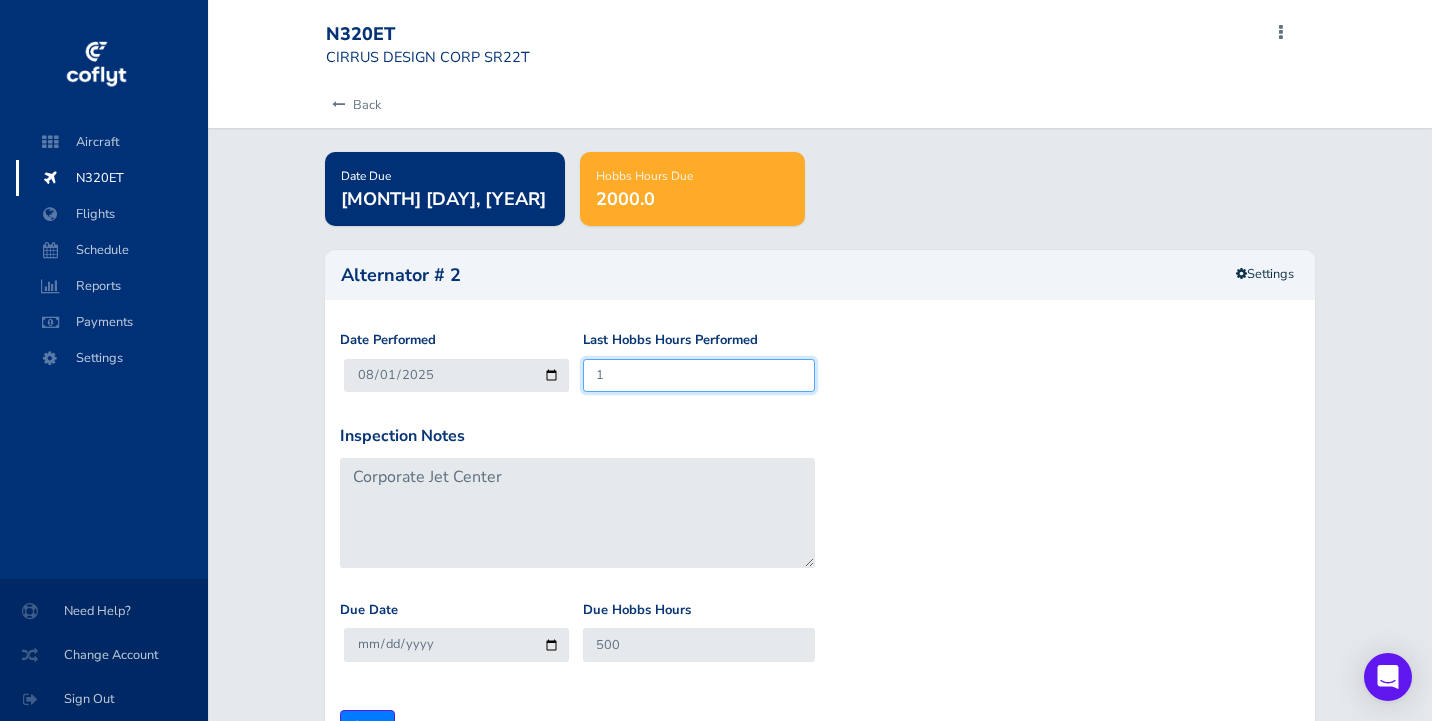 type on "501" 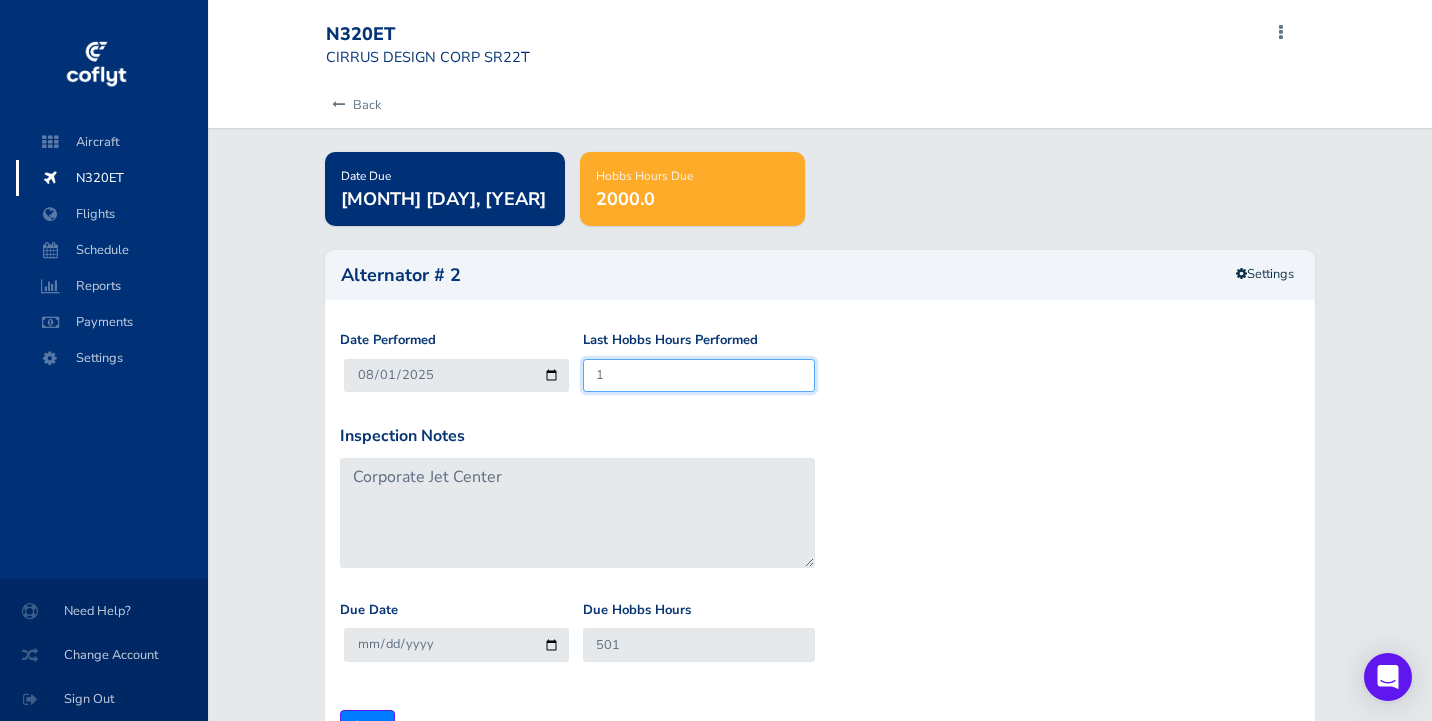 type on "13" 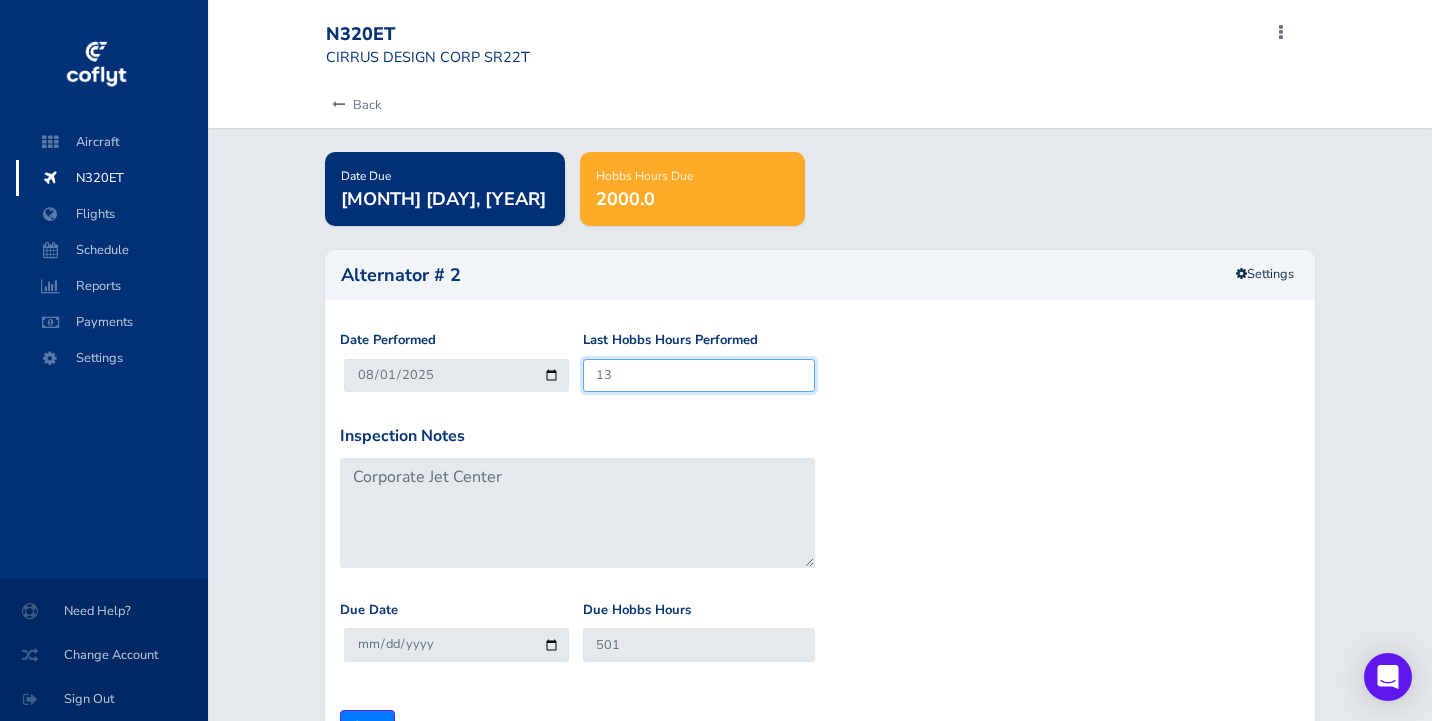 type on "513" 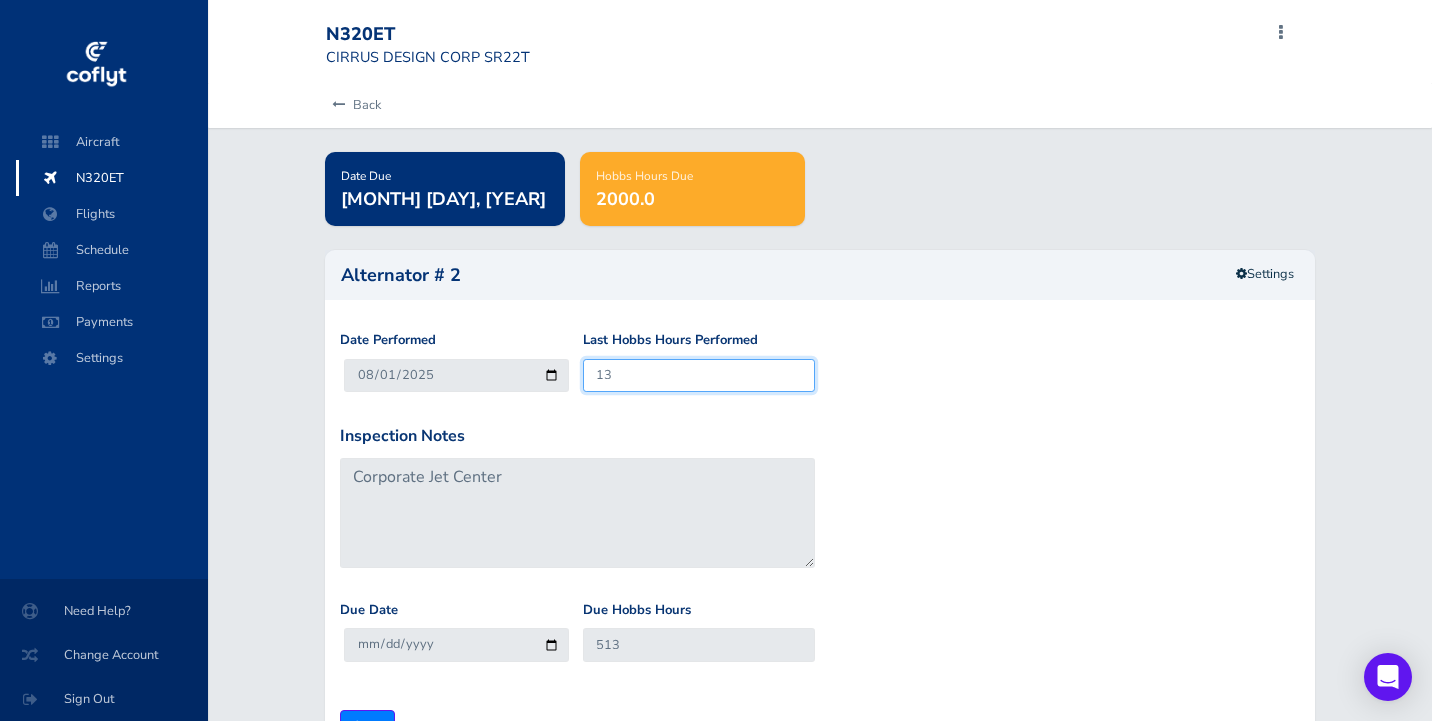 type on "139" 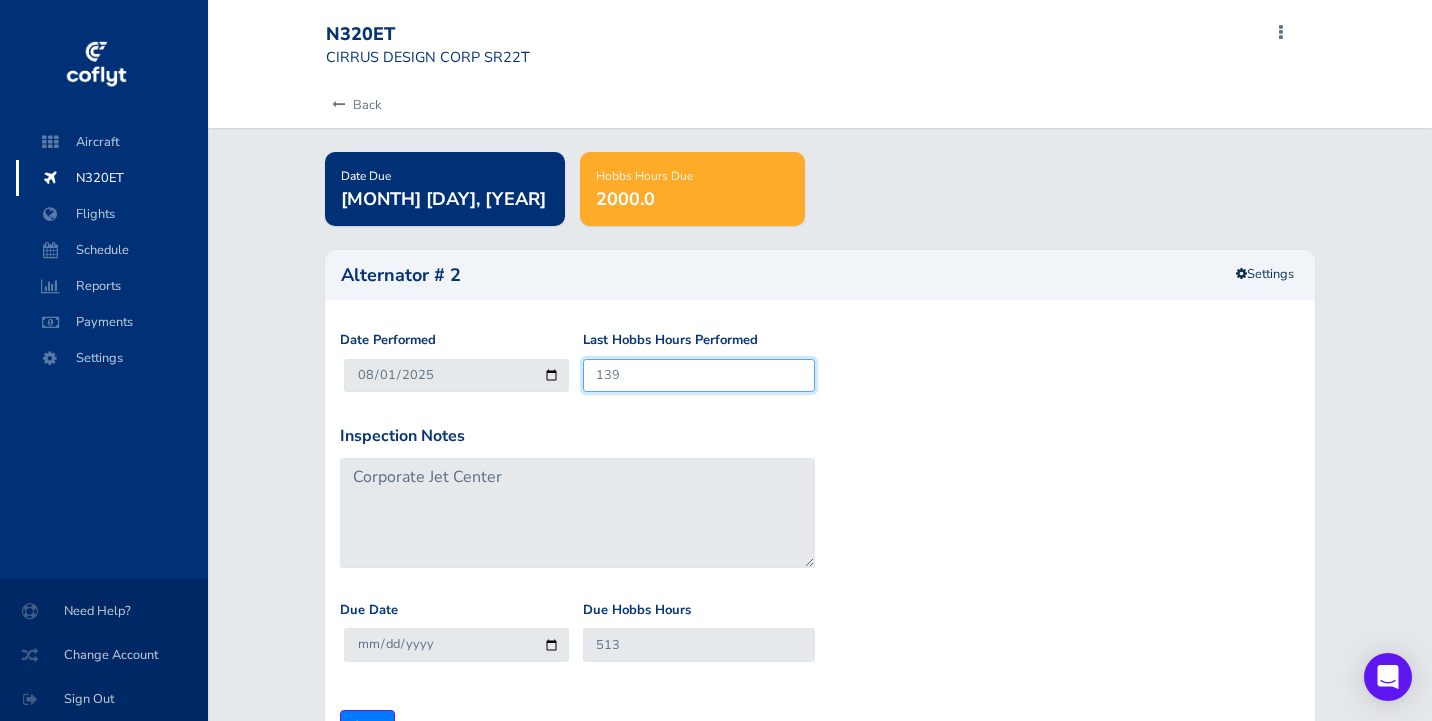 type on "639" 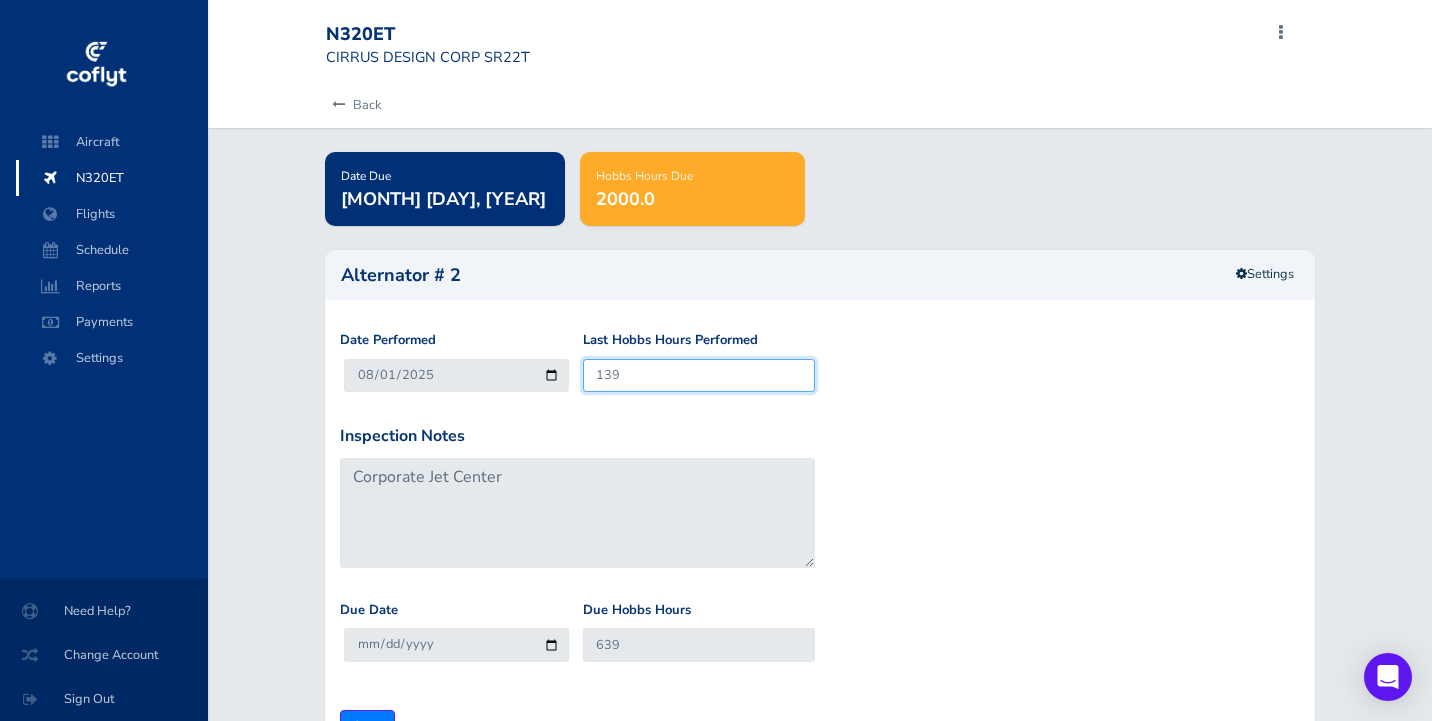 type on "1391" 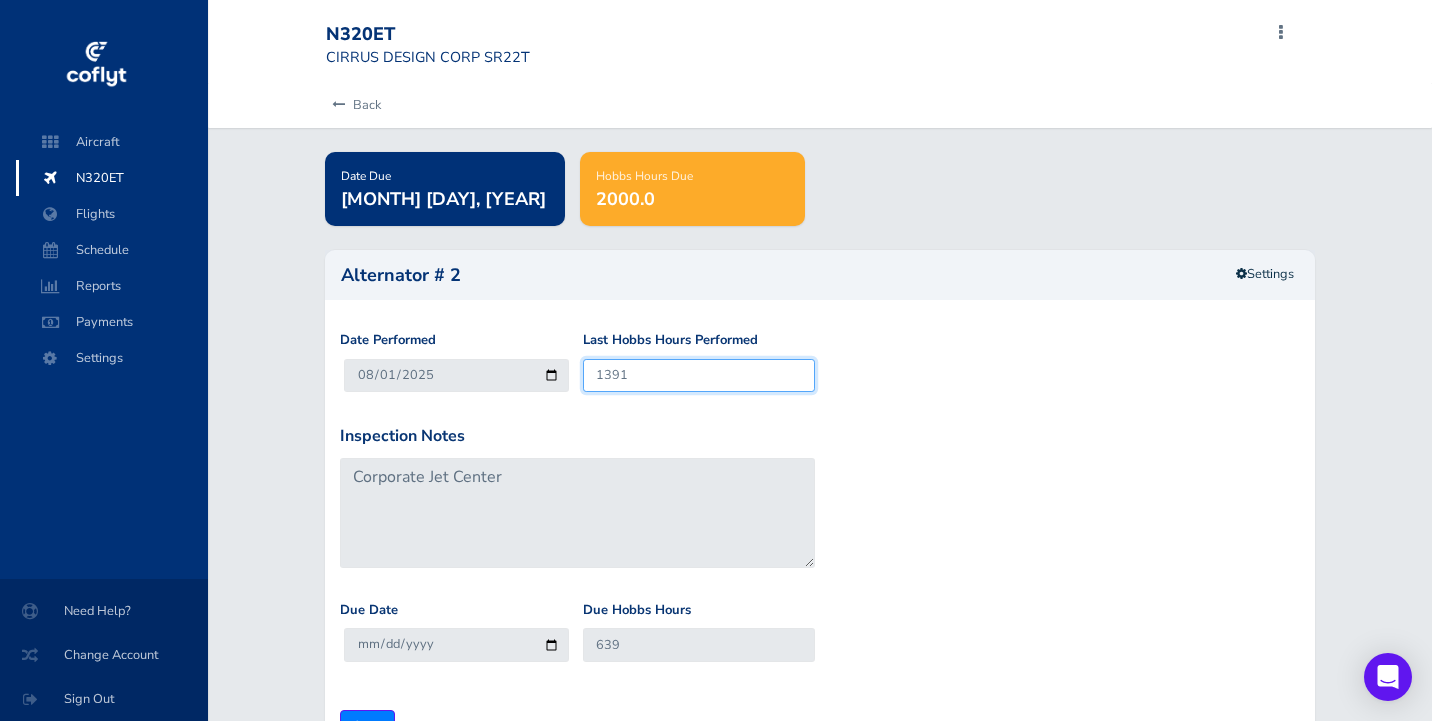 type on "1891" 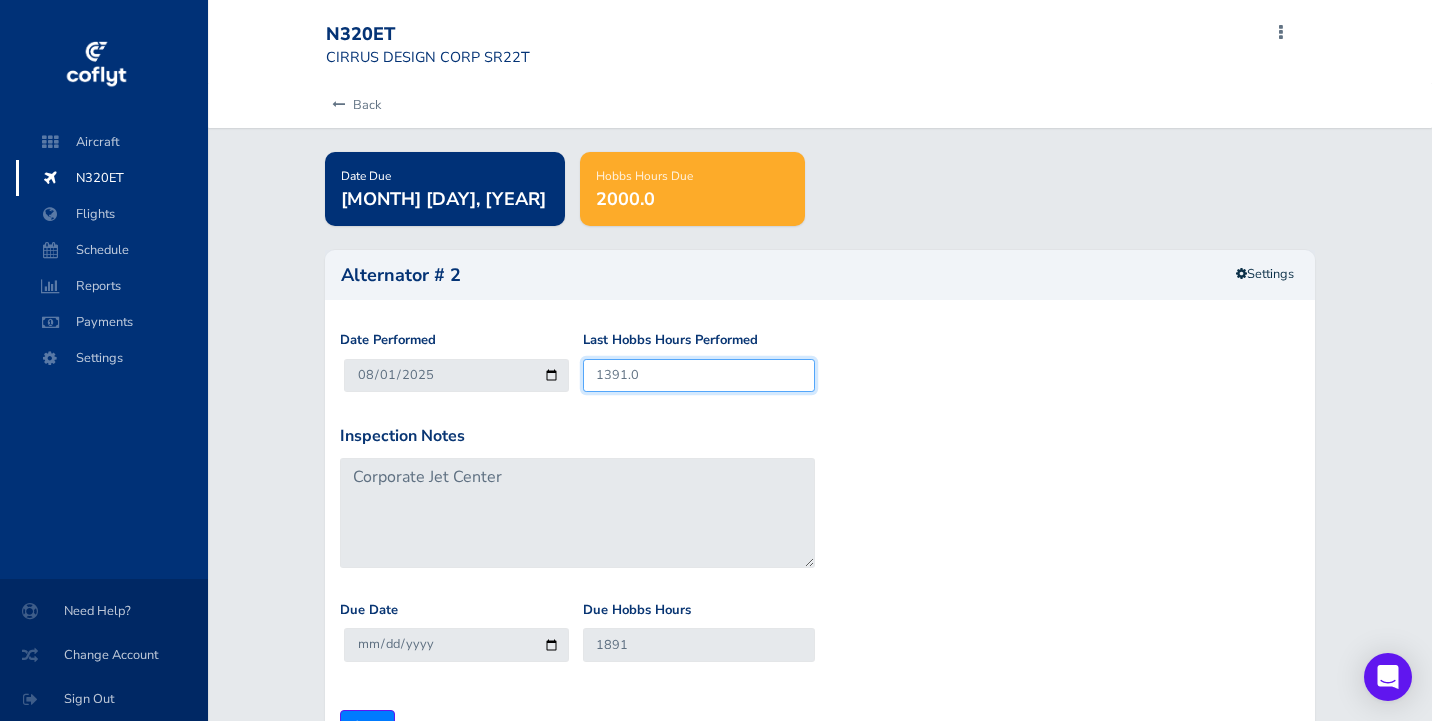 type on "1391.0" 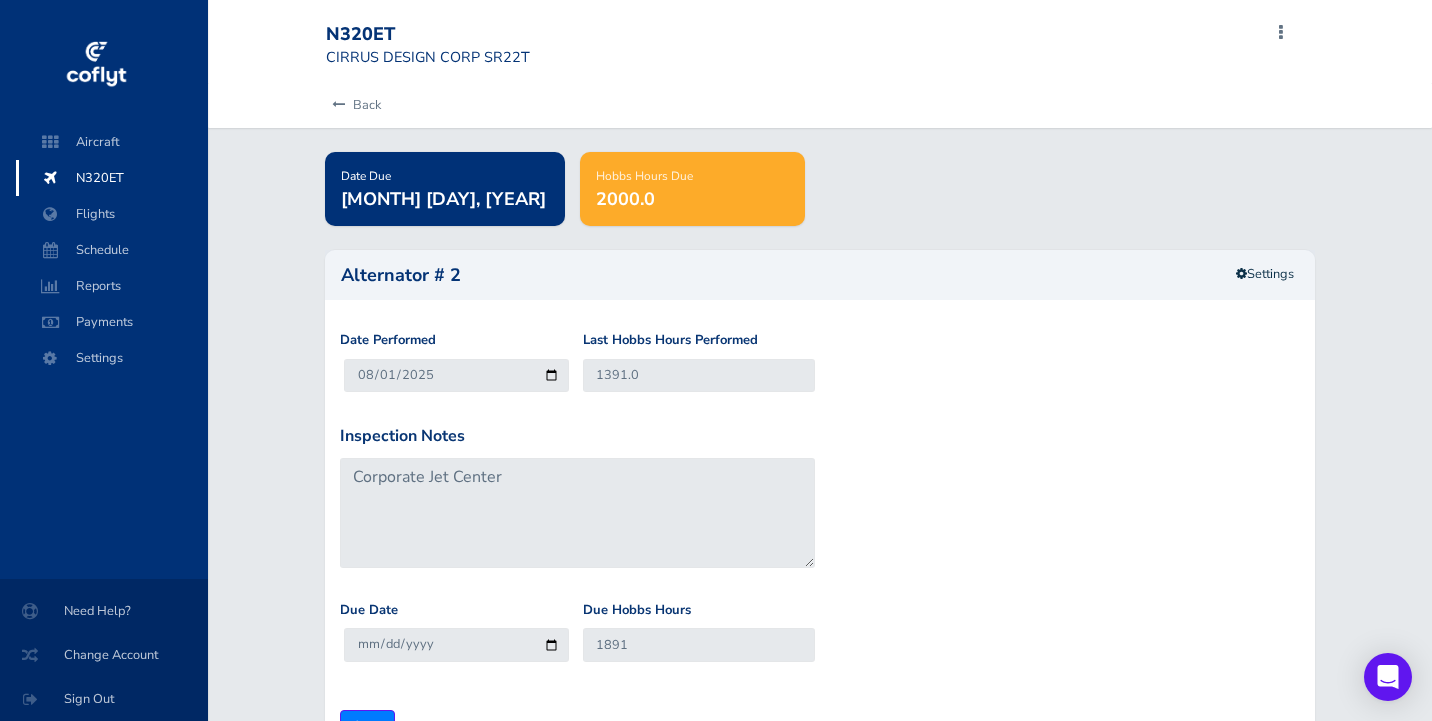 click on "Date Performed 2025-08-01
Last Hobbs Hours Performed 1391.0" at bounding box center (820, 377) 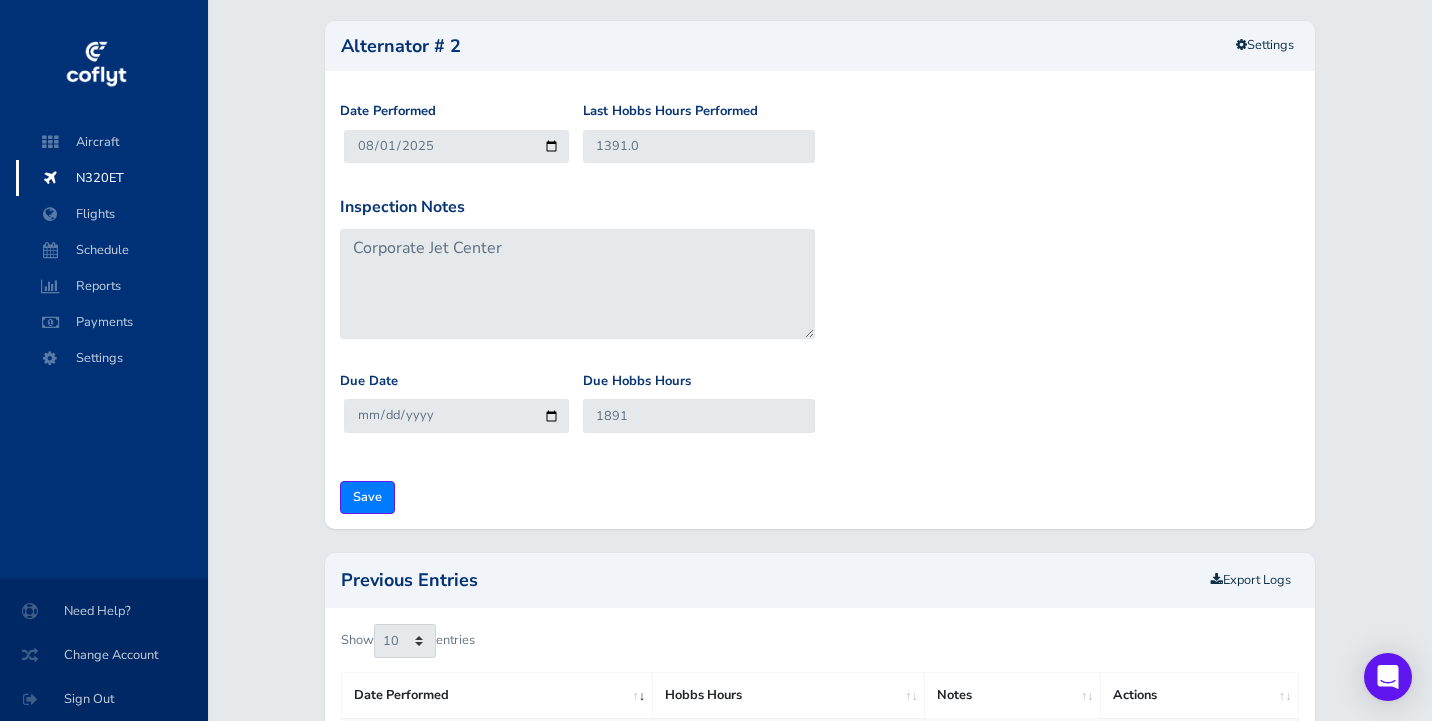 scroll, scrollTop: 249, scrollLeft: 0, axis: vertical 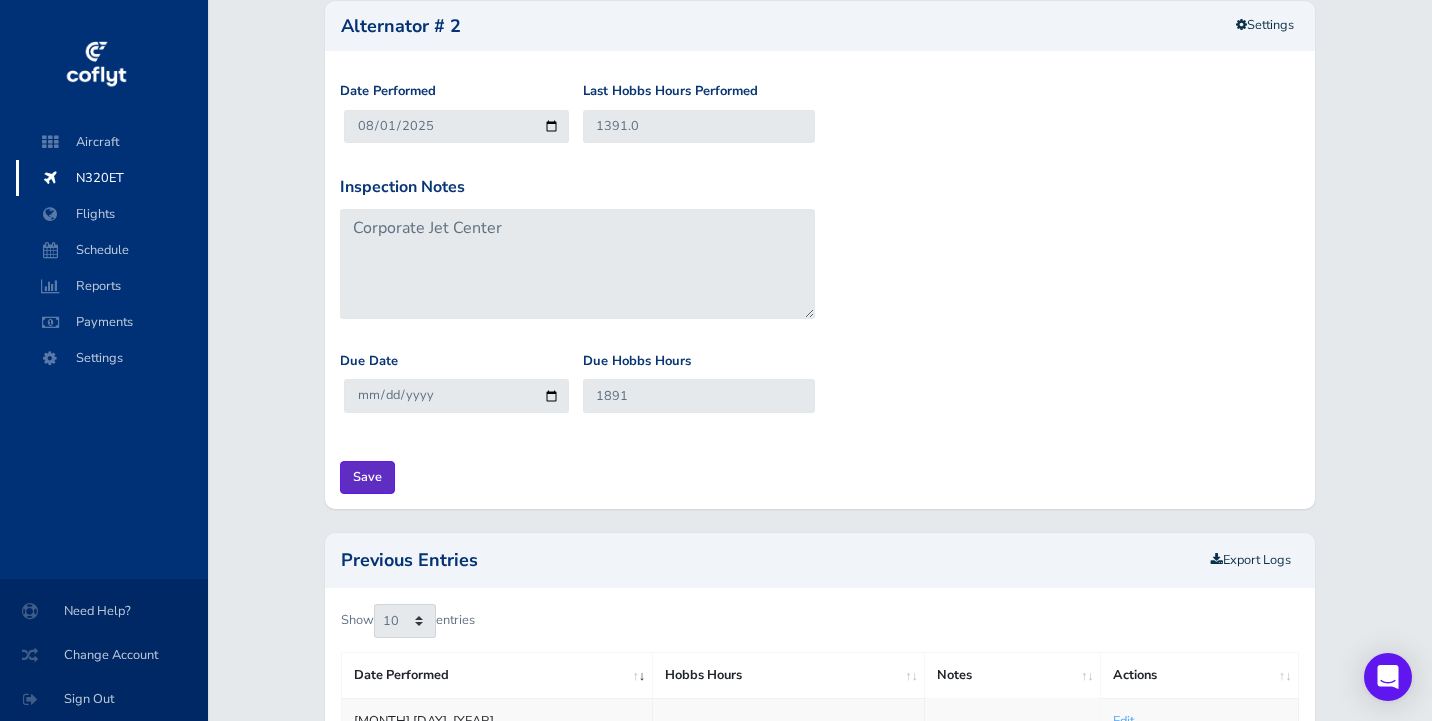 click on "Save" at bounding box center (367, 477) 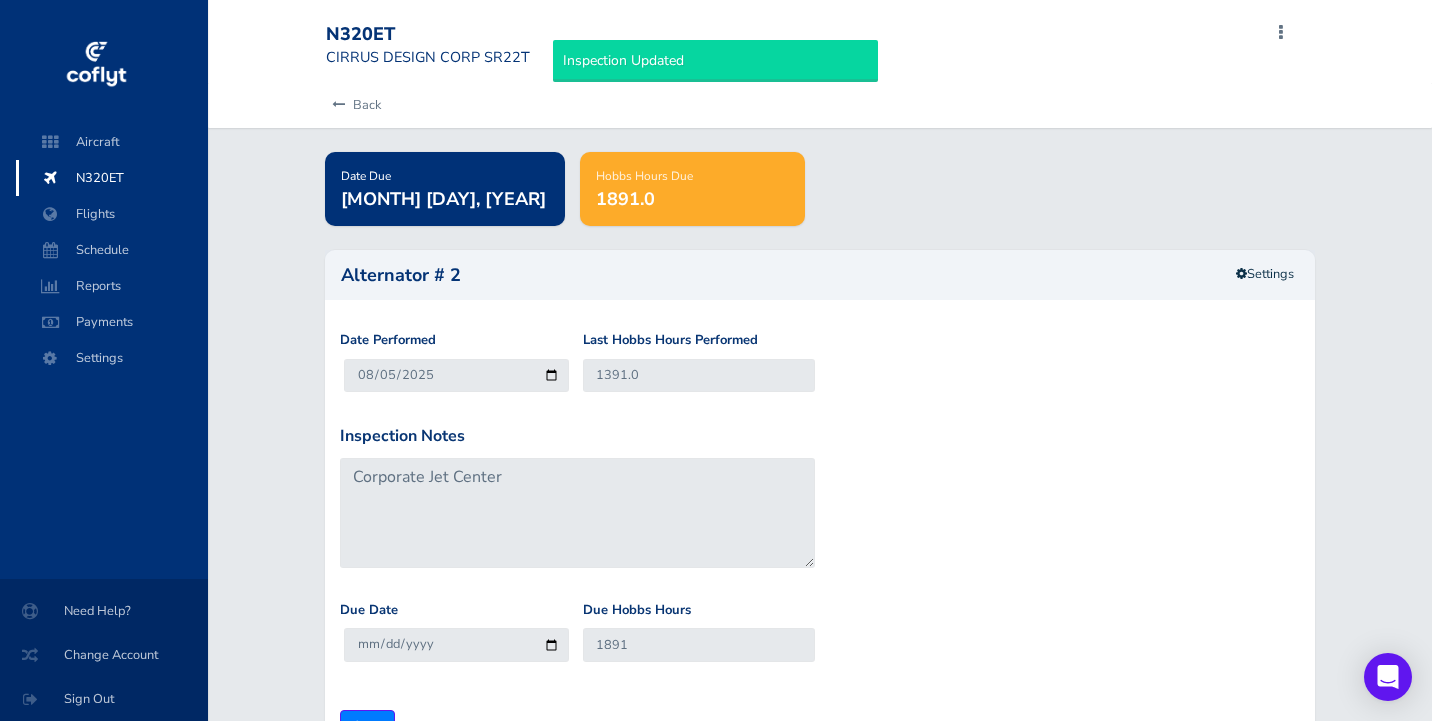 scroll, scrollTop: 0, scrollLeft: 0, axis: both 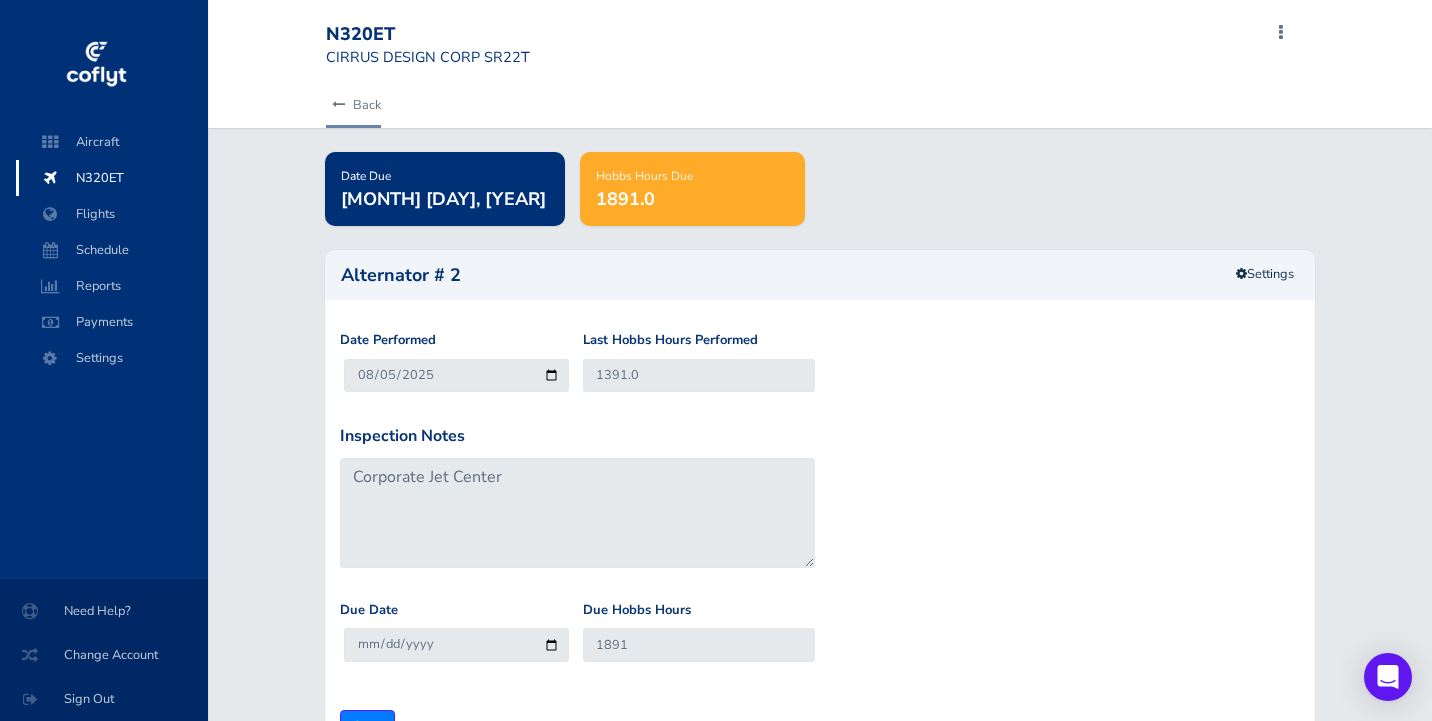 click on "Back" at bounding box center [353, 105] 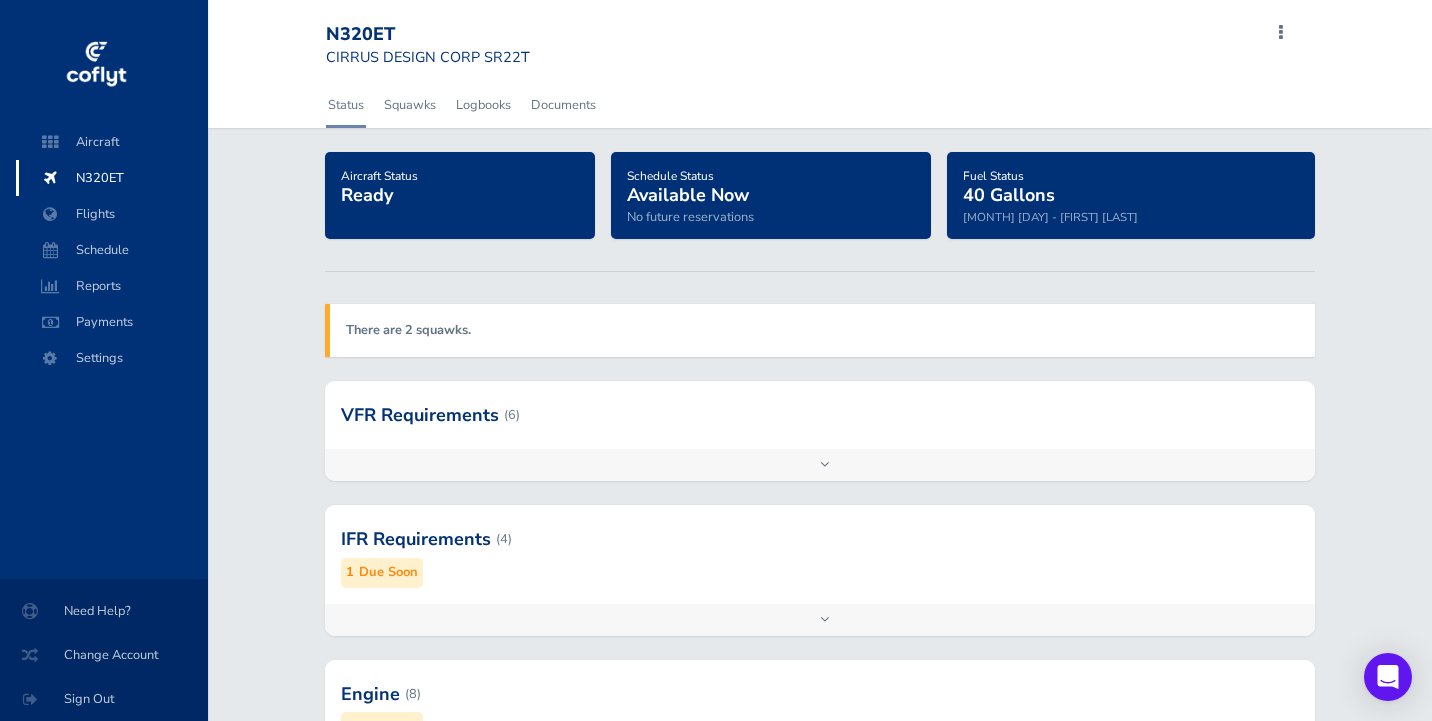 scroll, scrollTop: 0, scrollLeft: 0, axis: both 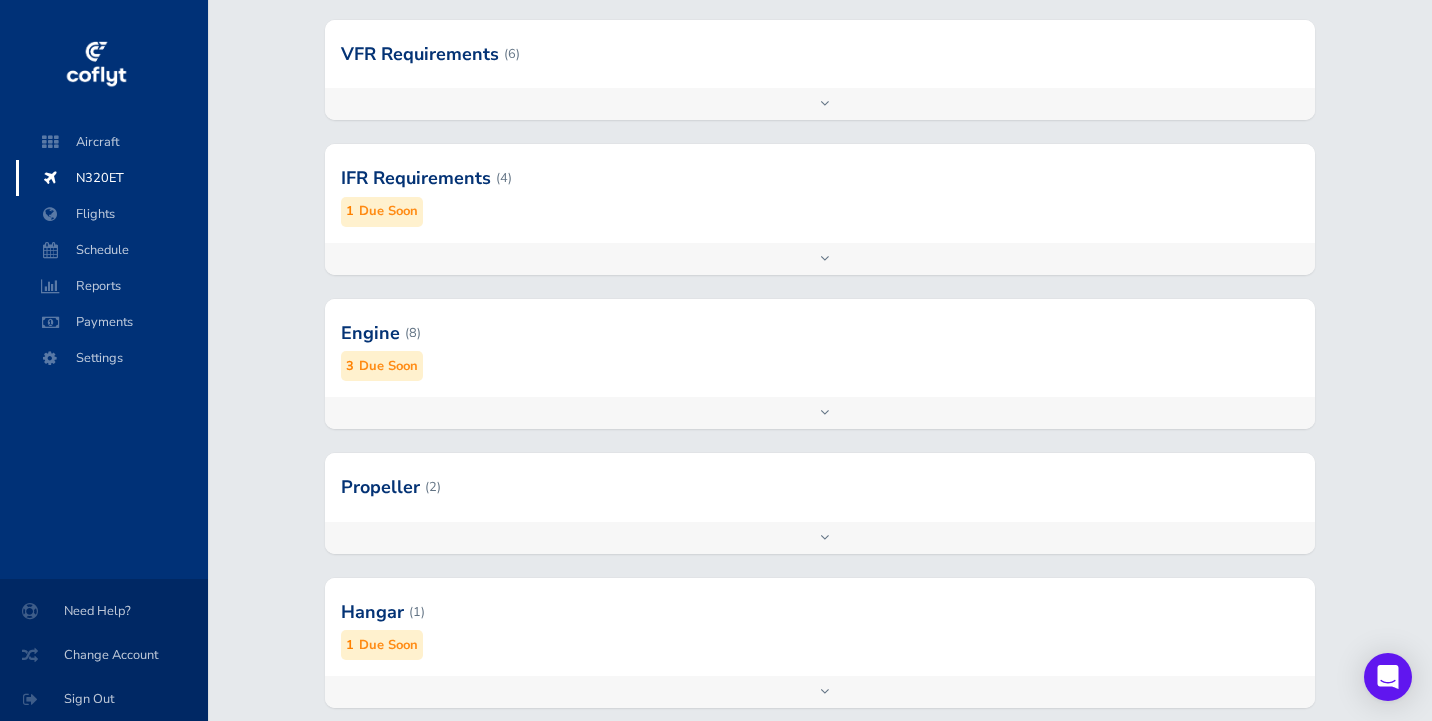 click on "Add inspection
Edit" at bounding box center [820, 413] 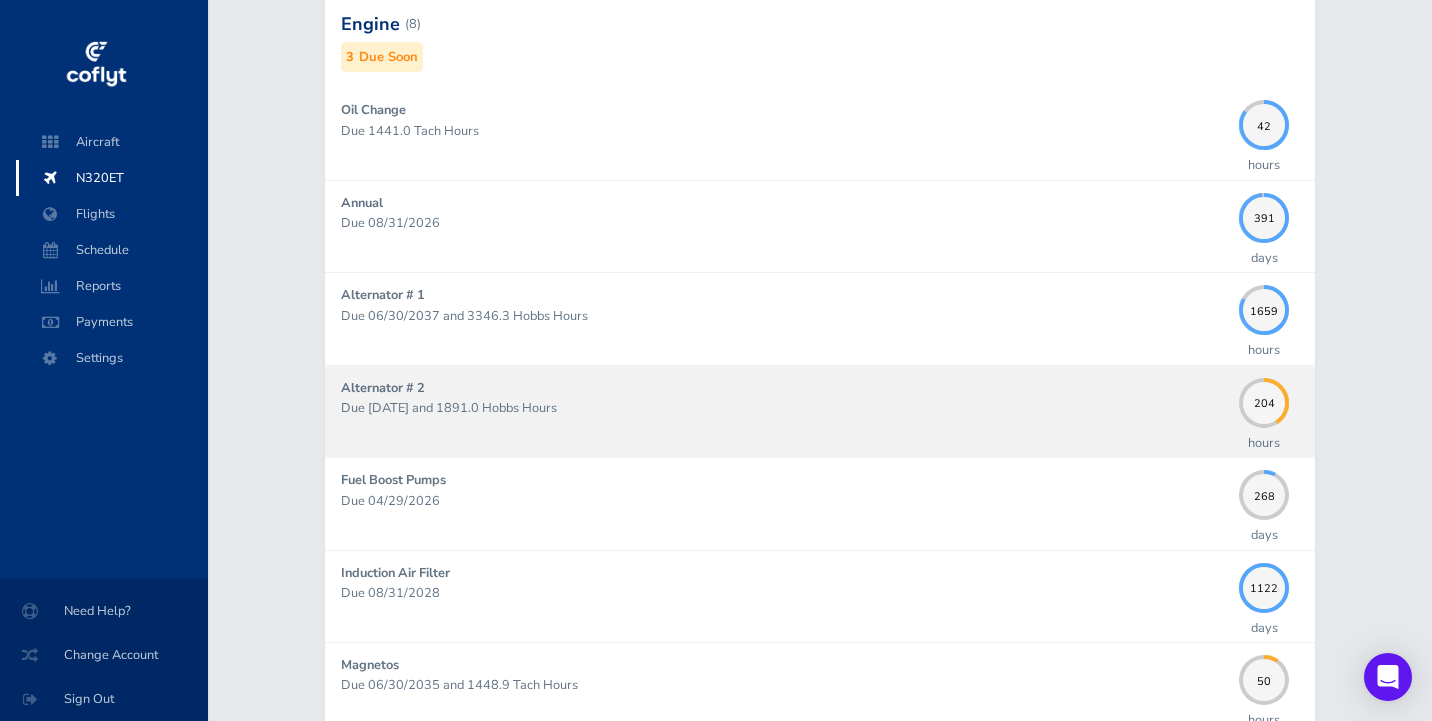 scroll, scrollTop: 679, scrollLeft: 0, axis: vertical 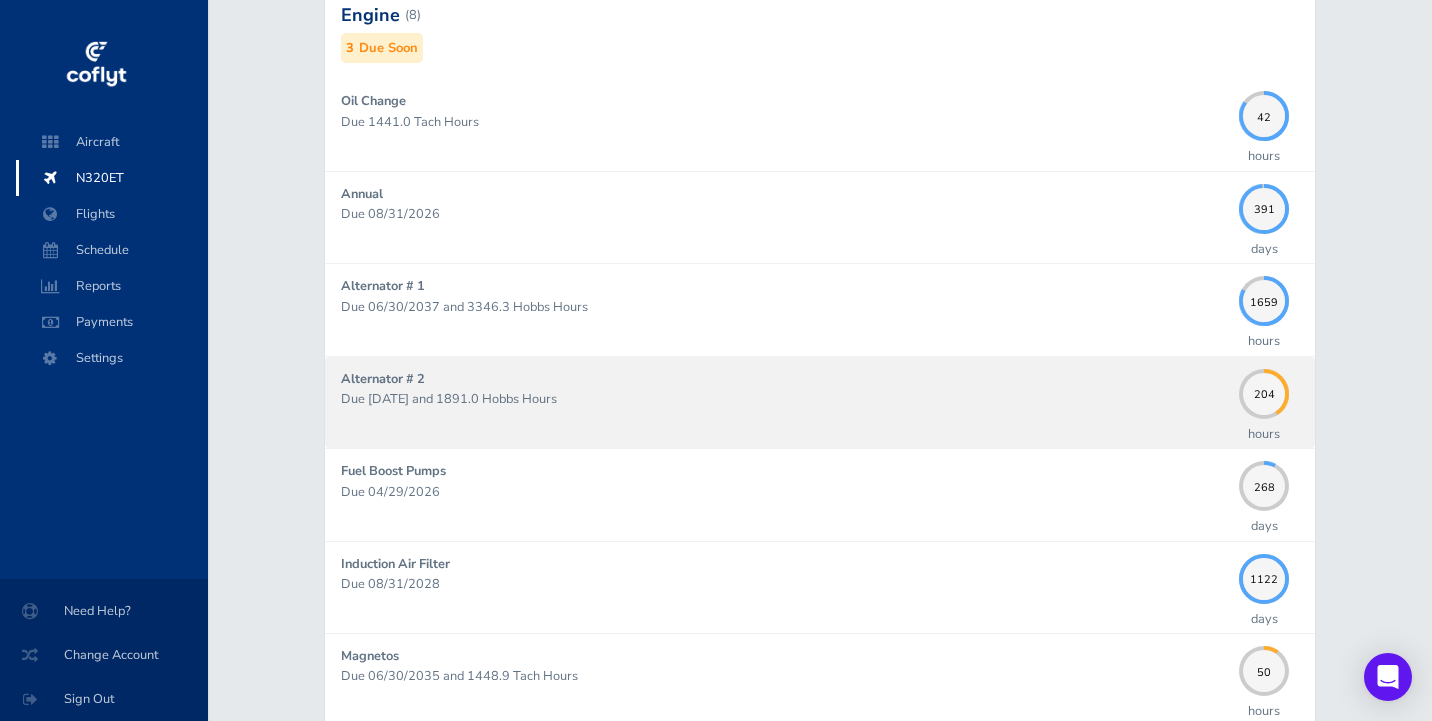 click on "Alternator # 2
Due [DATE] and 1891.0 Hobbs Hours" at bounding box center [785, 402] 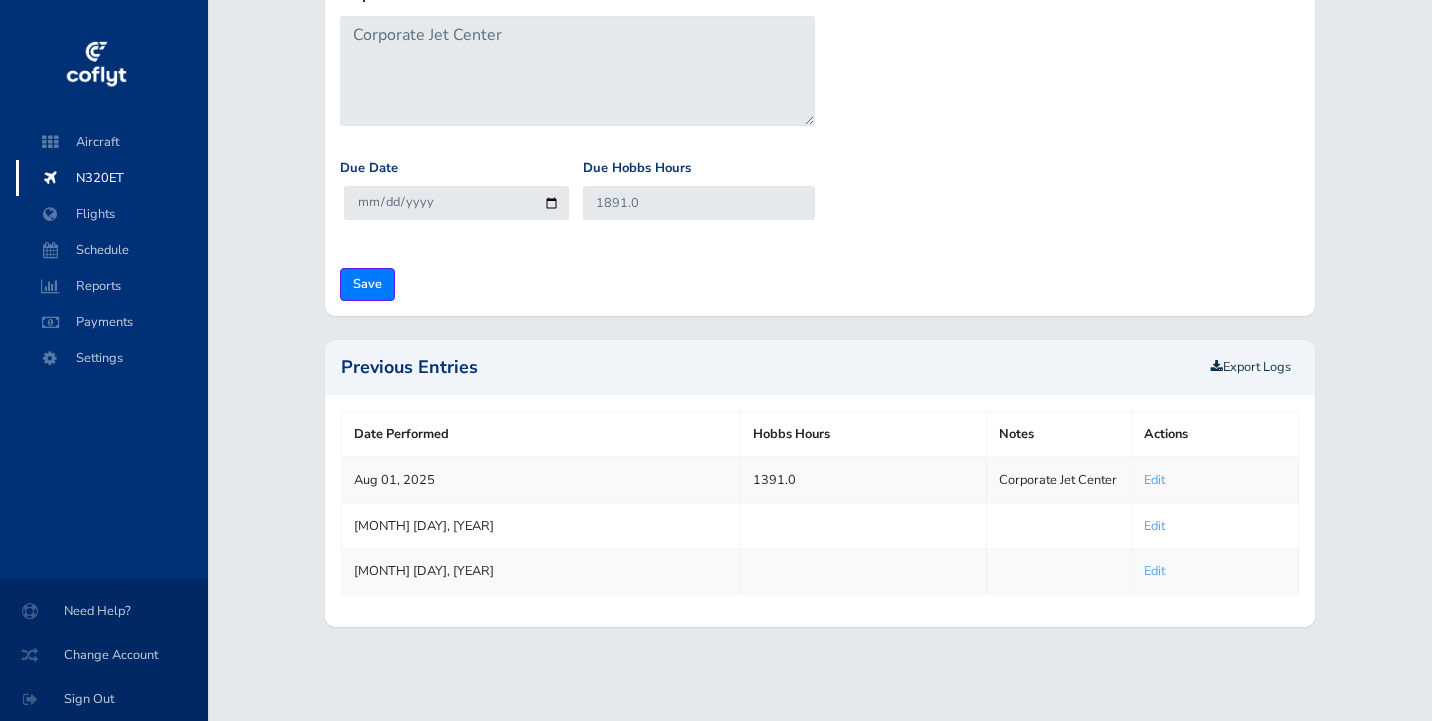 type on "2025-08-05" 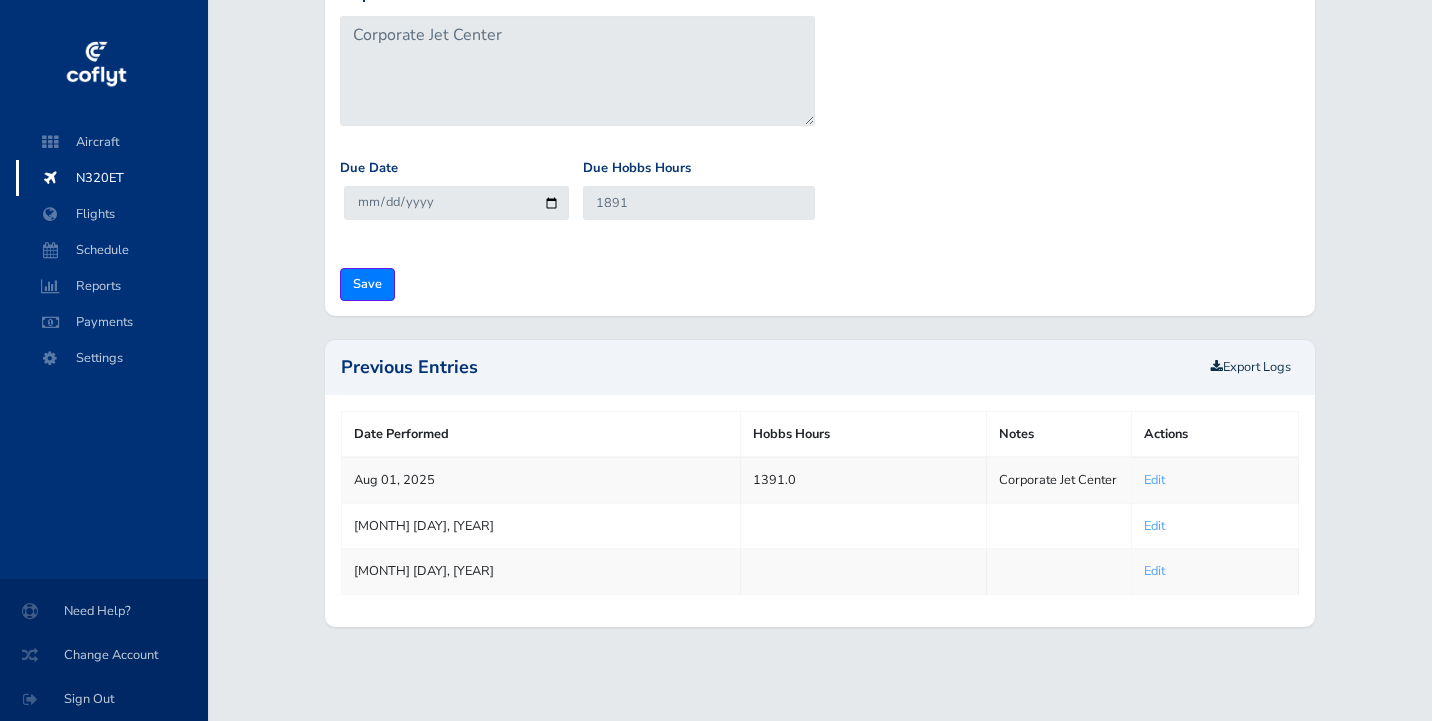 scroll, scrollTop: 0, scrollLeft: 0, axis: both 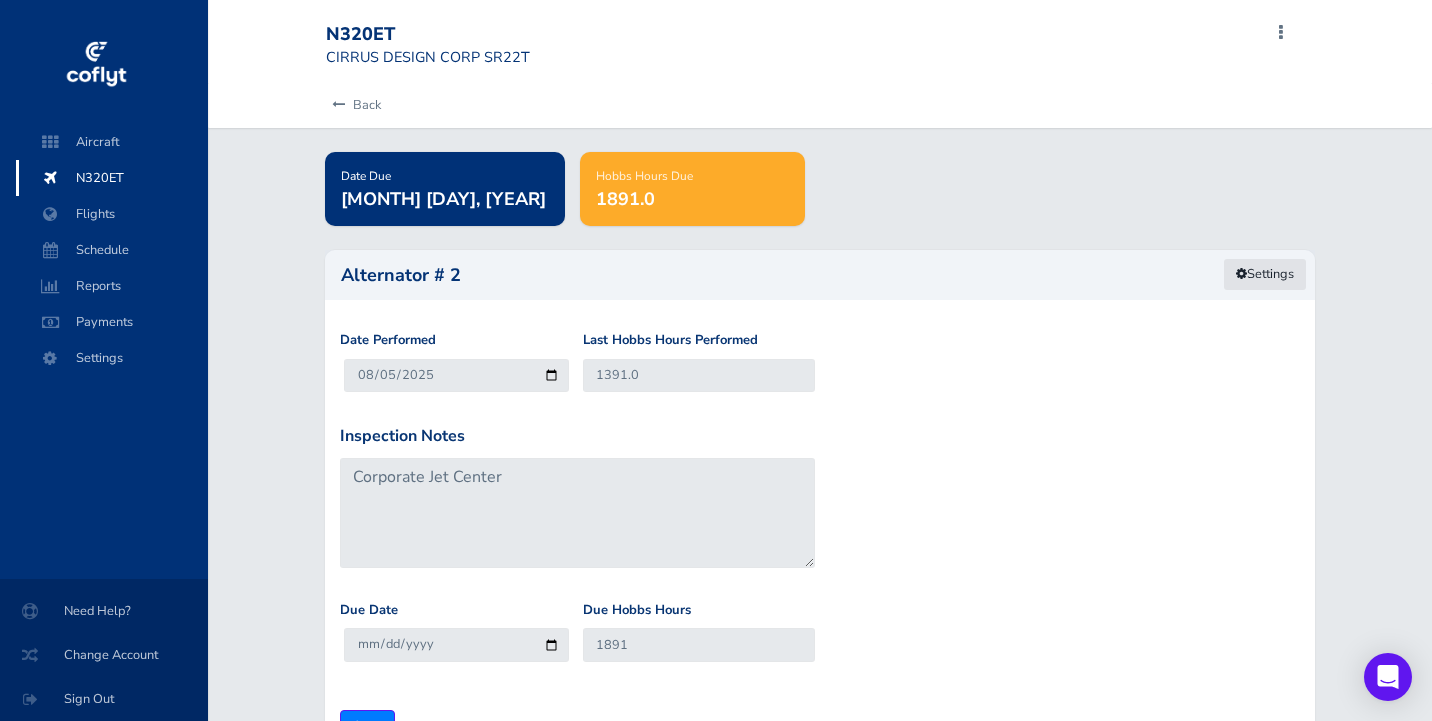 click on "Settings" at bounding box center [1265, 274] 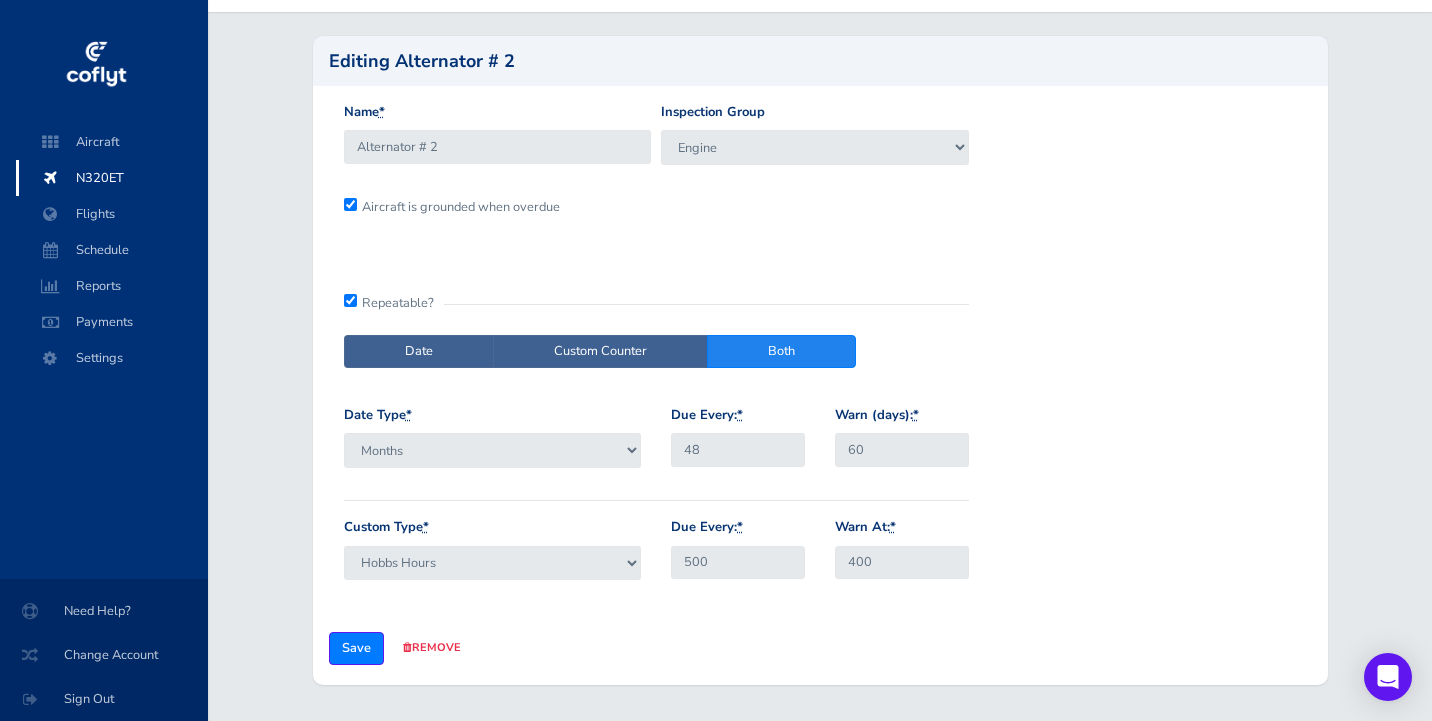 scroll, scrollTop: 122, scrollLeft: 0, axis: vertical 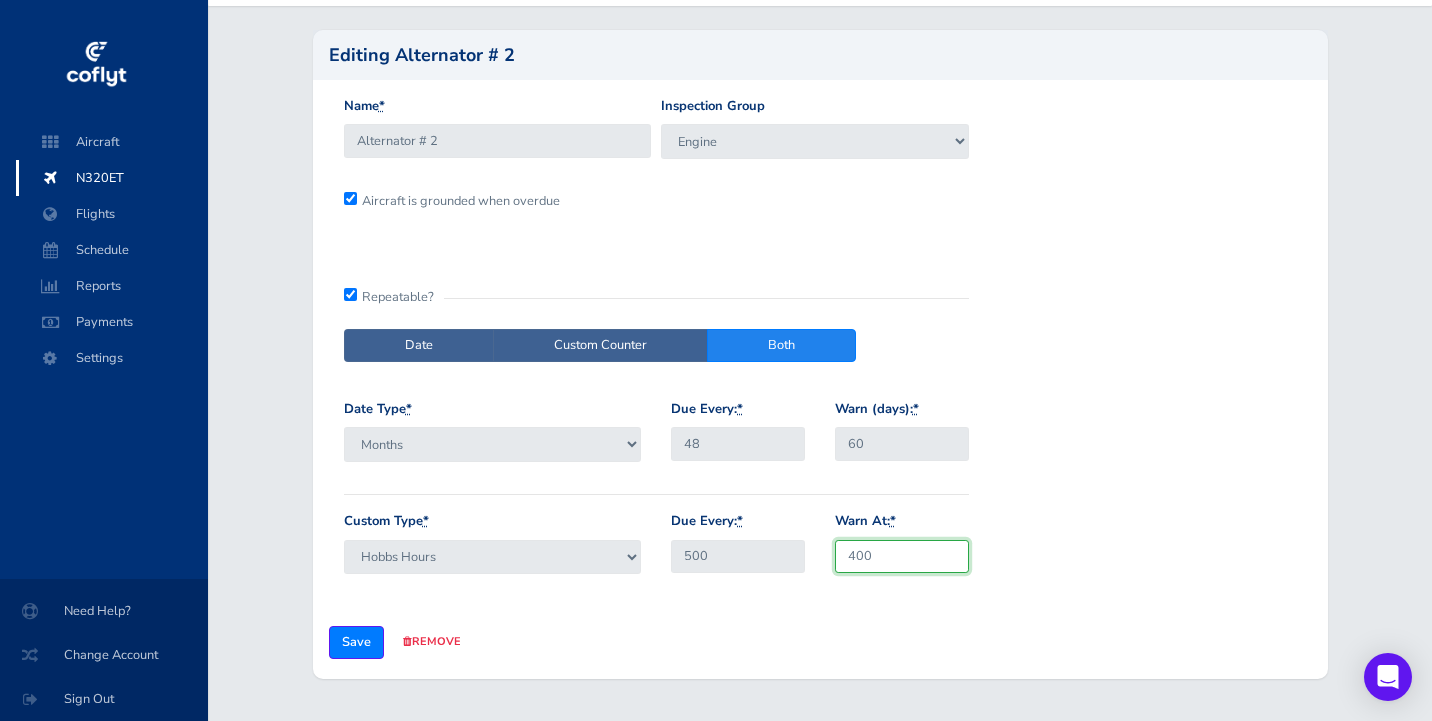 click on "400" at bounding box center [902, 556] 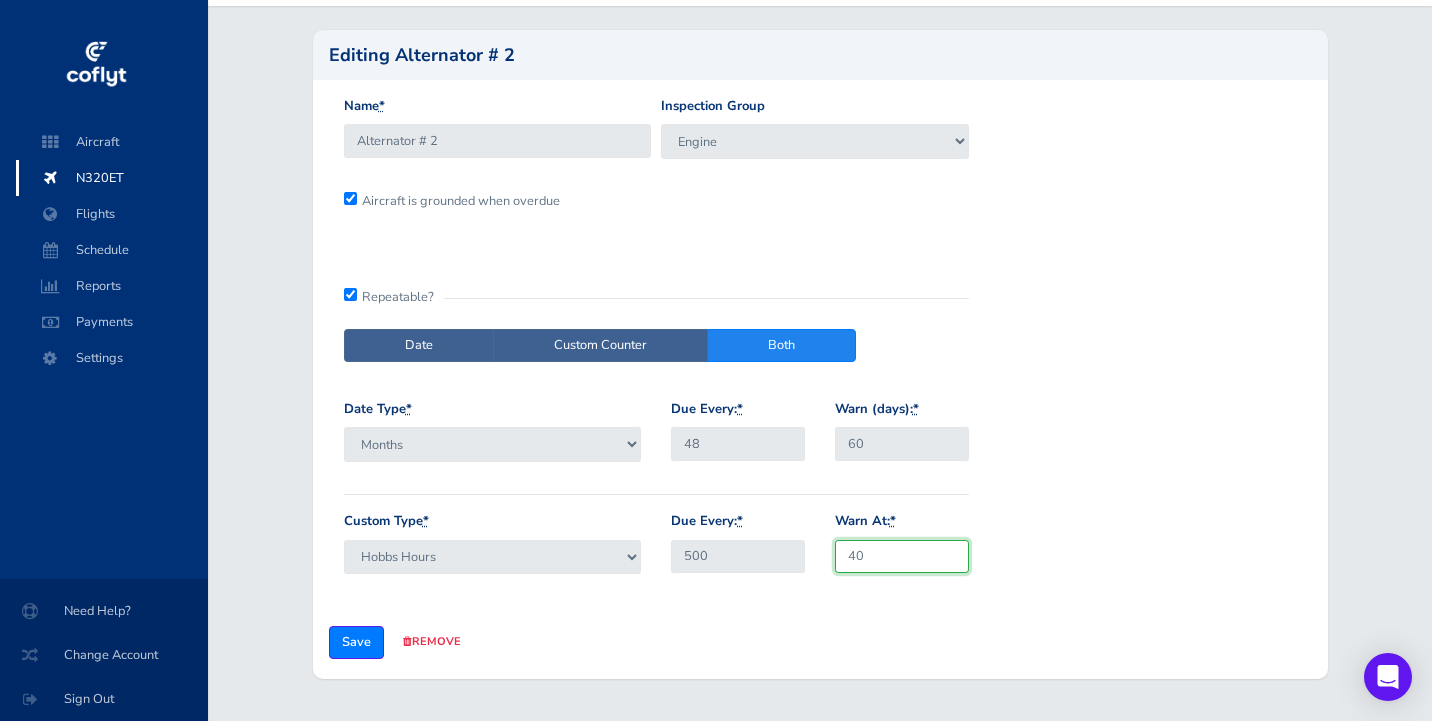 type on "4" 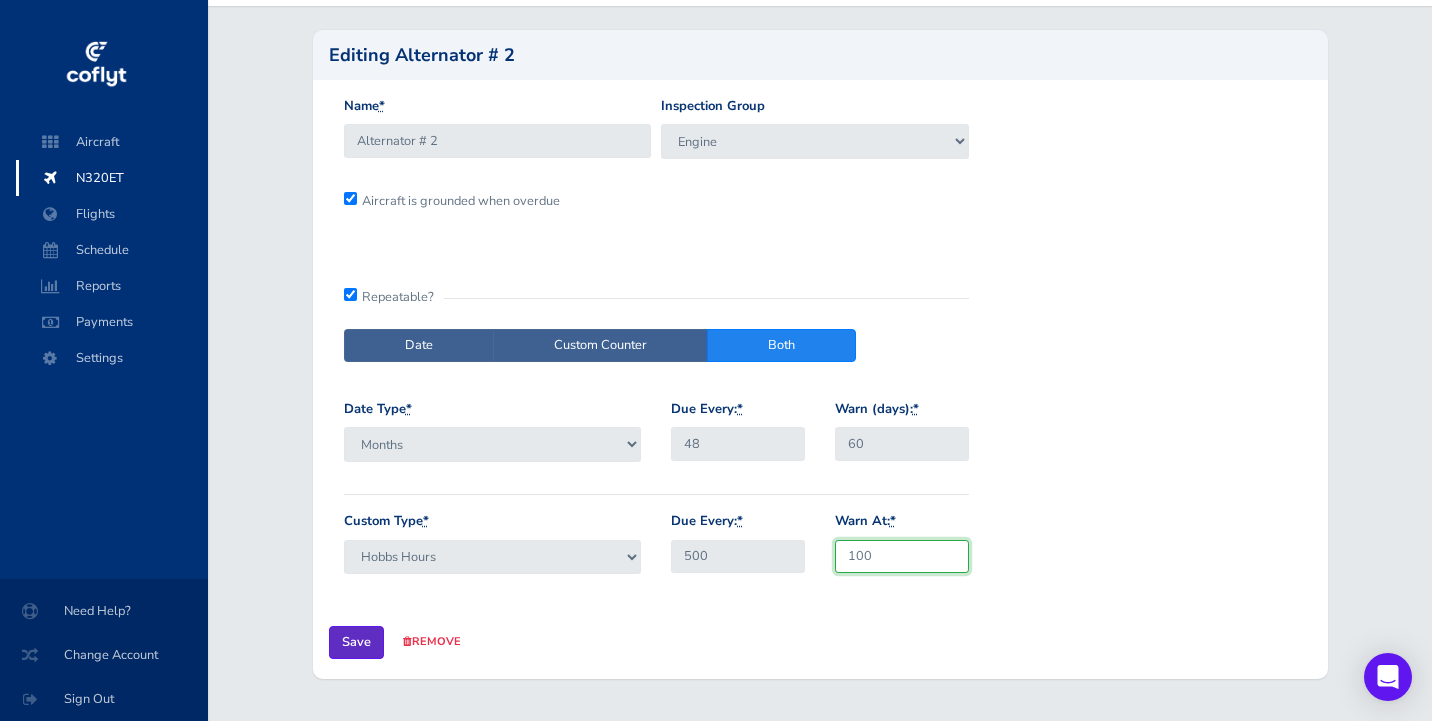 type on "100" 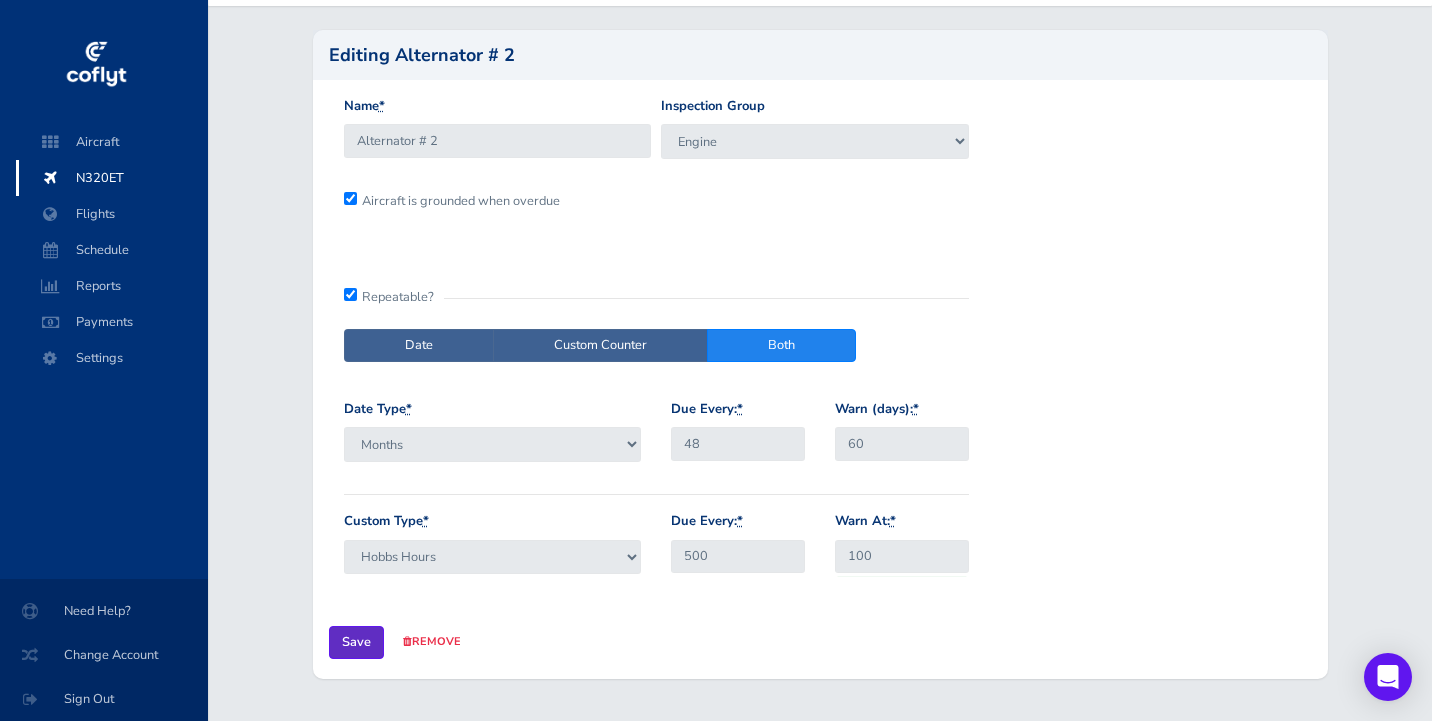 click on "Save" at bounding box center (356, 642) 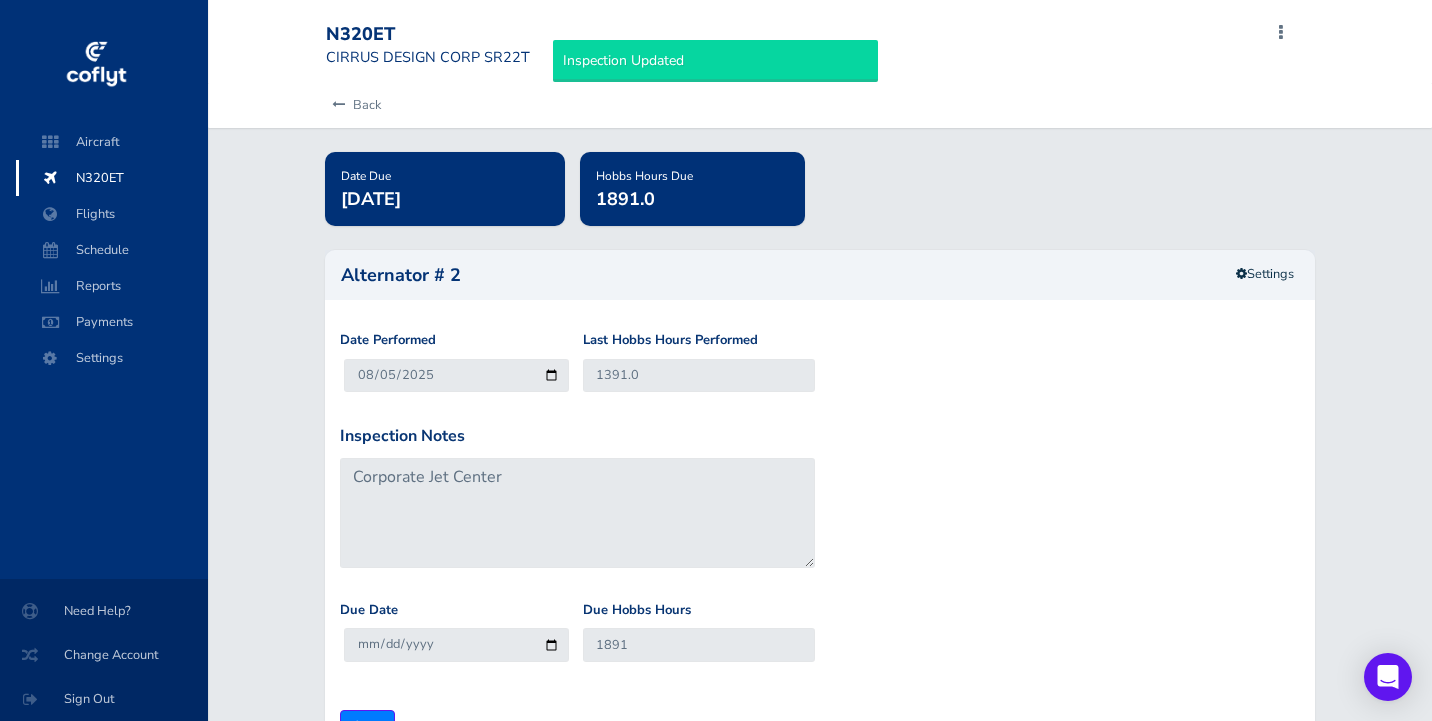 scroll, scrollTop: 0, scrollLeft: 0, axis: both 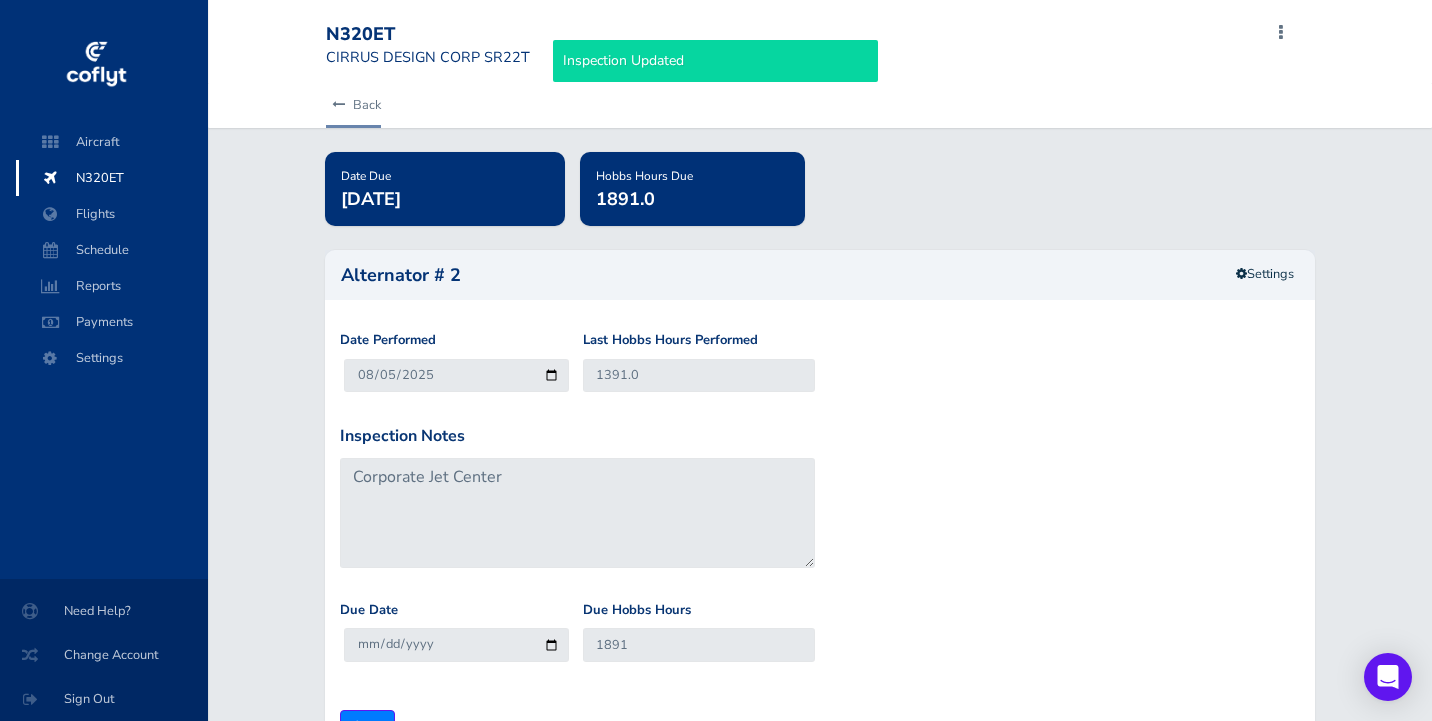 click on "Back" at bounding box center [353, 105] 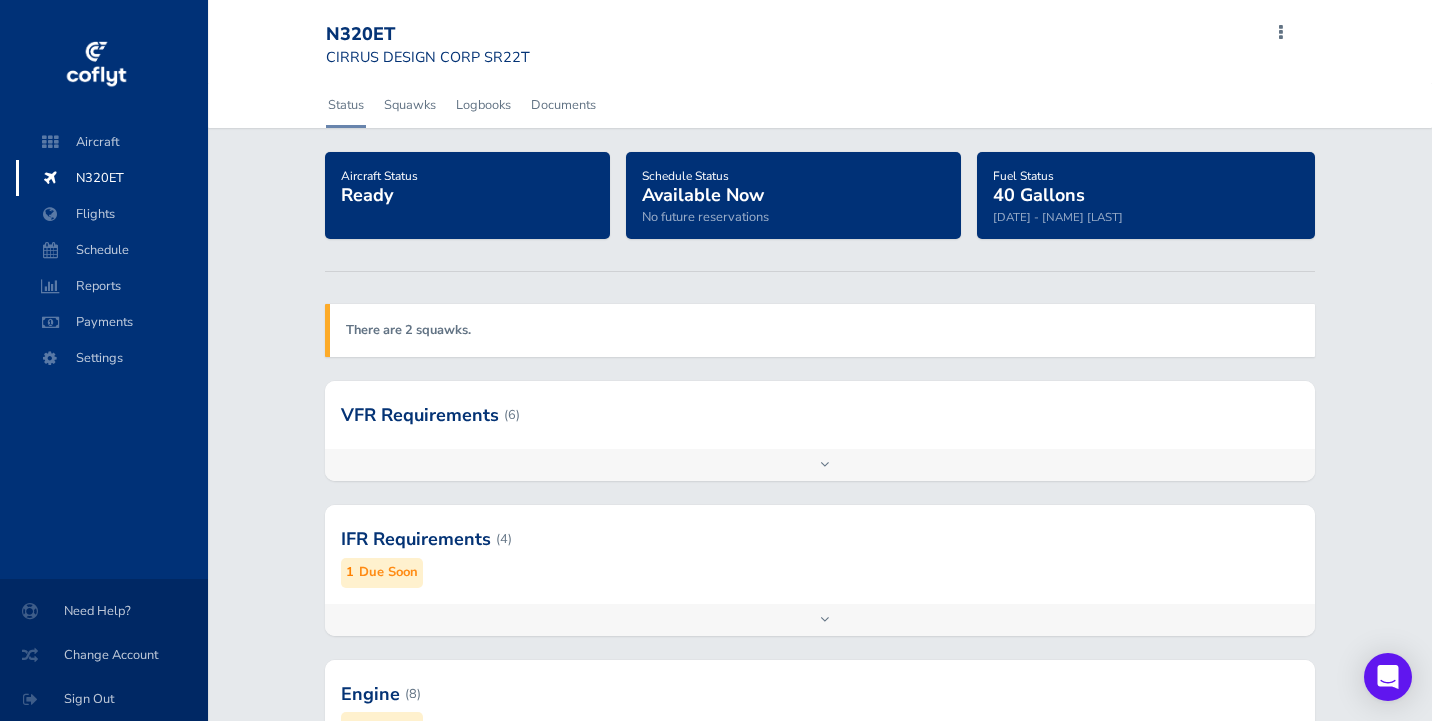 scroll, scrollTop: 0, scrollLeft: 0, axis: both 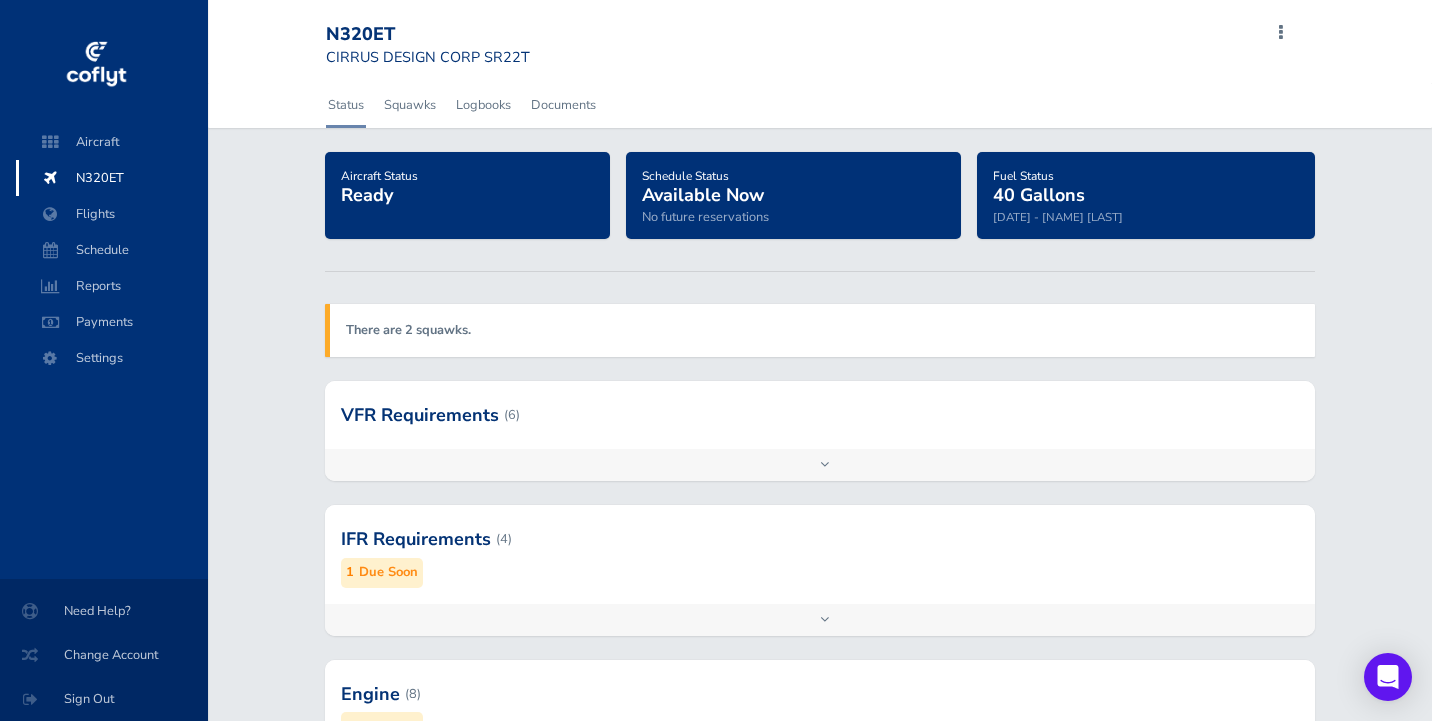 click on "Add inspection
Edit" at bounding box center [820, 620] 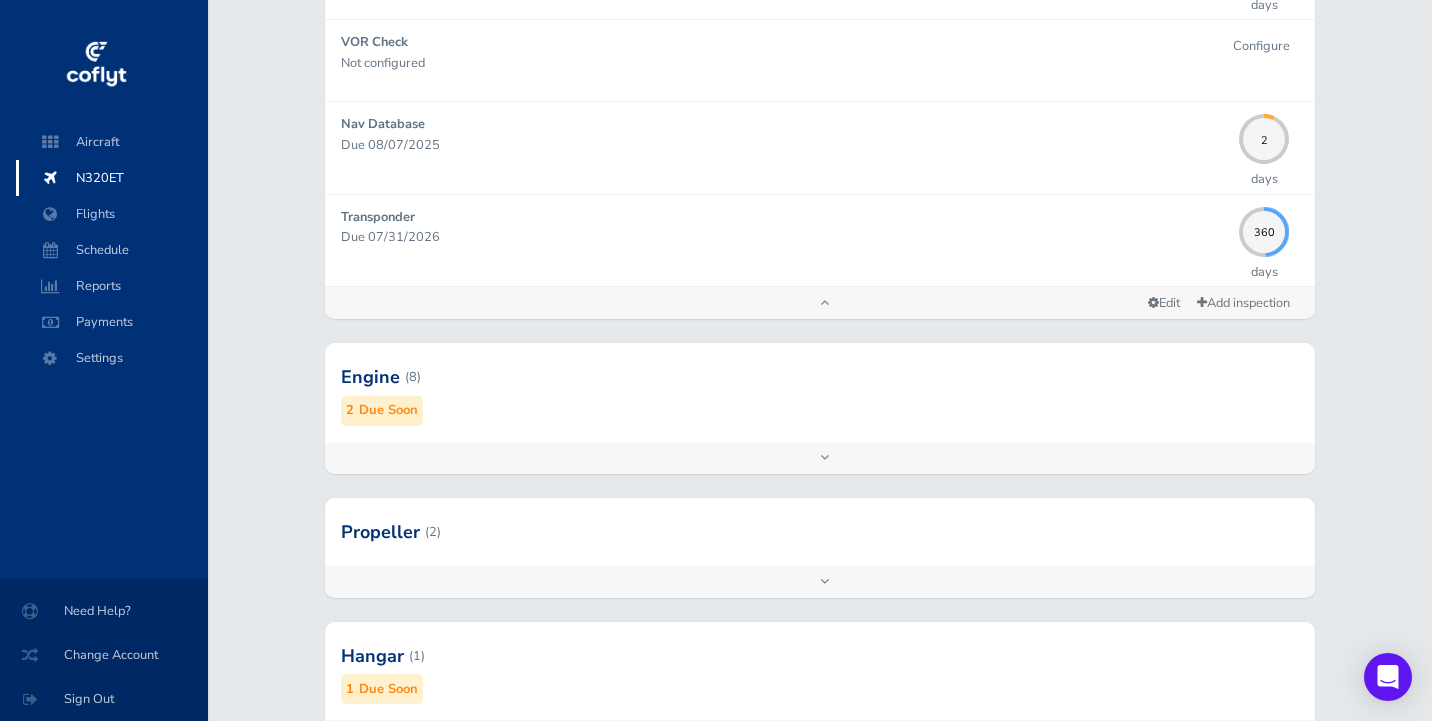 scroll, scrollTop: 672, scrollLeft: 0, axis: vertical 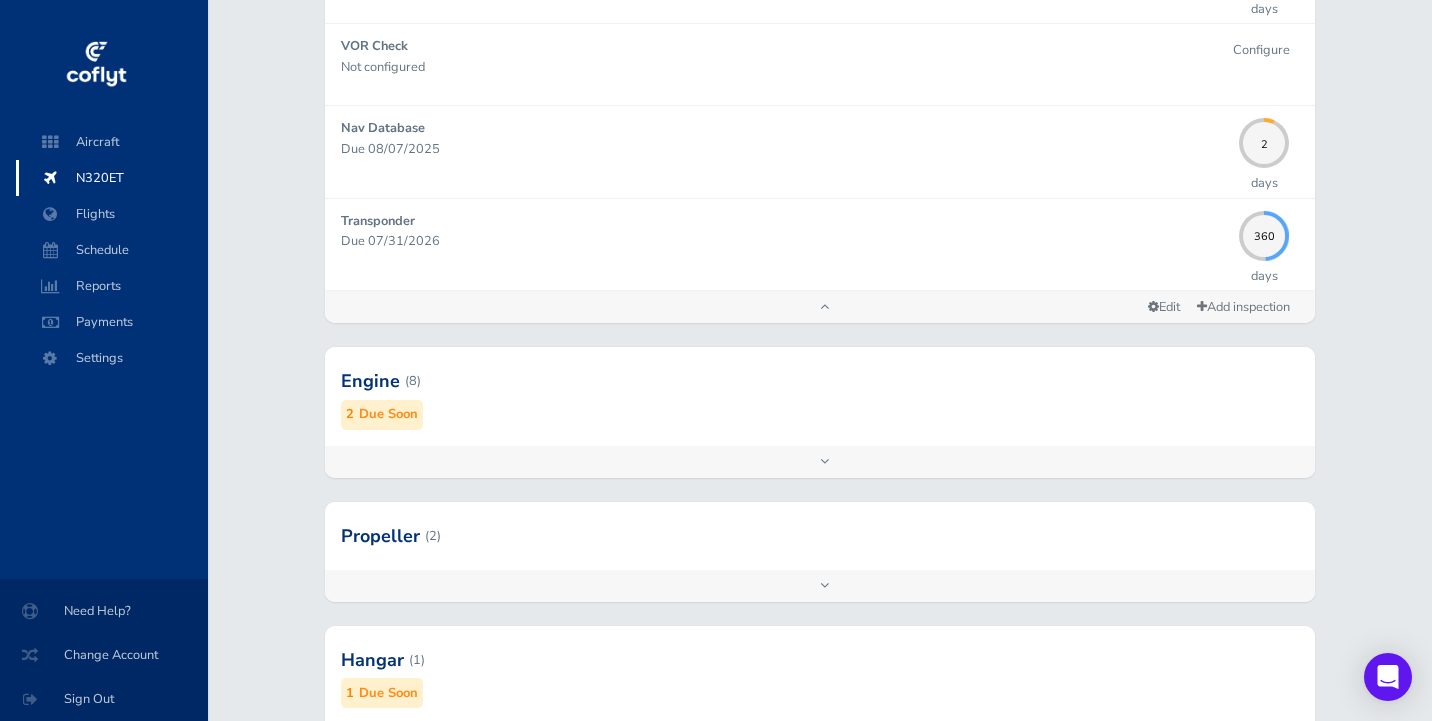click on "Engine
(8)
2
Due Soon" at bounding box center [820, 396] 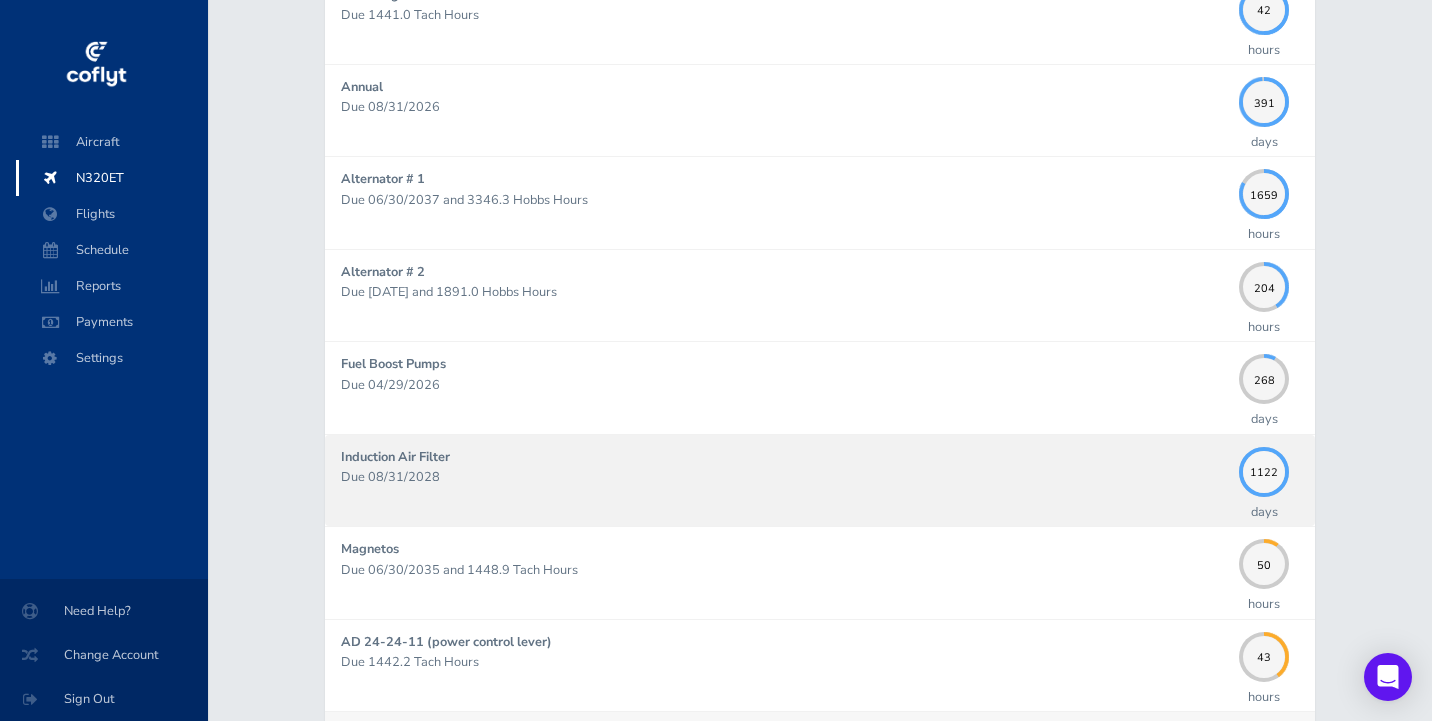 scroll, scrollTop: 1127, scrollLeft: 0, axis: vertical 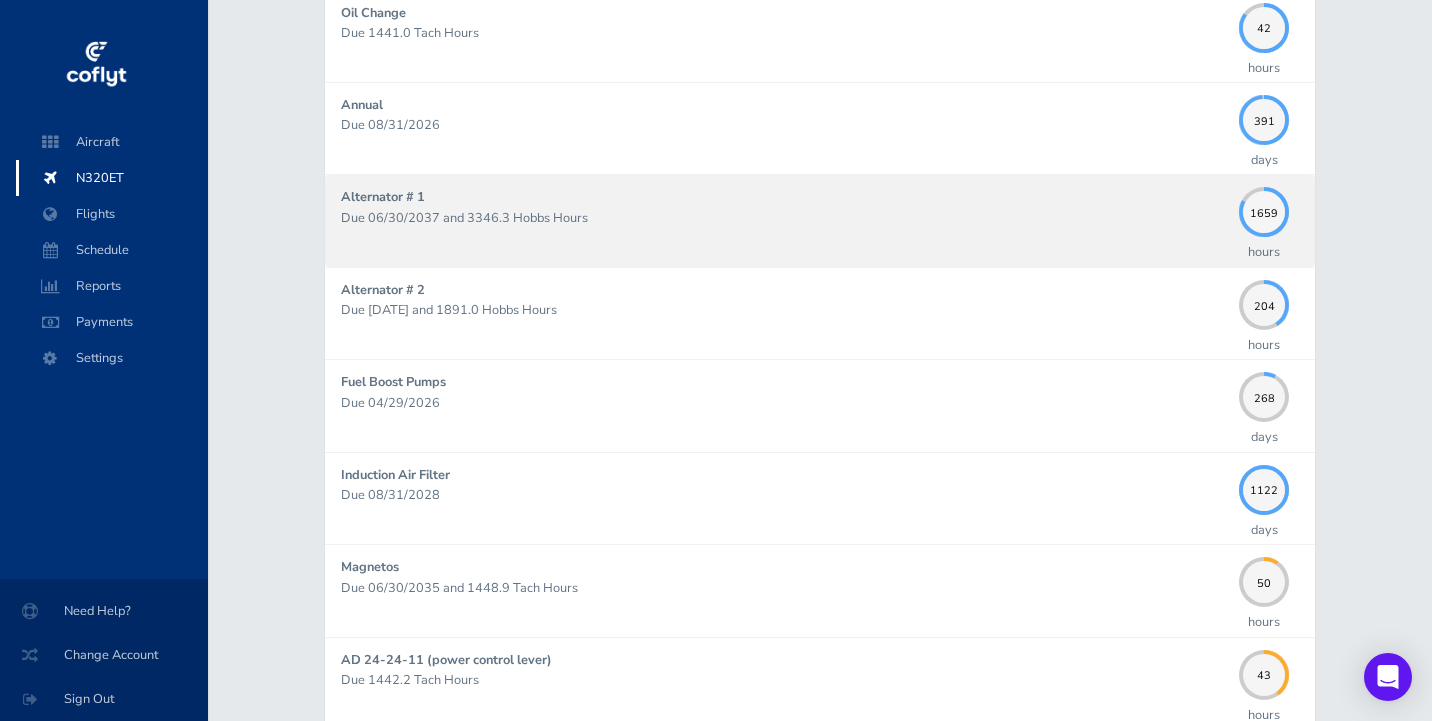 click on "Alternator # 1" at bounding box center (383, 197) 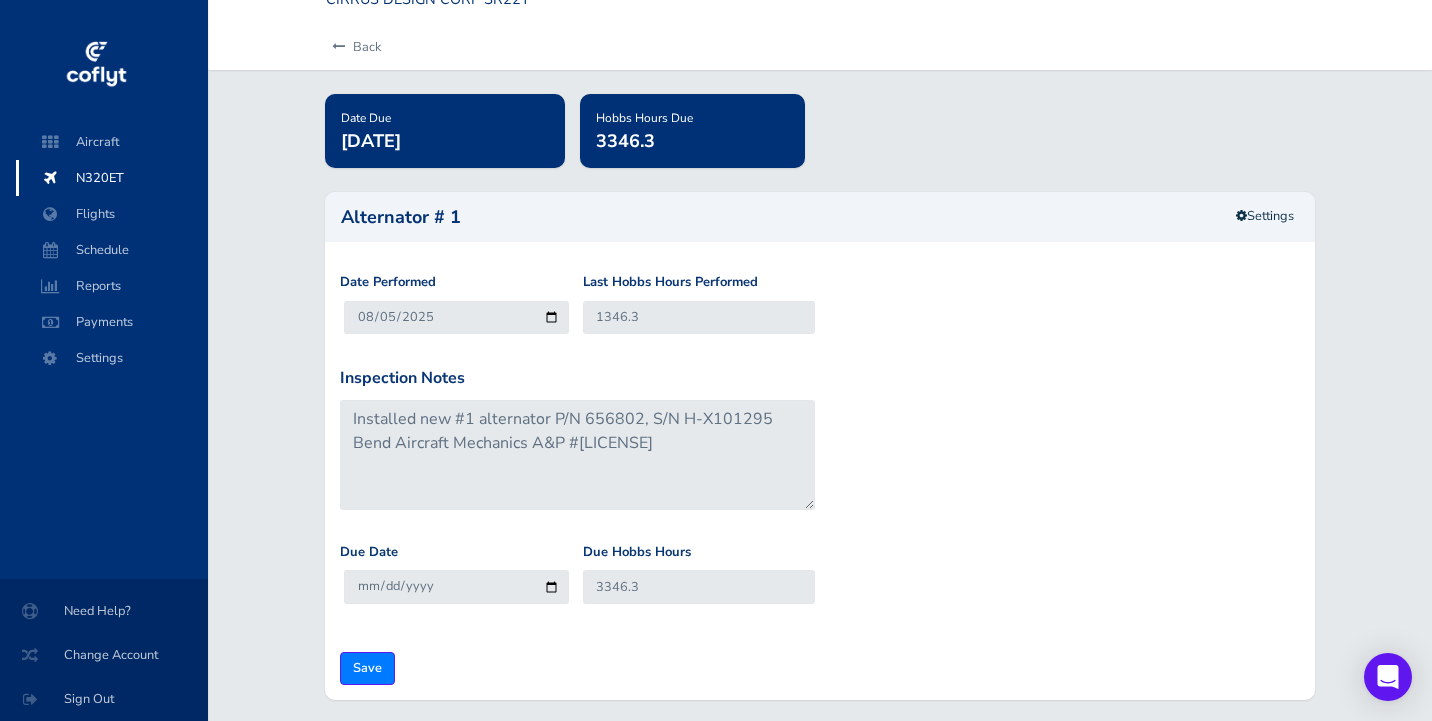 scroll, scrollTop: 68, scrollLeft: 0, axis: vertical 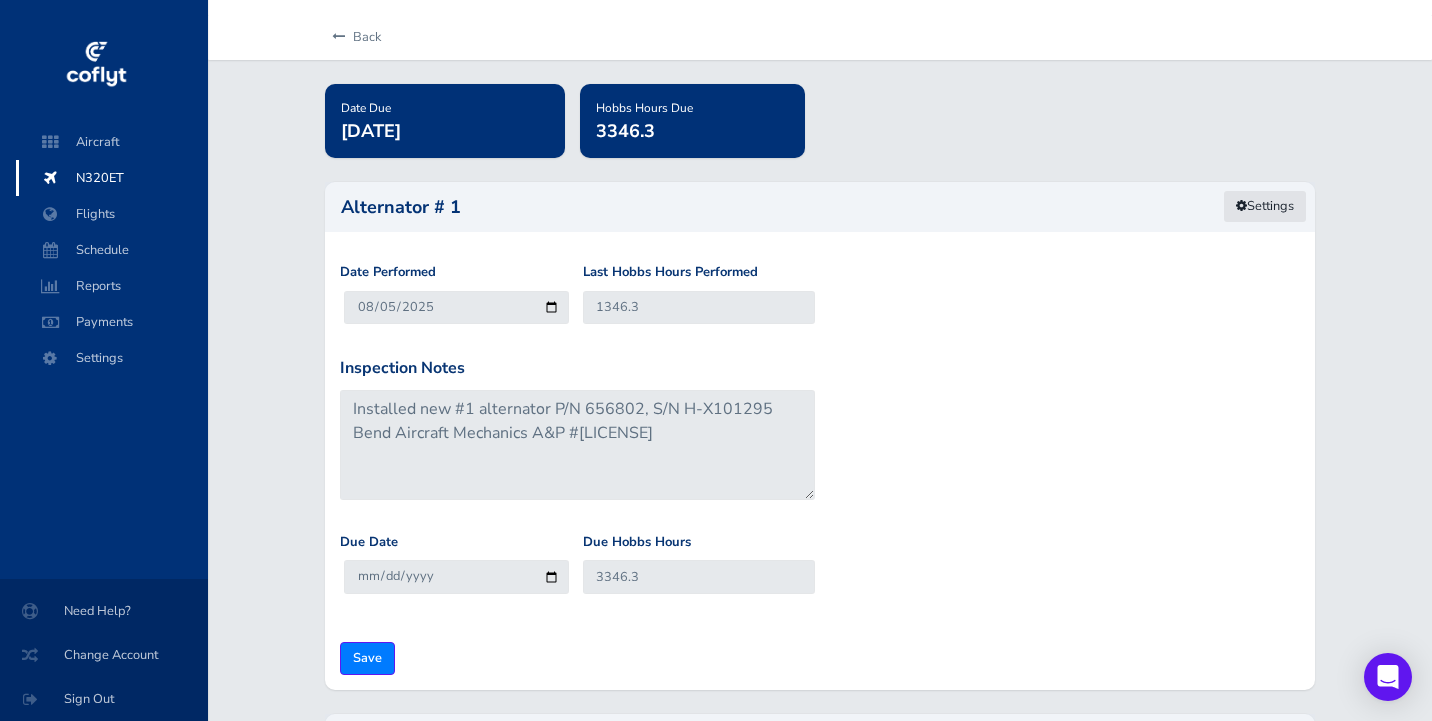 click at bounding box center (1241, 206) 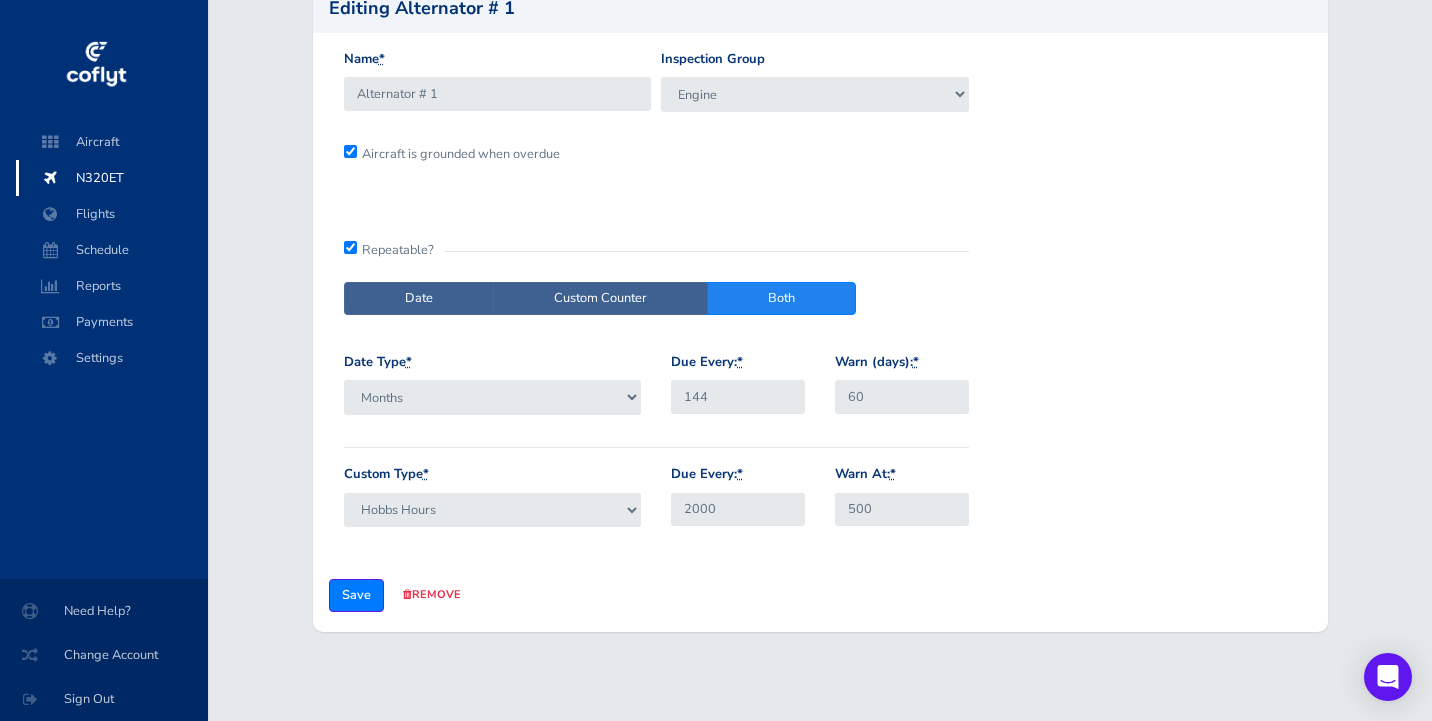 scroll, scrollTop: 168, scrollLeft: 0, axis: vertical 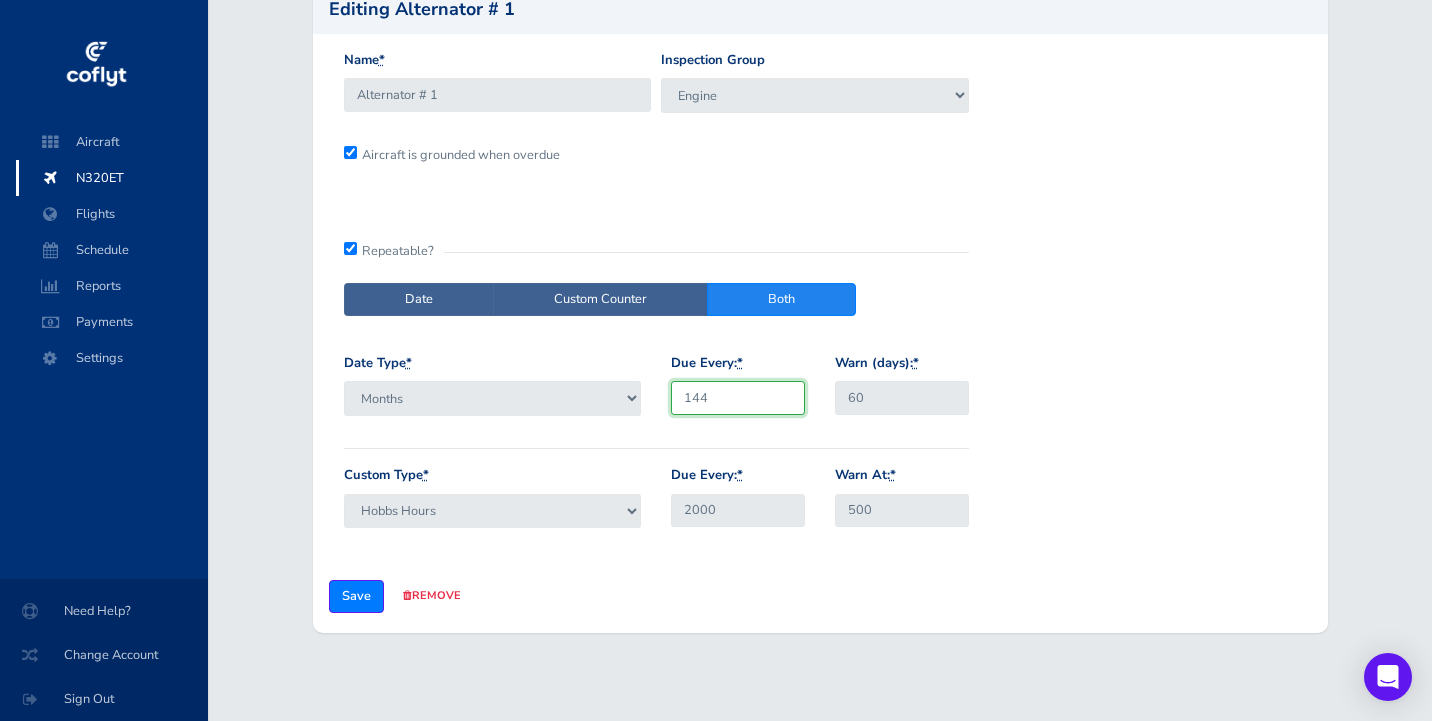 click on "144" at bounding box center [738, 397] 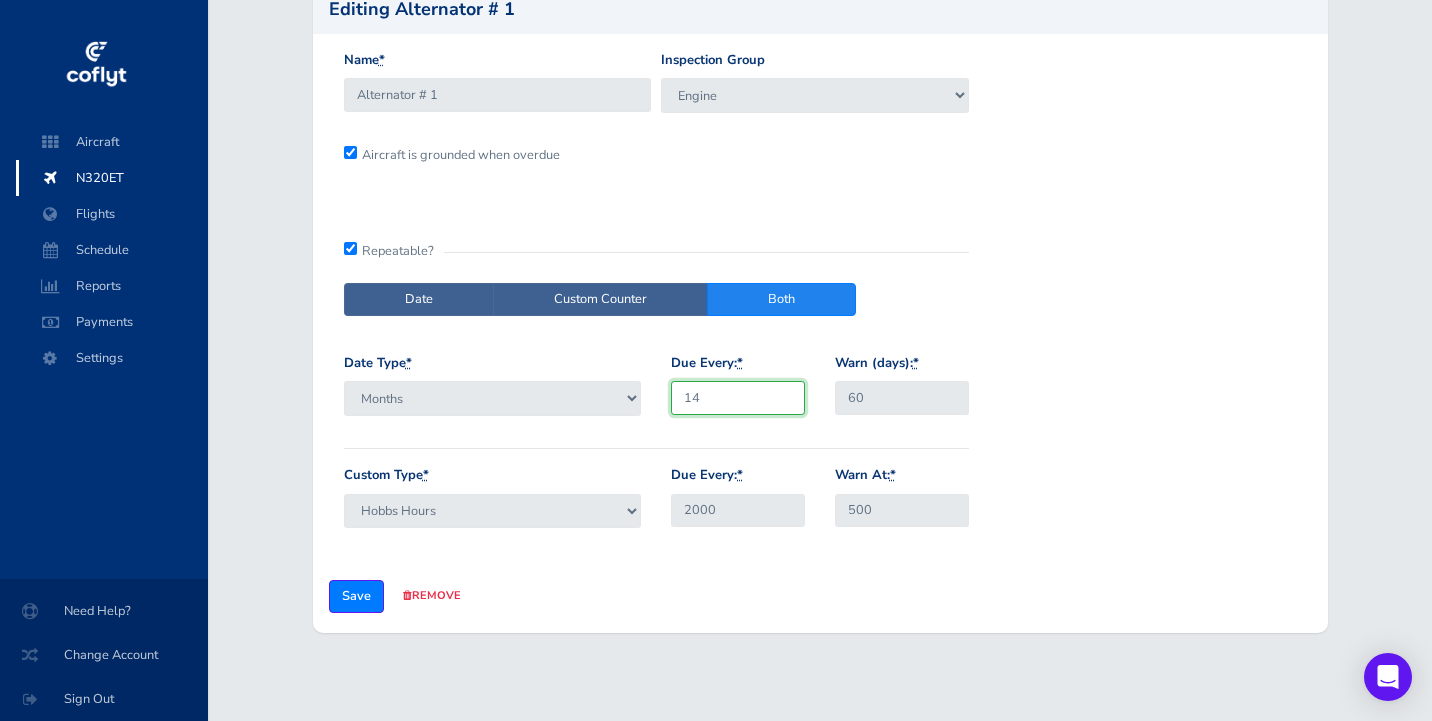 type on "1" 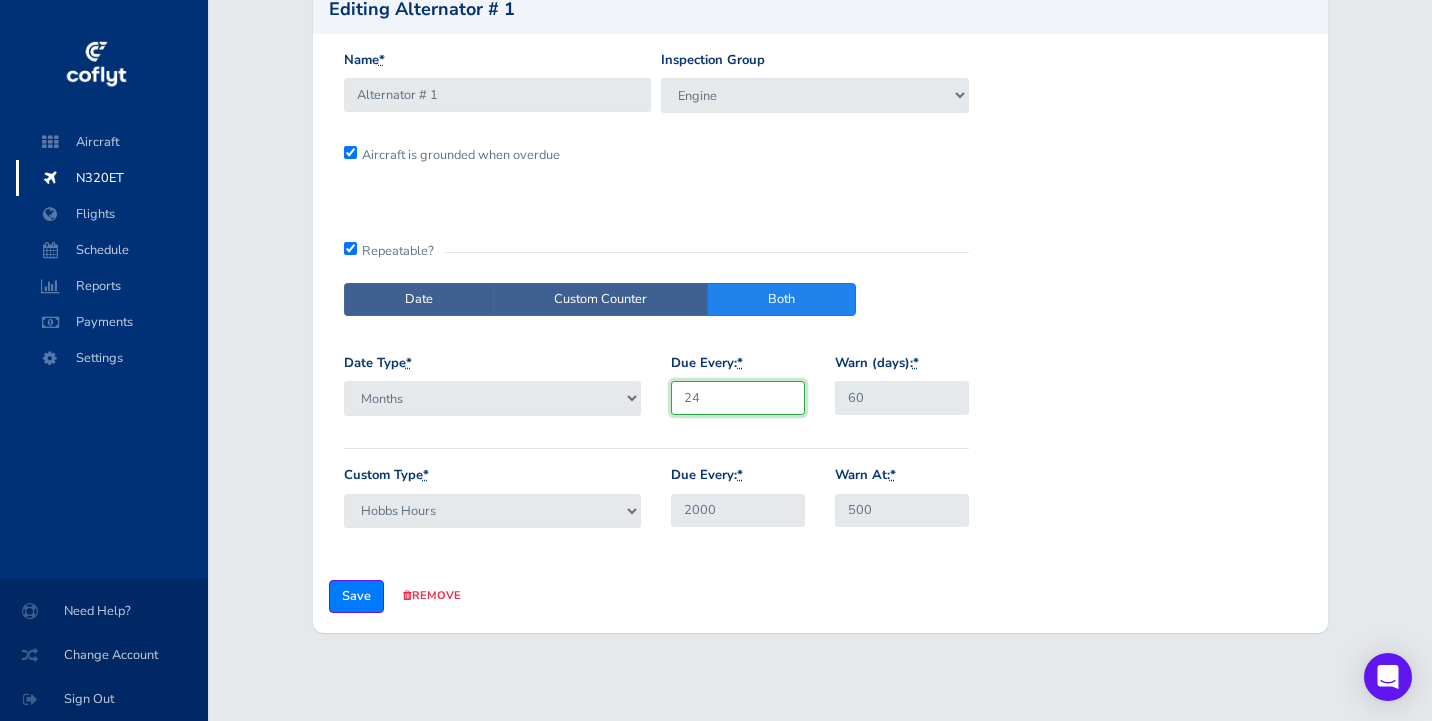 type on "24" 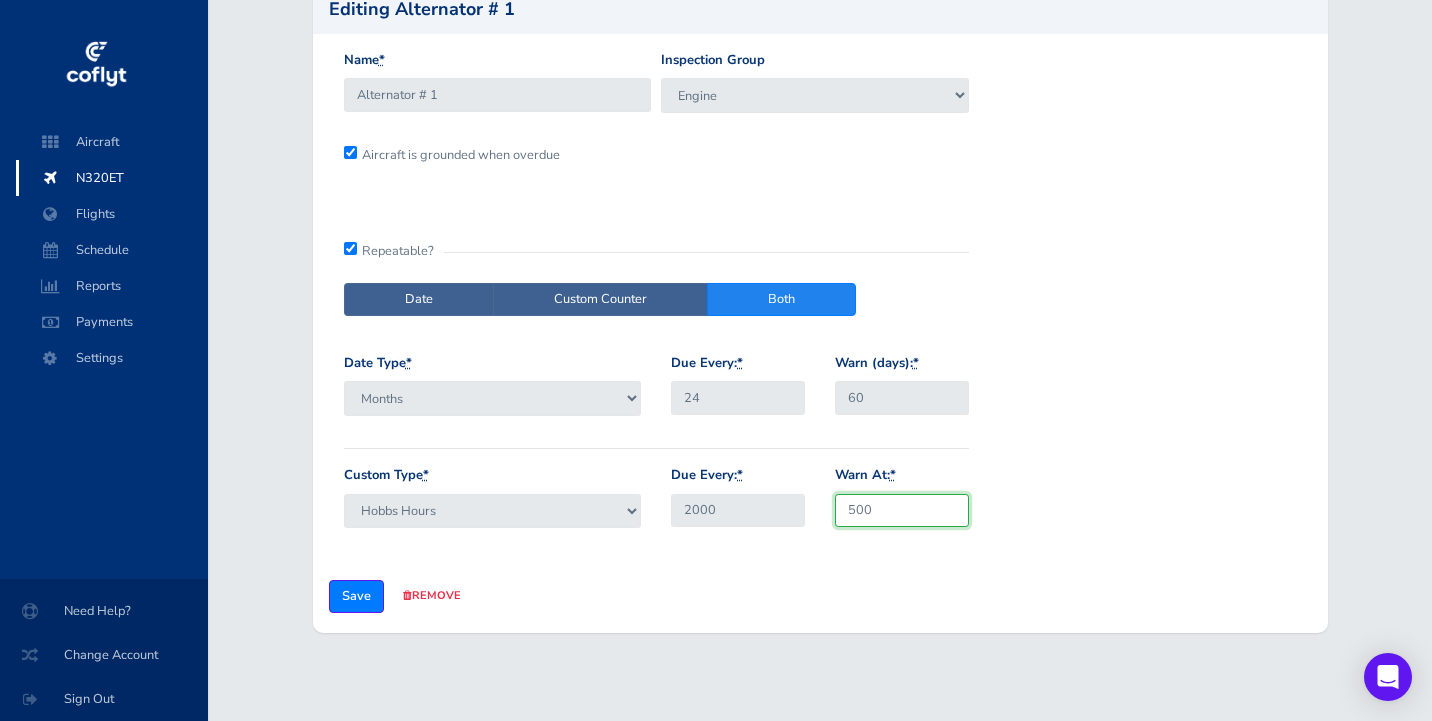 click on "500" at bounding box center (902, 510) 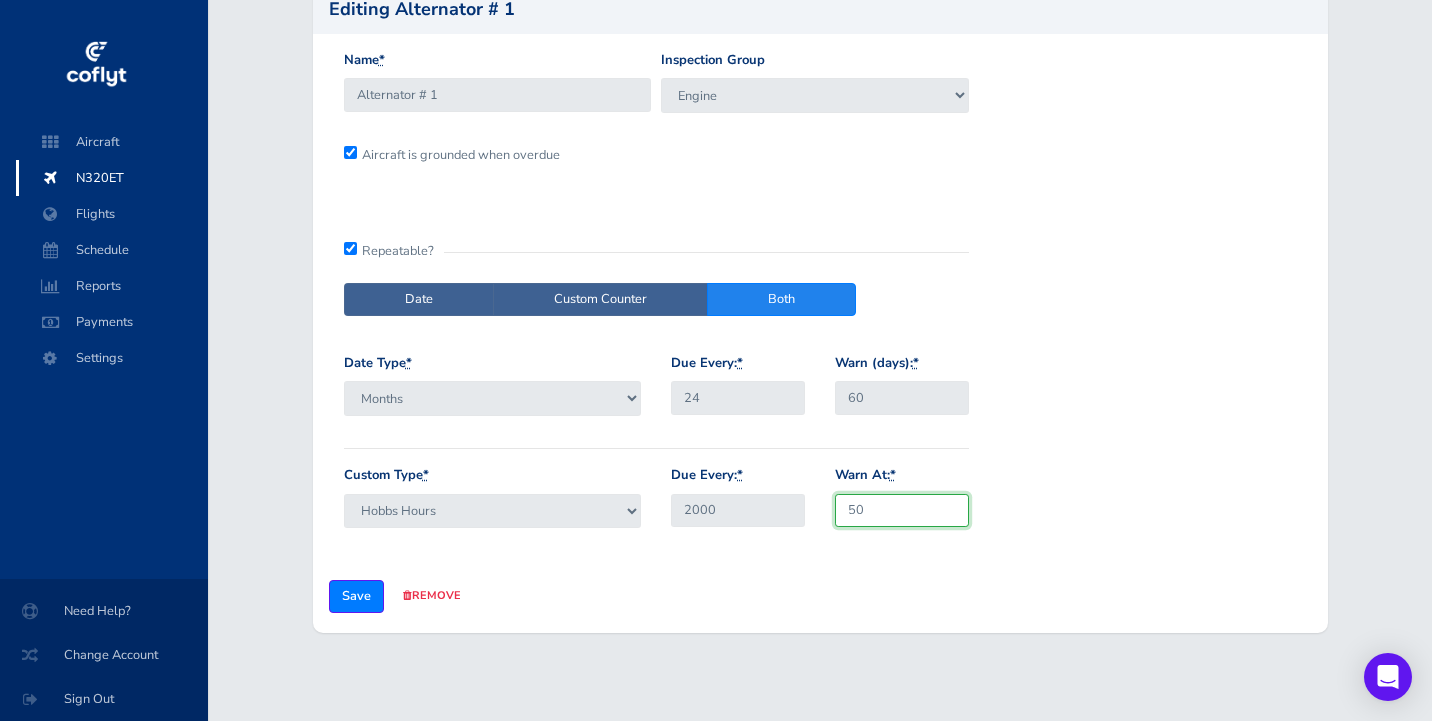 type on "5" 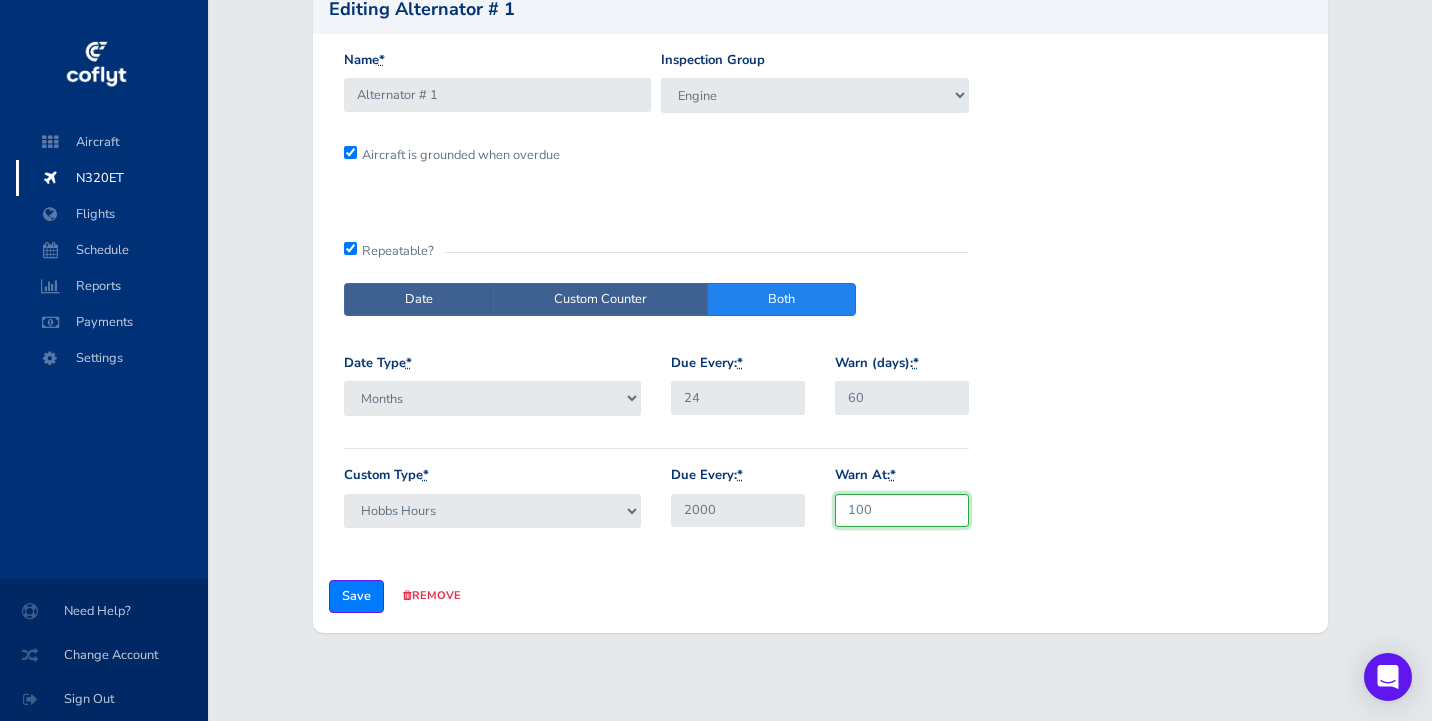 type on "100" 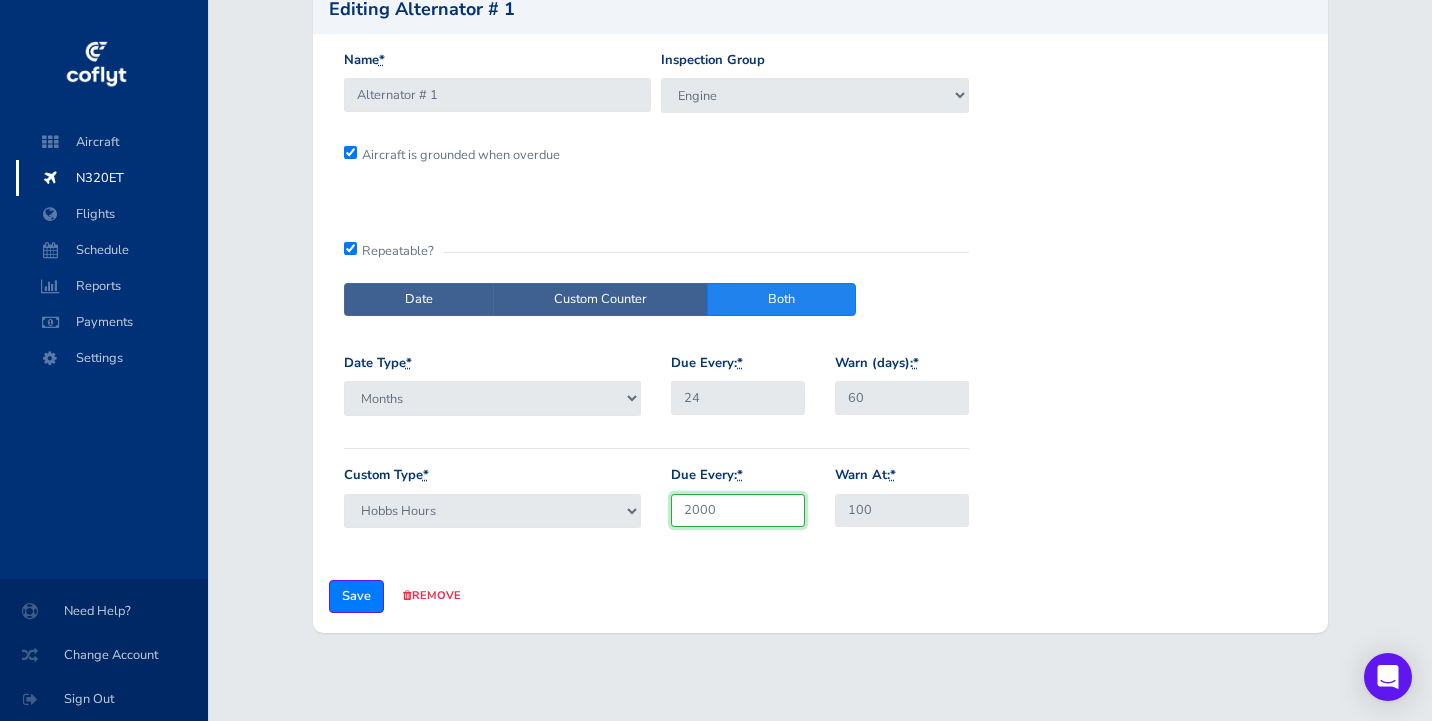 click on "2000" at bounding box center [738, 510] 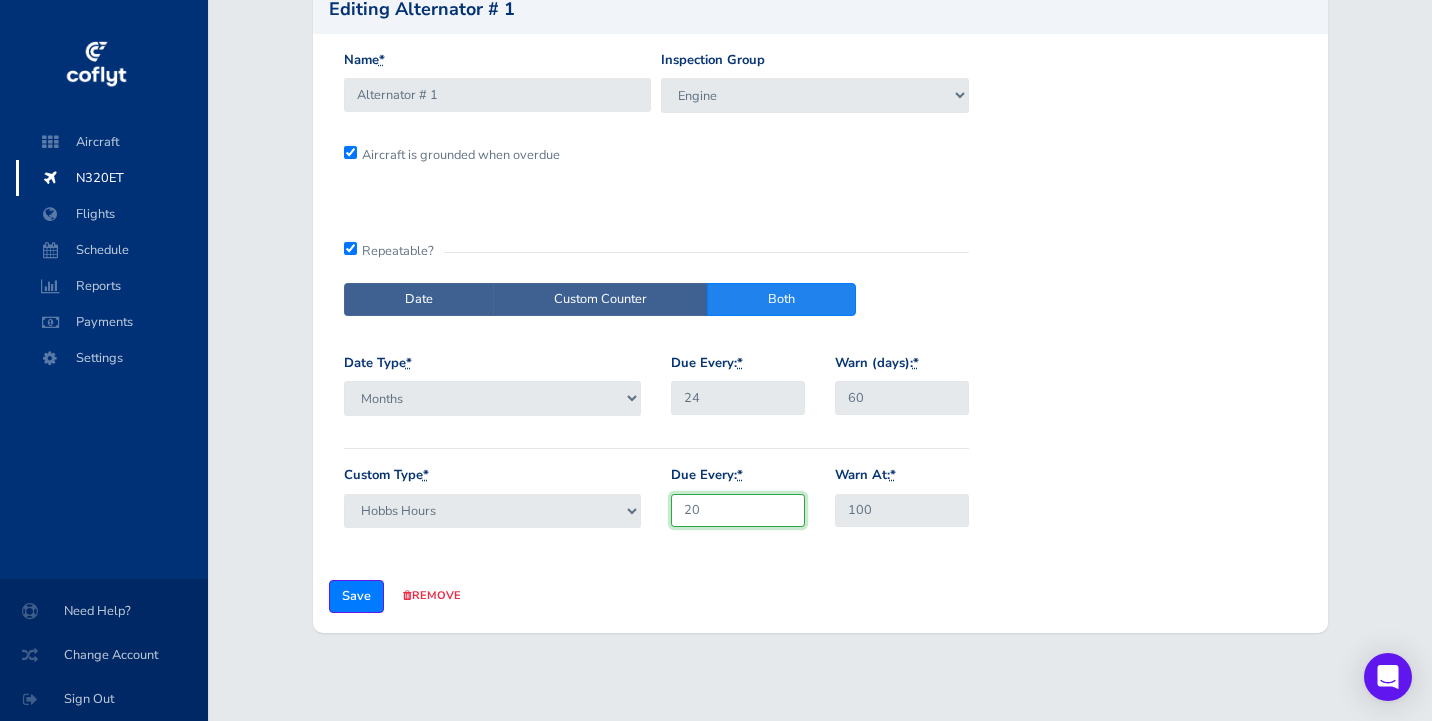 type on "2" 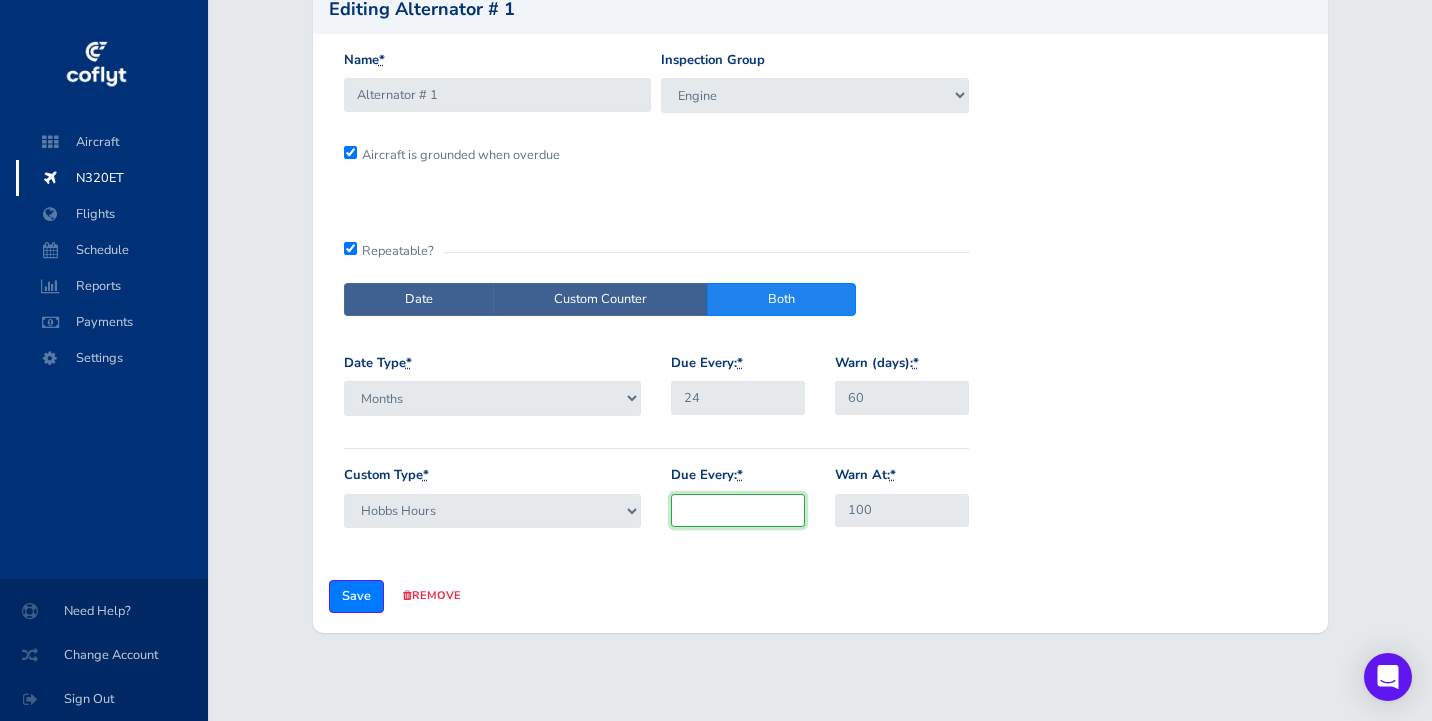 type on "2" 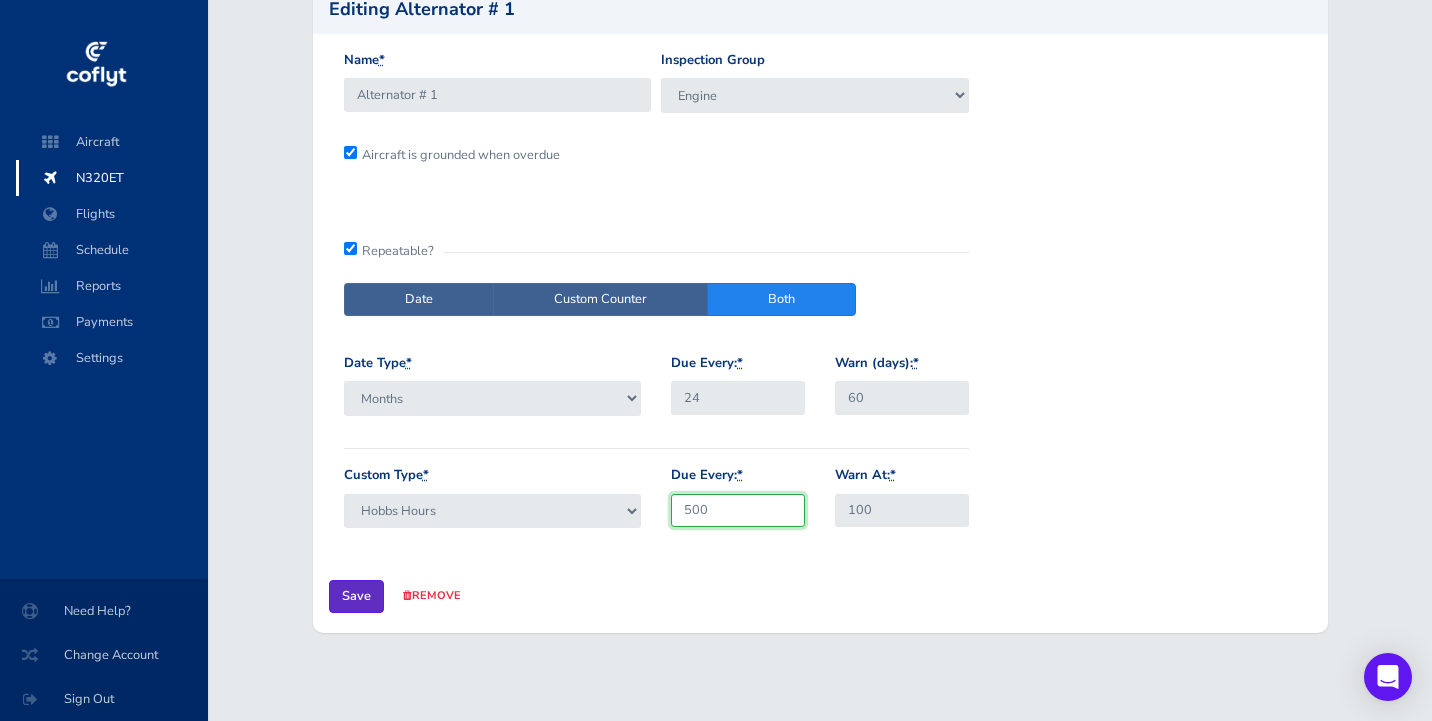 type on "500" 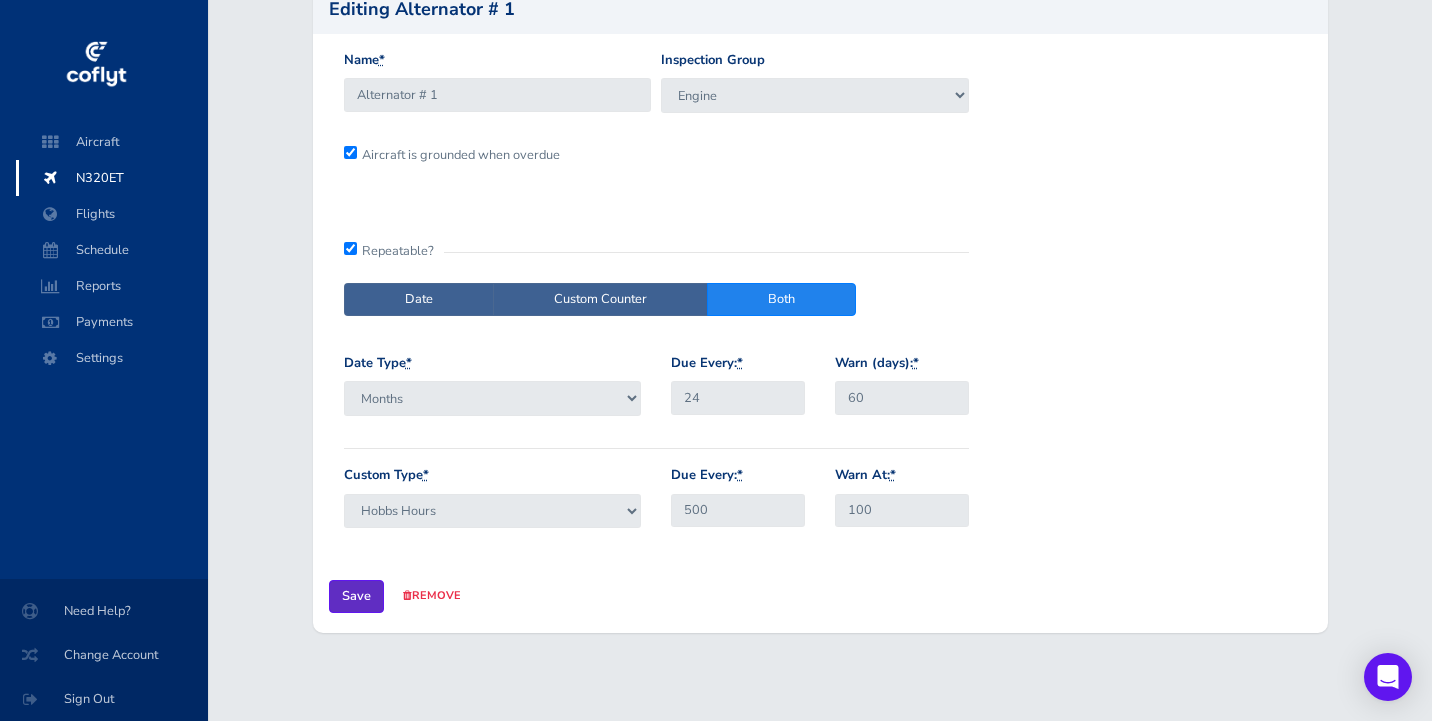 click on "Save" at bounding box center (356, 596) 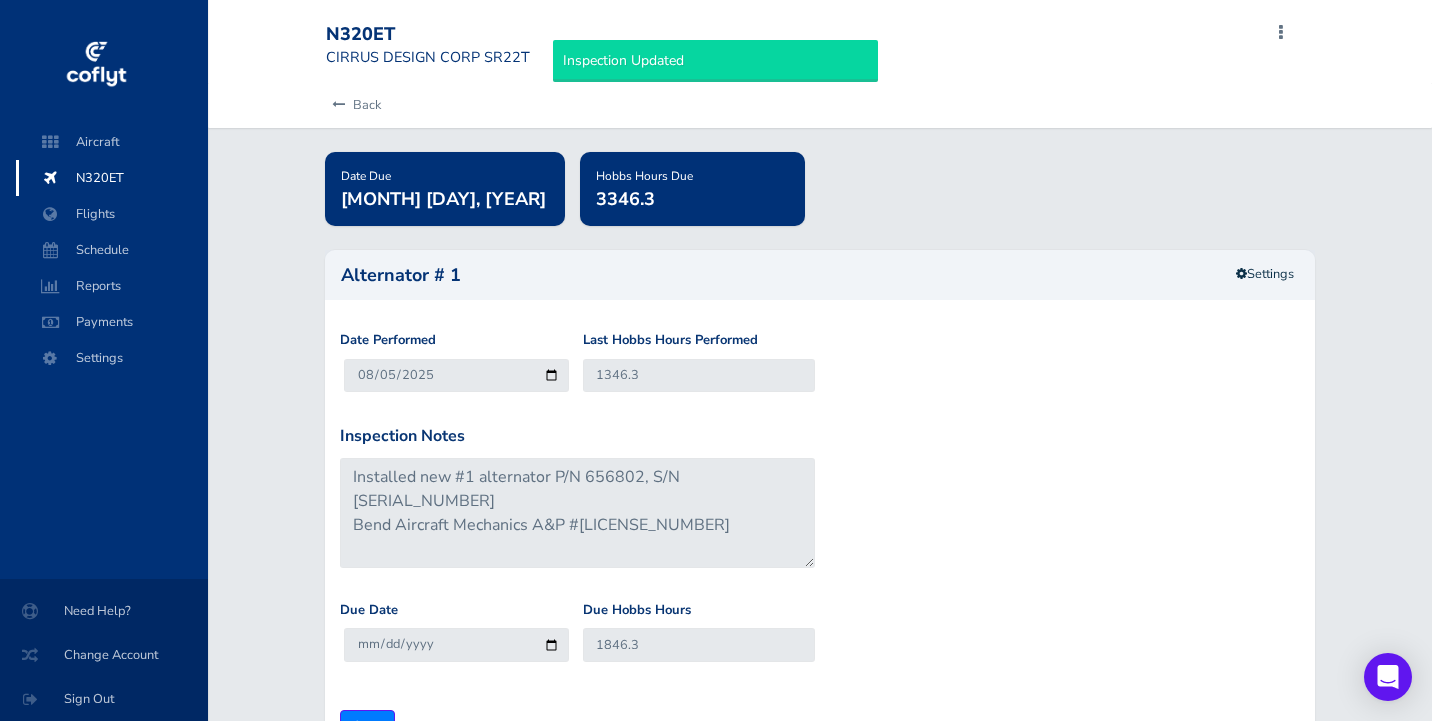 scroll, scrollTop: 0, scrollLeft: 0, axis: both 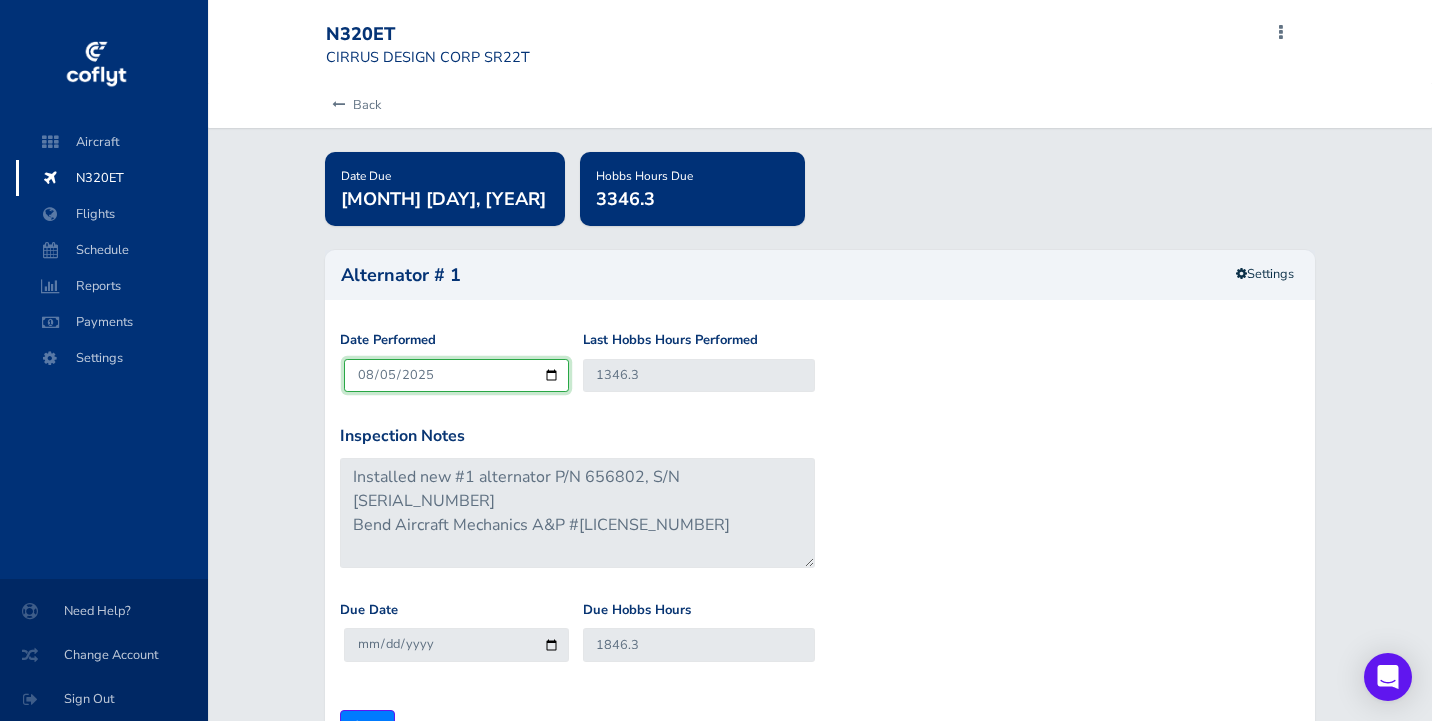 click on "2025-08-05" at bounding box center (456, 375) 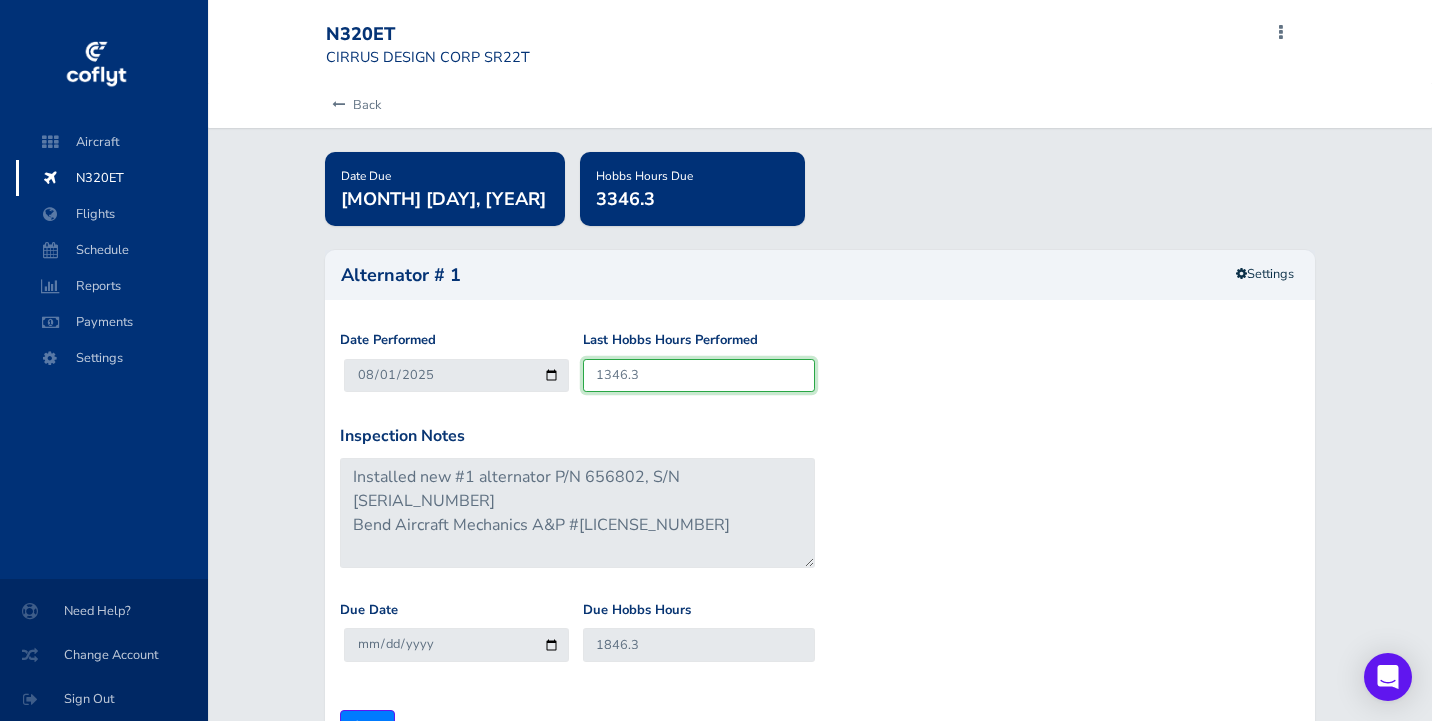 click on "1346.3" at bounding box center (699, 375) 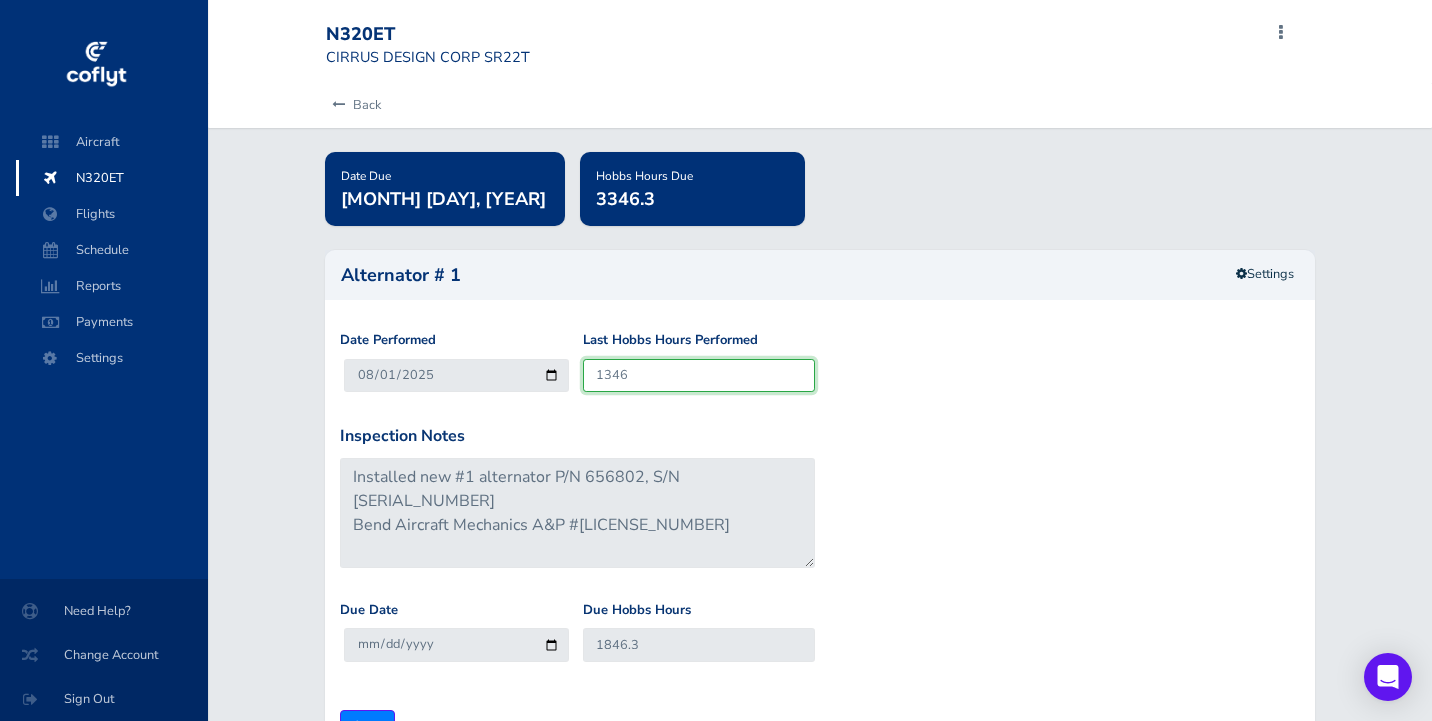 type on "1846" 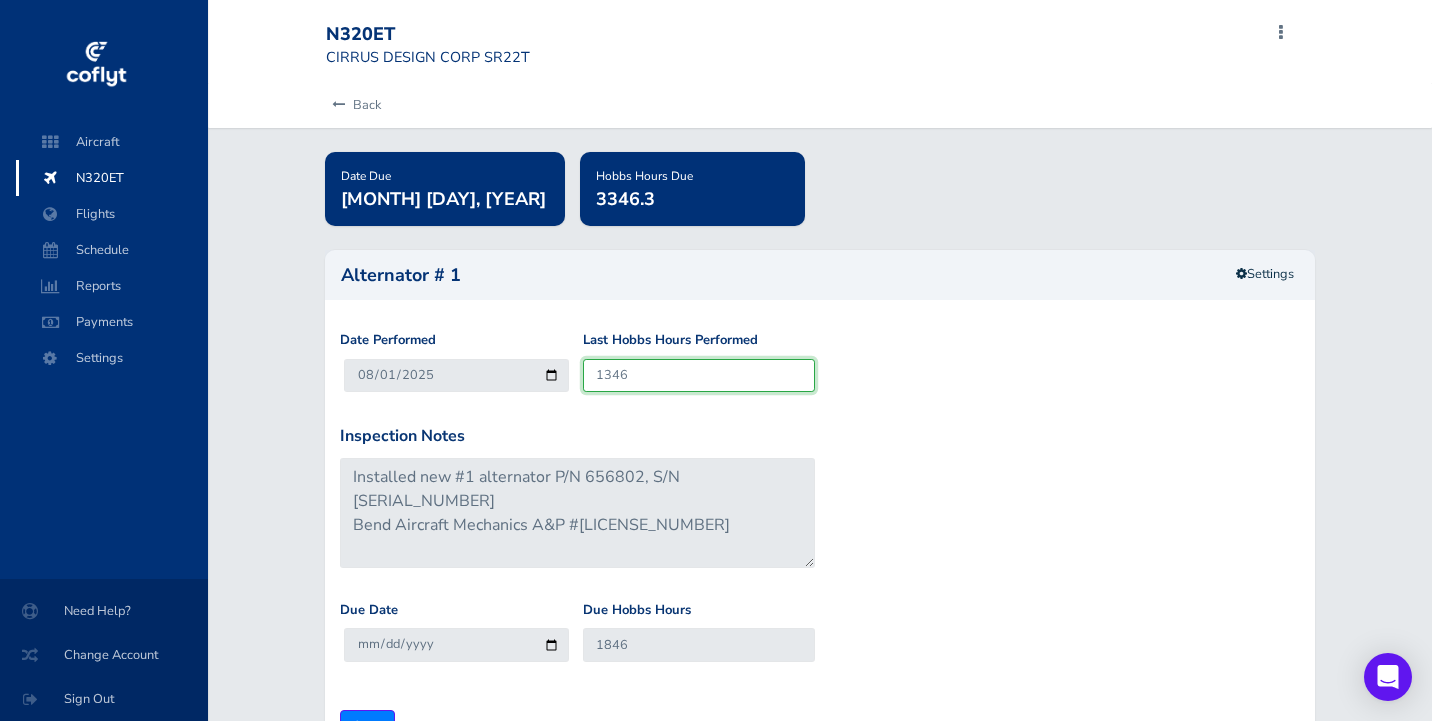 type on "134" 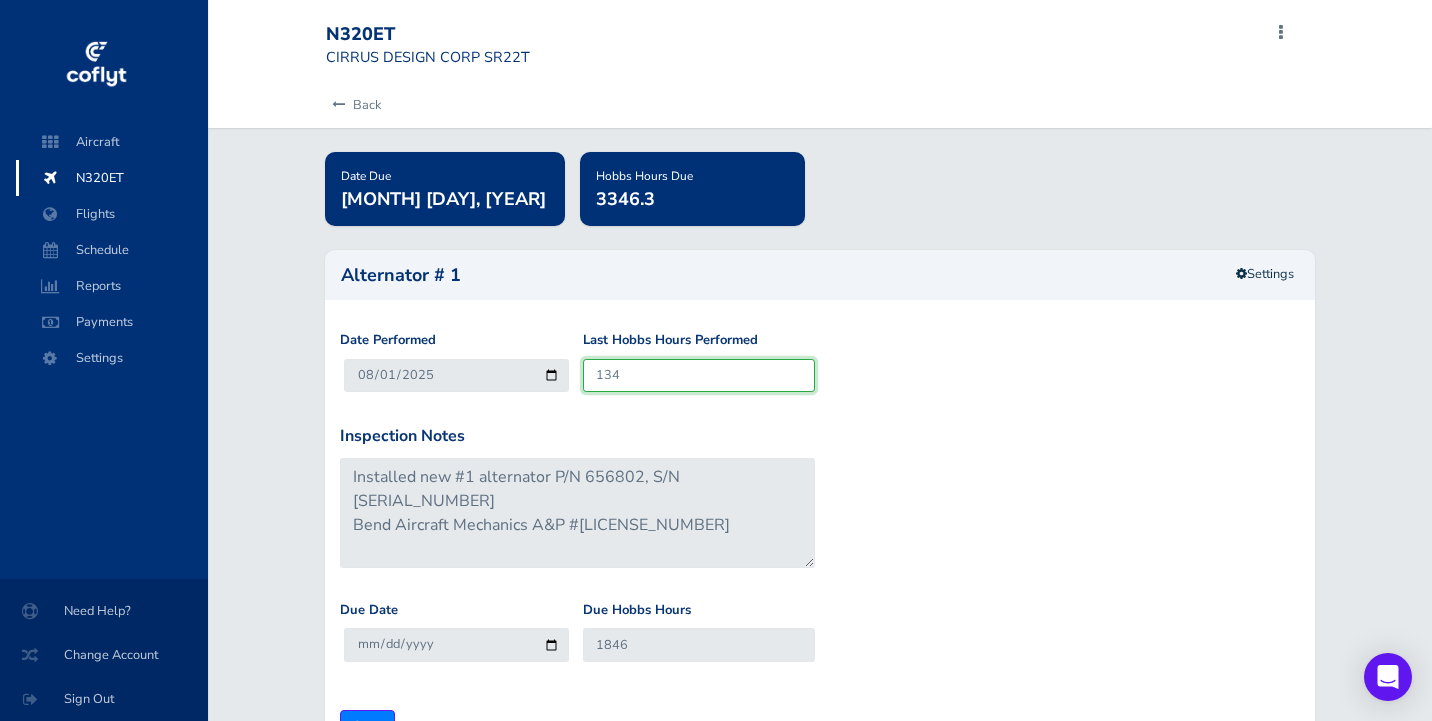 type on "634" 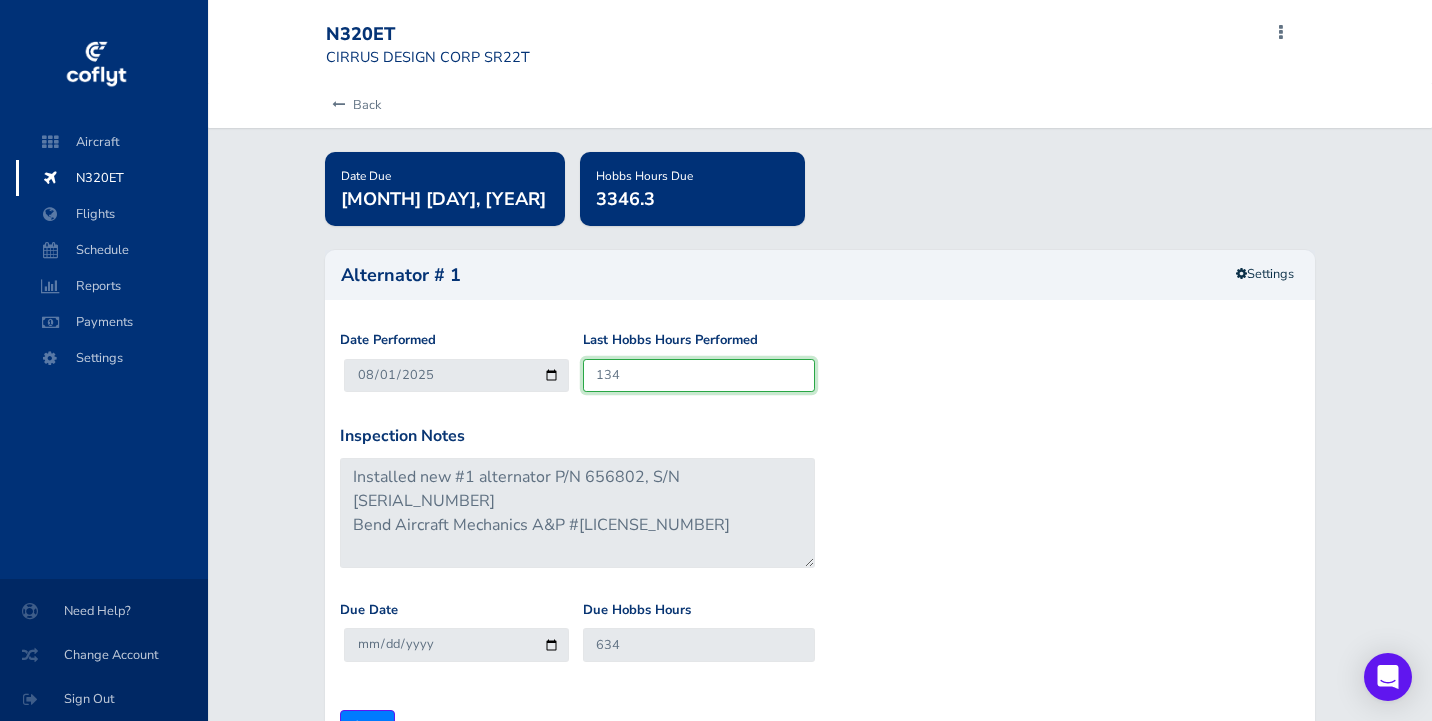 type on "13" 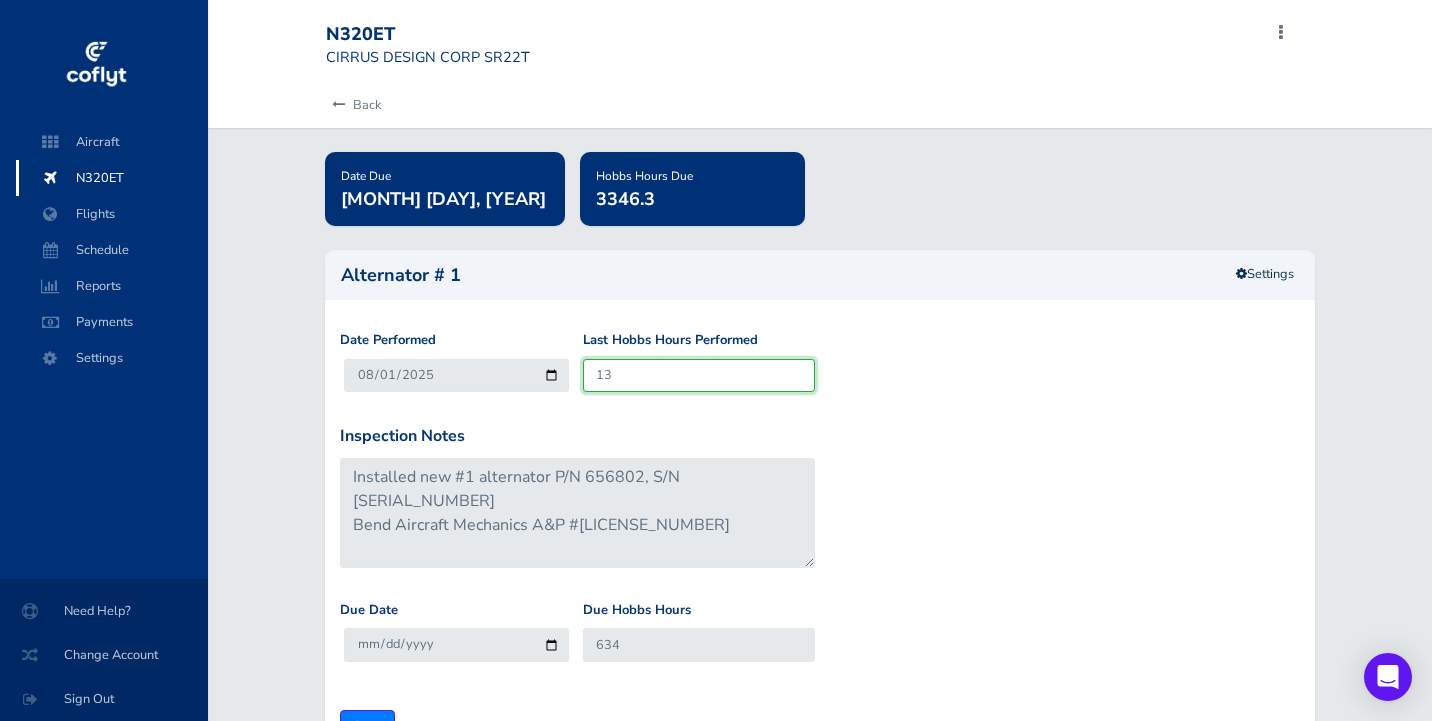 type on "513" 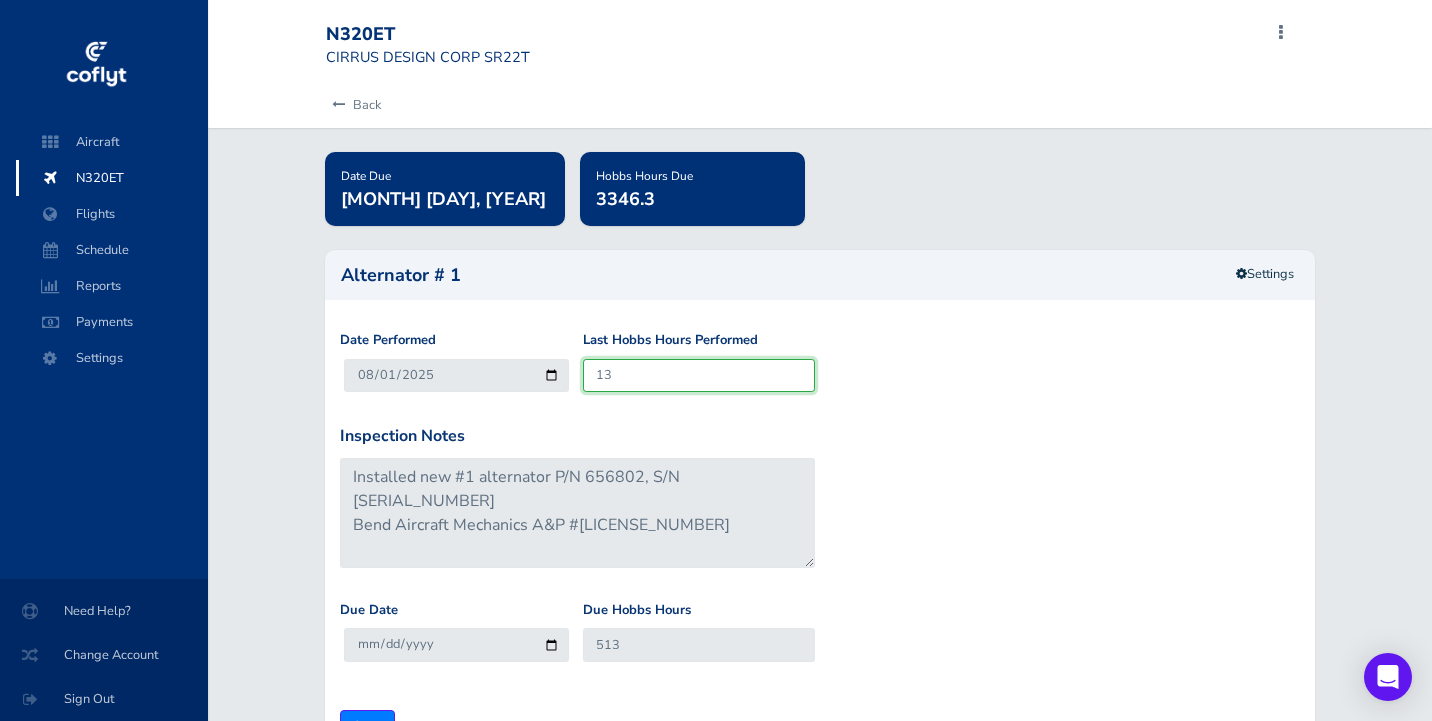 type on "1" 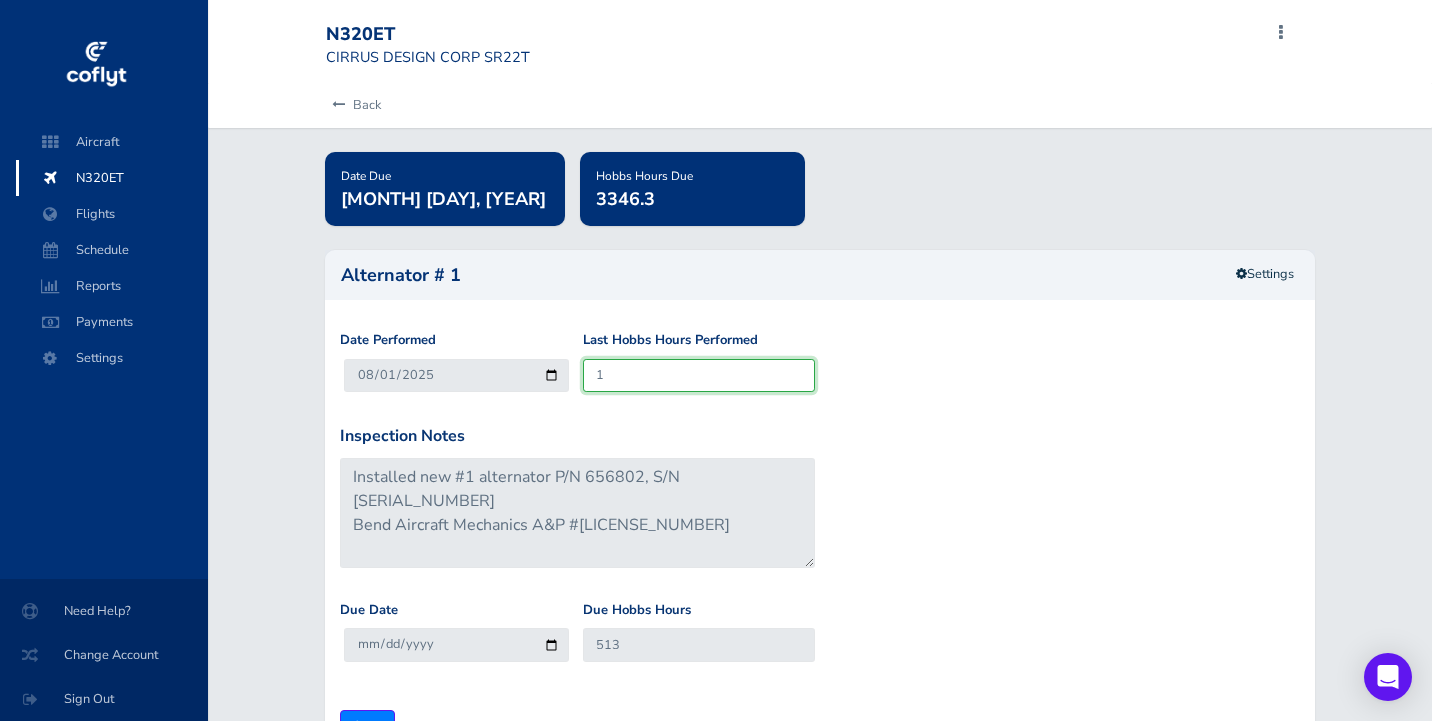 type on "501" 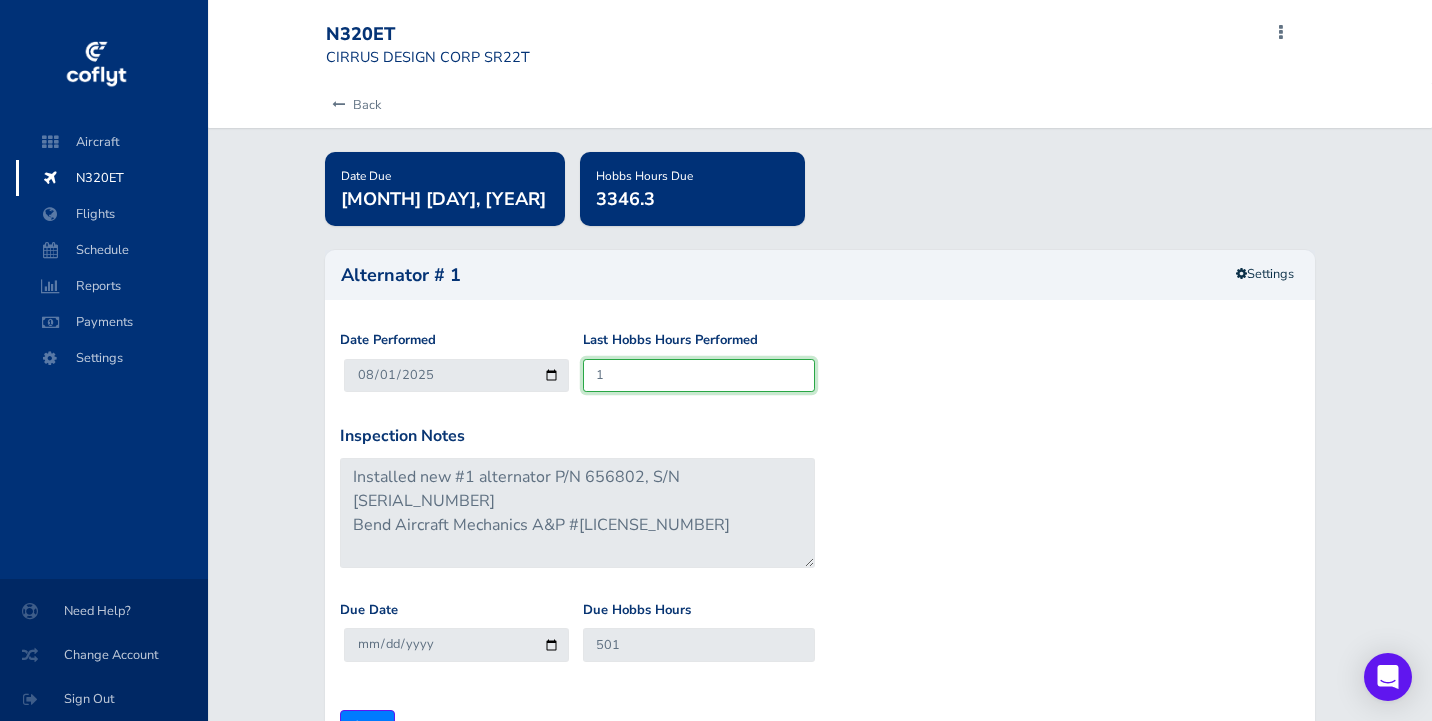 type 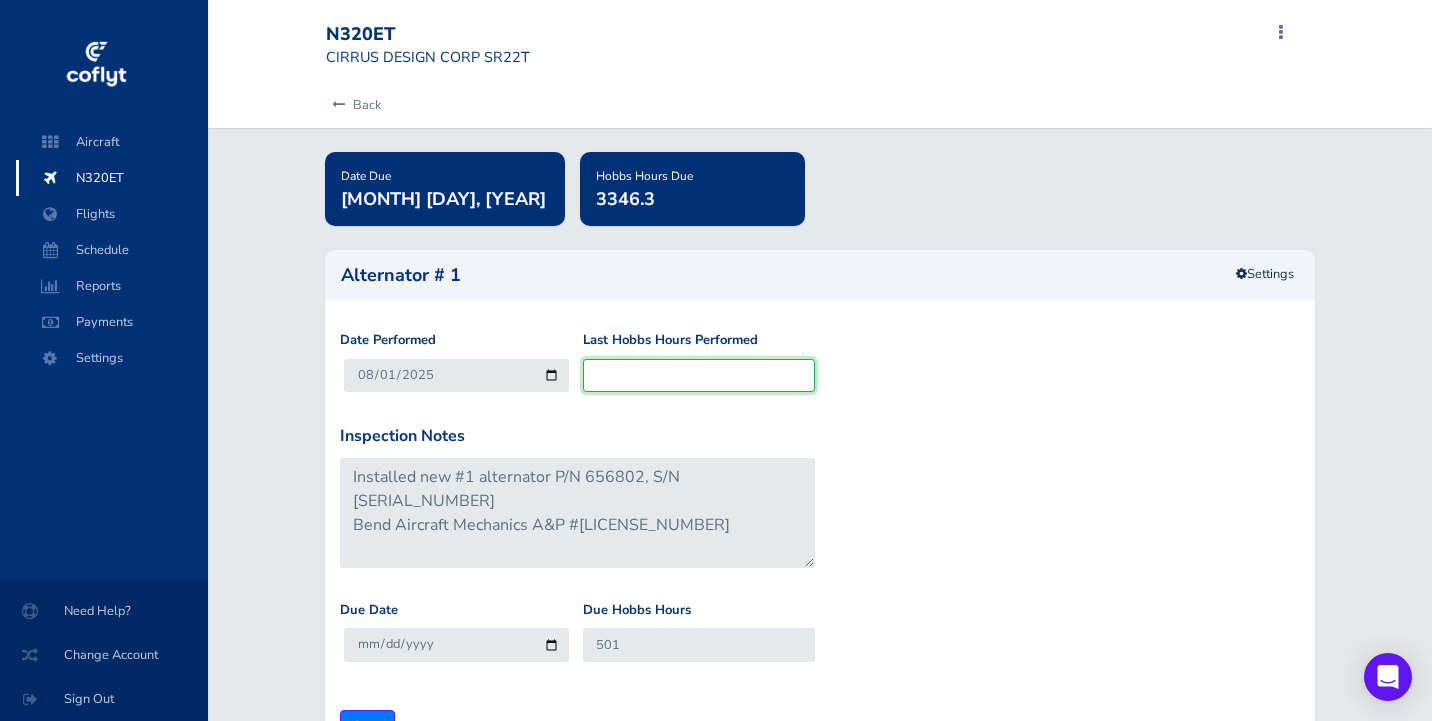 type on "500" 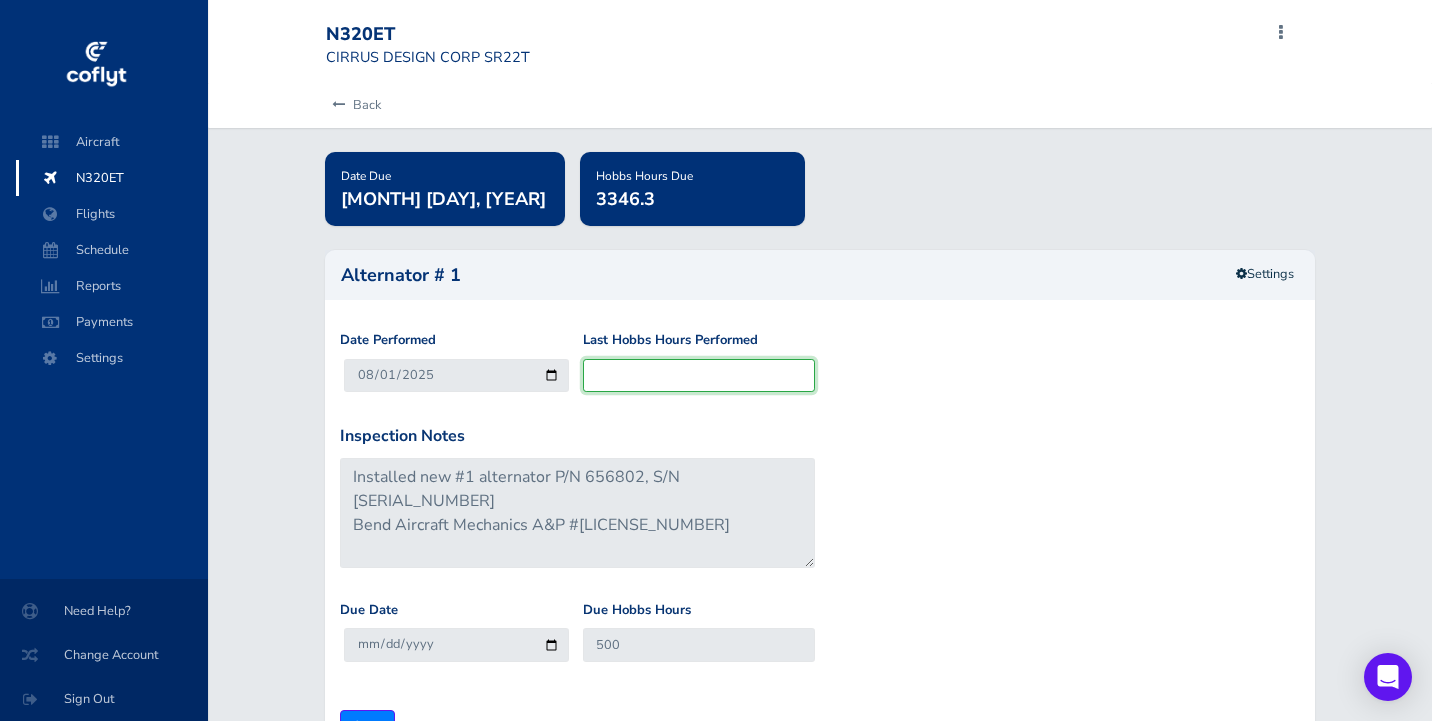 type on "1" 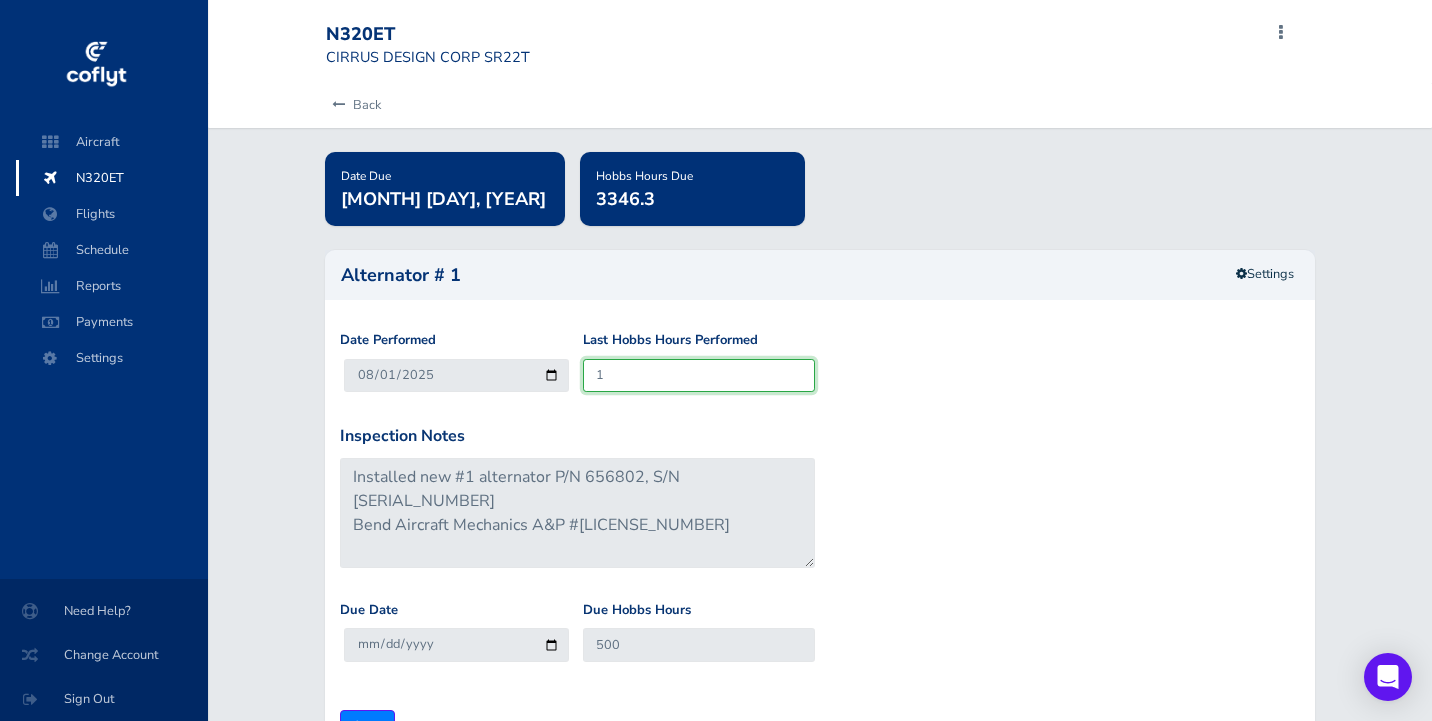 type on "501" 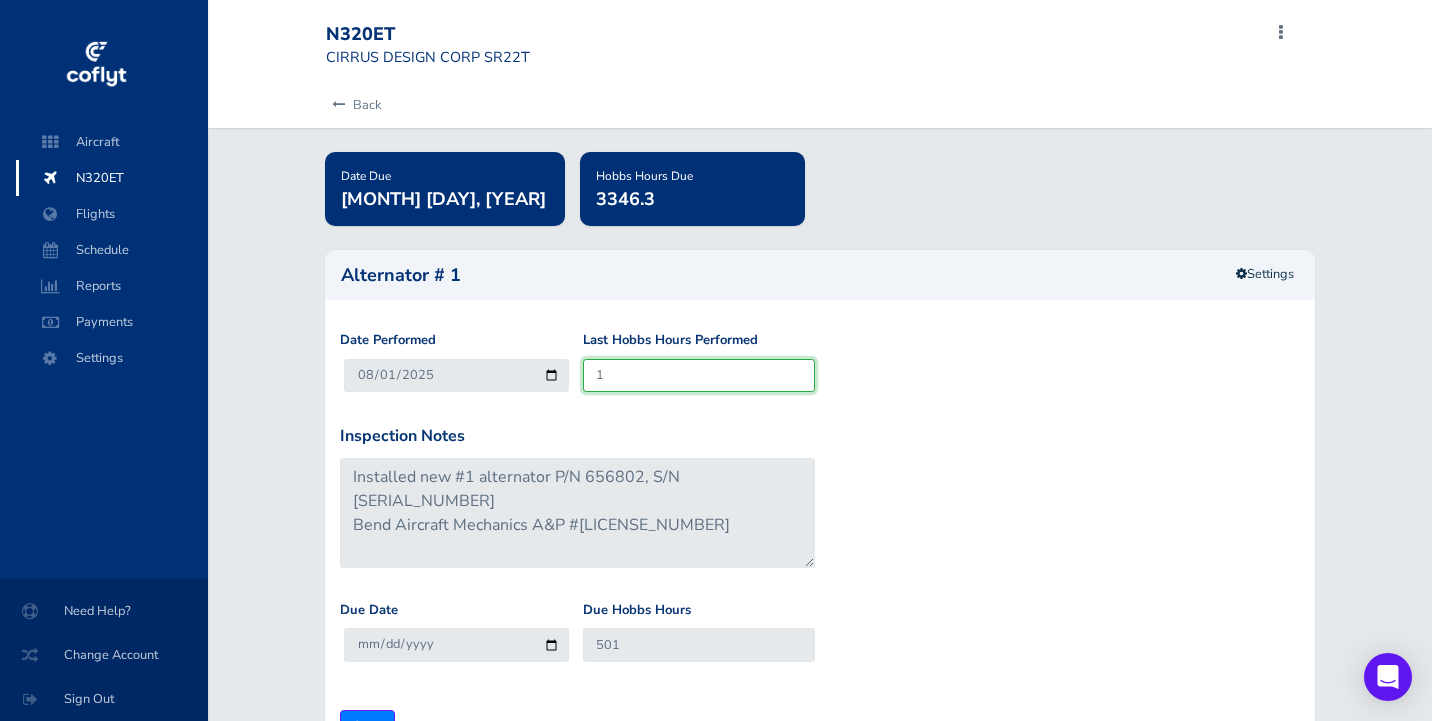 type on "13" 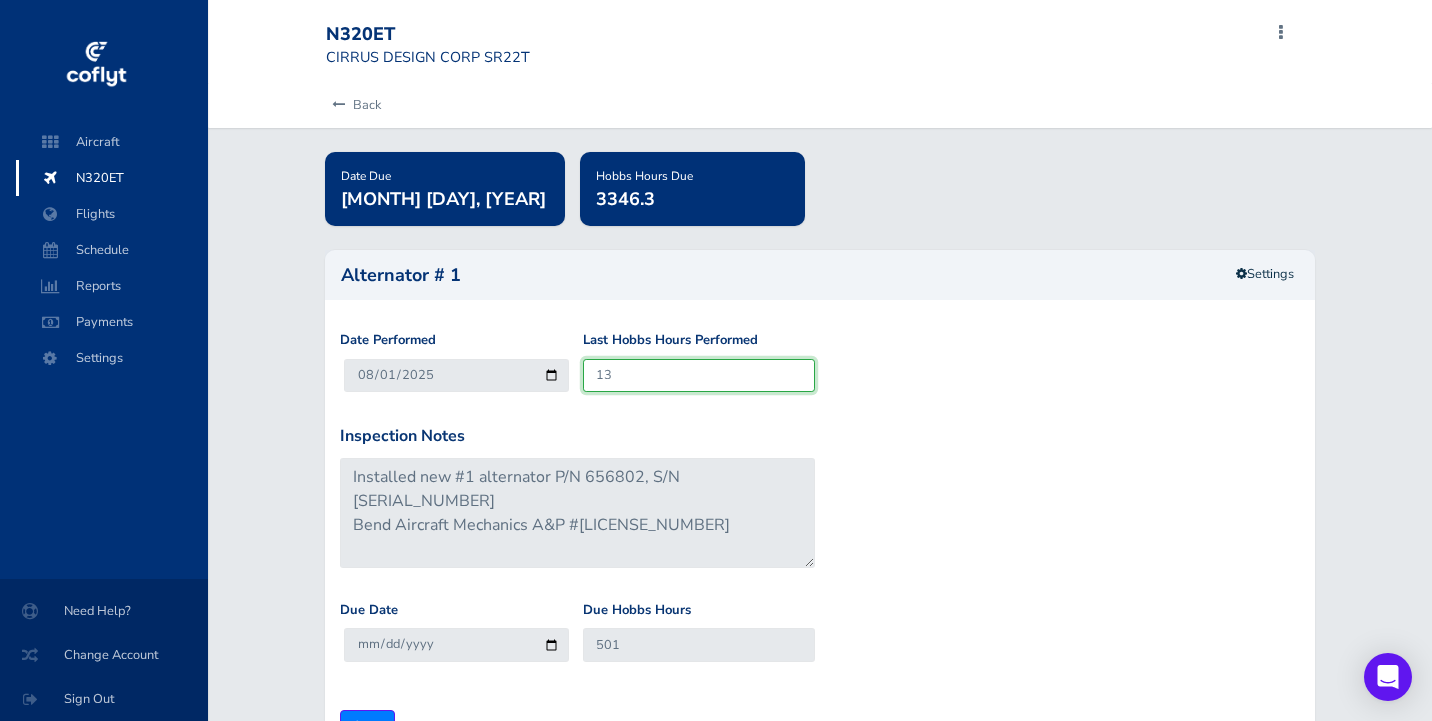 type on "513" 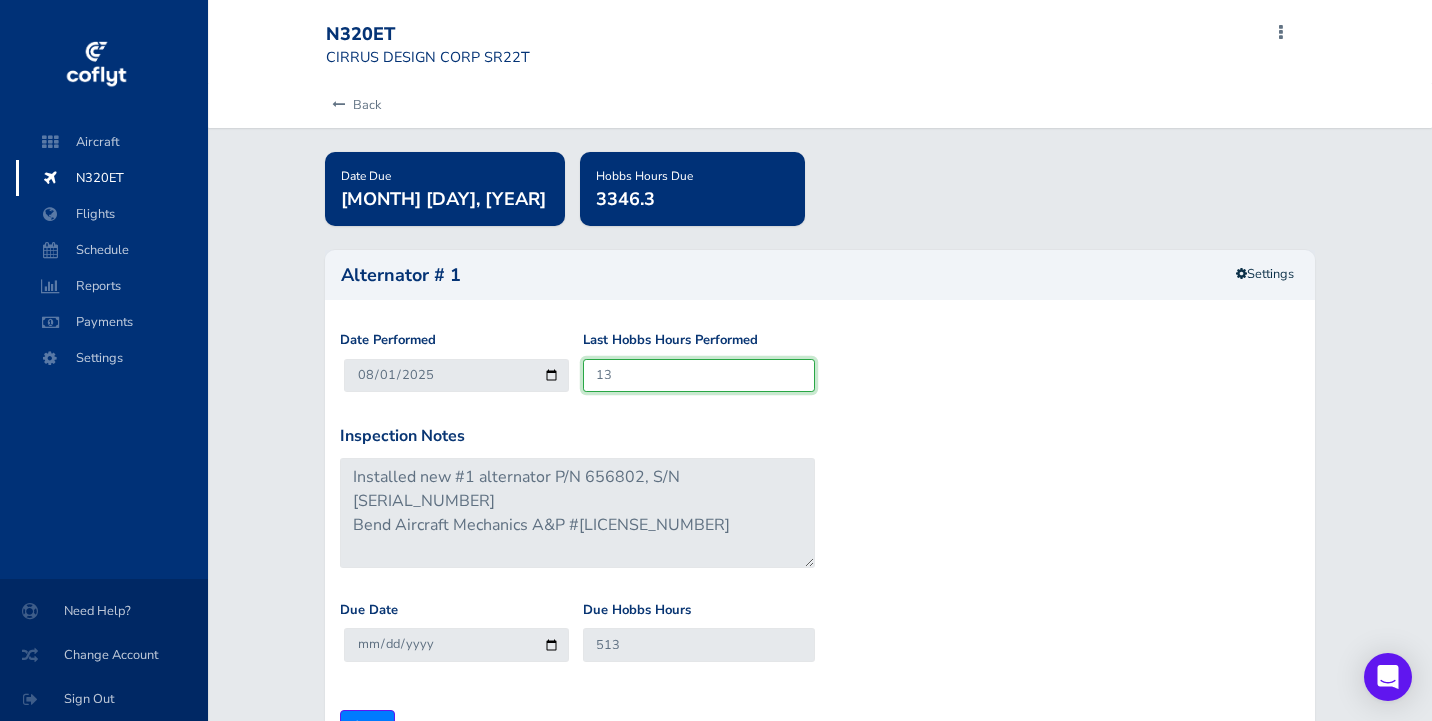 type on "139" 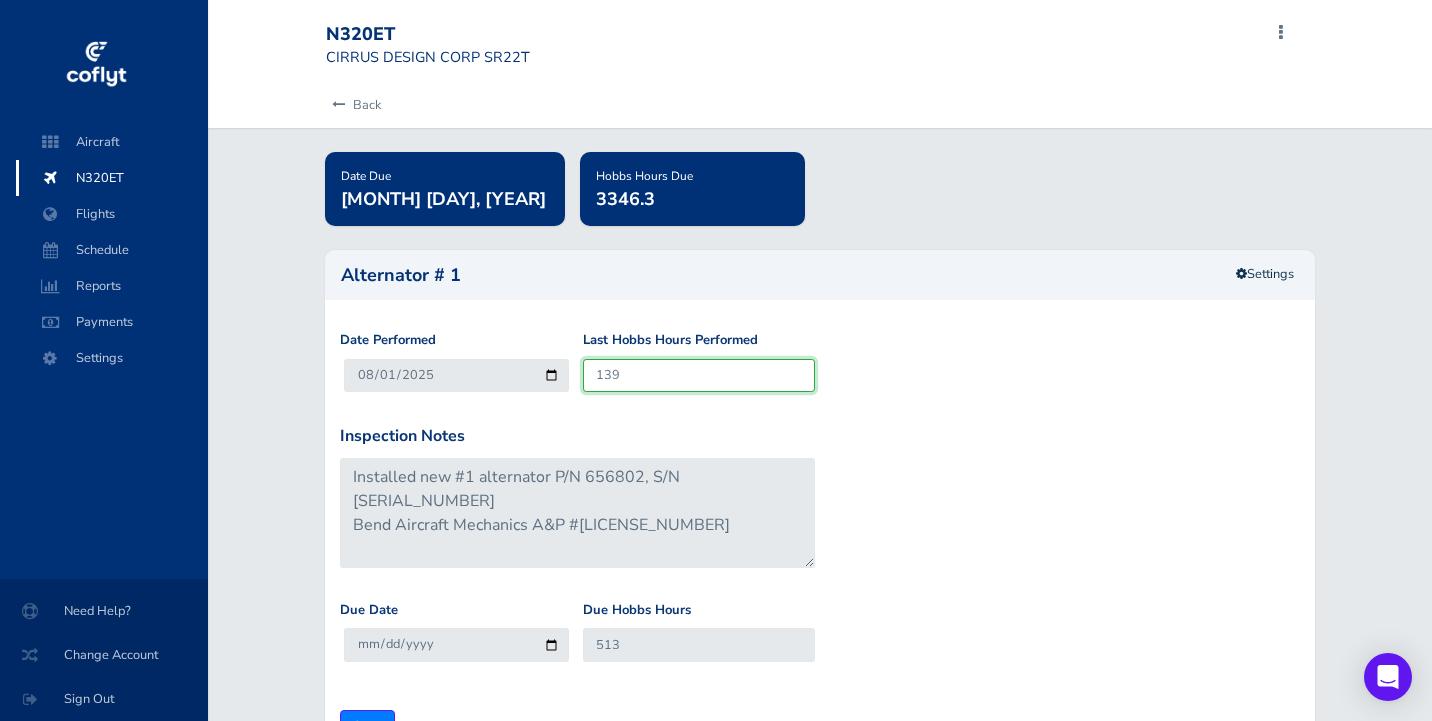 type on "639" 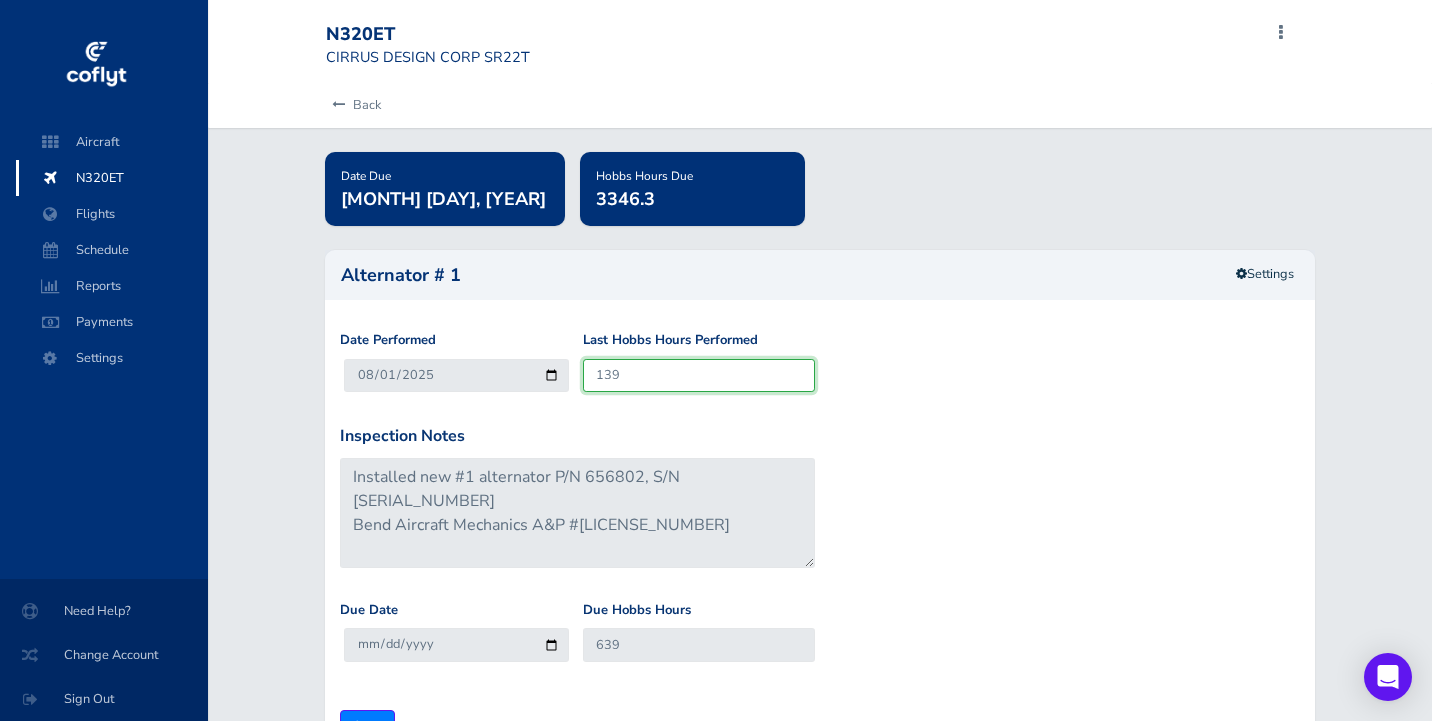 type on "1391" 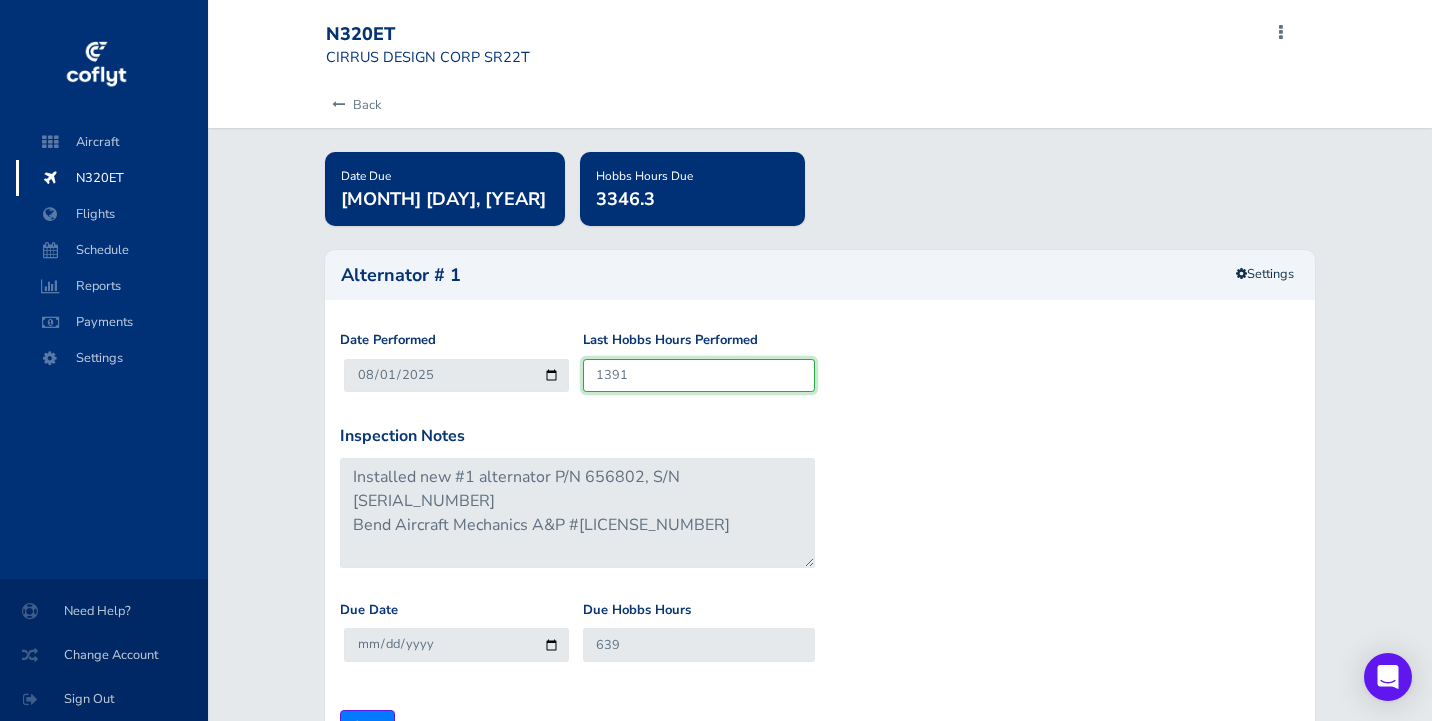 type on "1891" 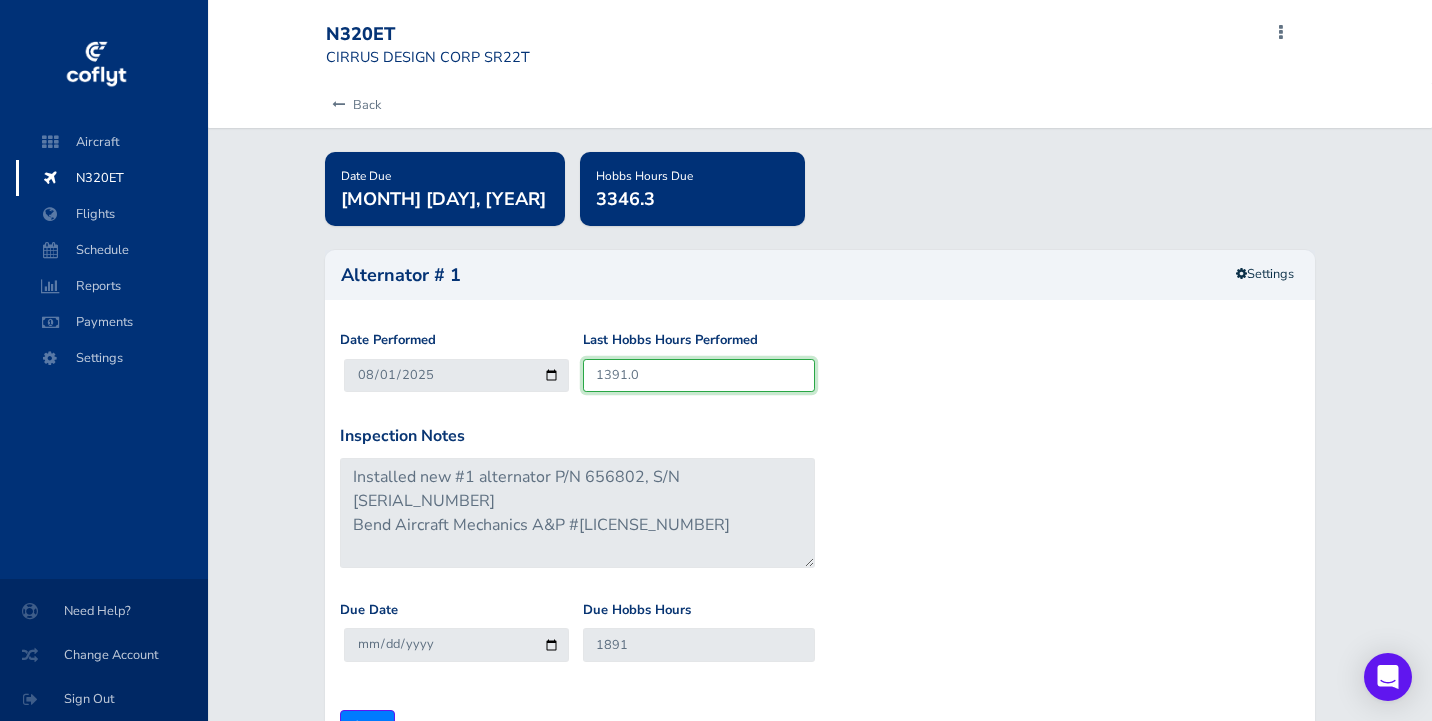 type on "1391.0" 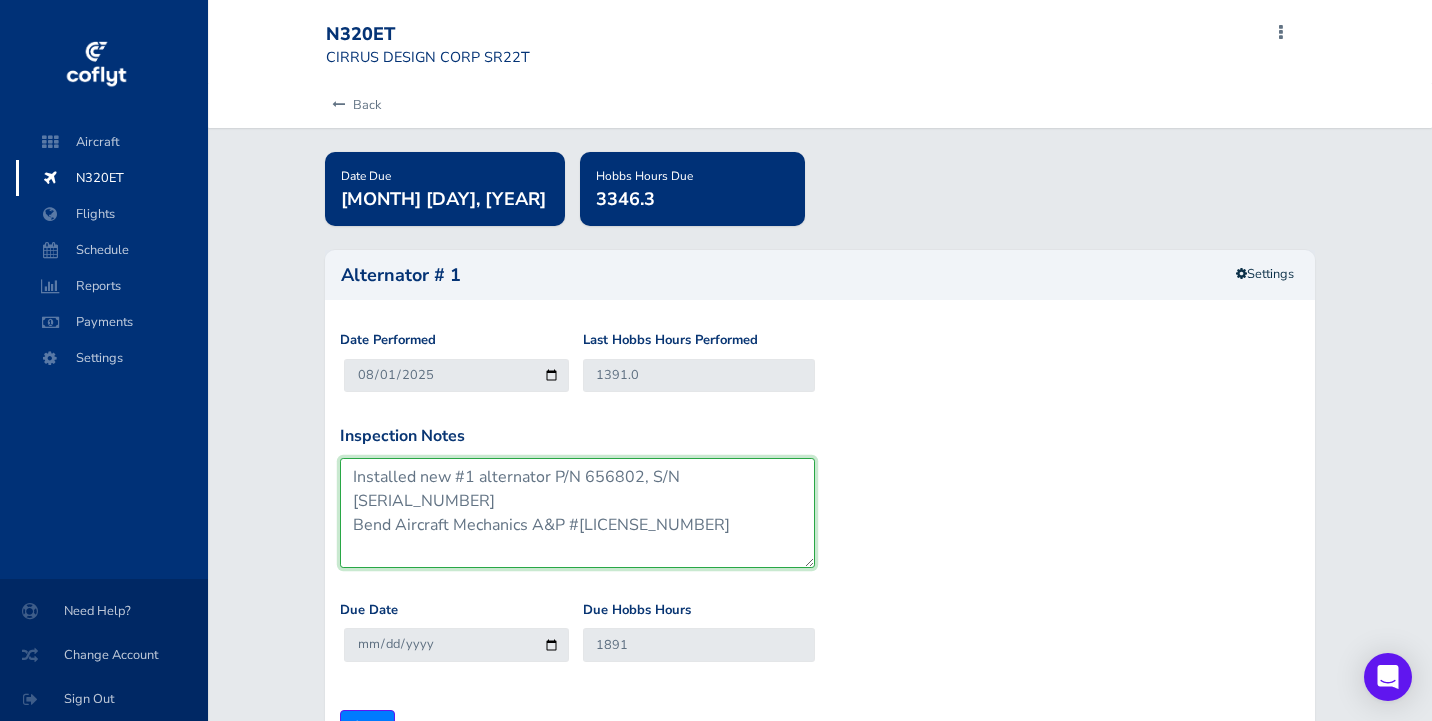 click on "Installed new #1 alternator P/N 656802, S/N H-X101295
Bend Aircraft Mechanics A&P # 4918836" at bounding box center (577, 513) 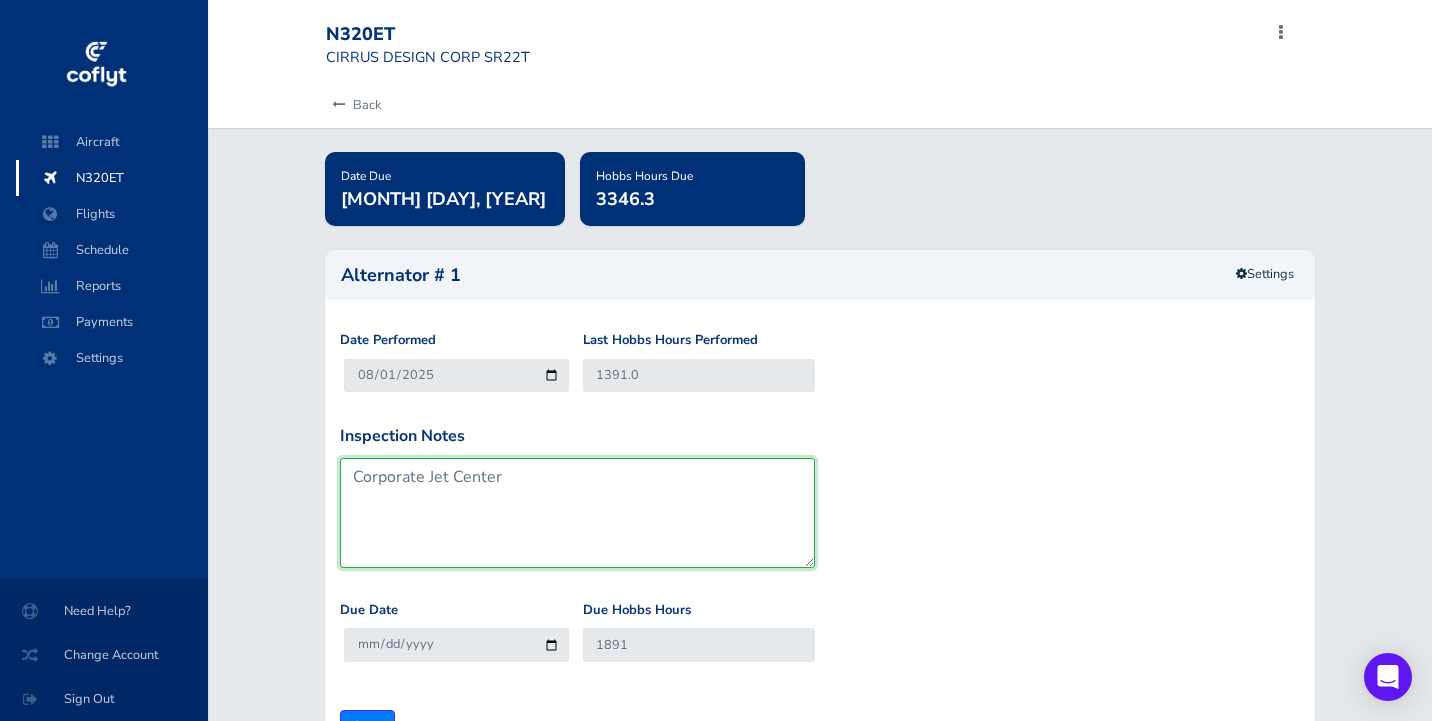 type on "Corporate Jet Center" 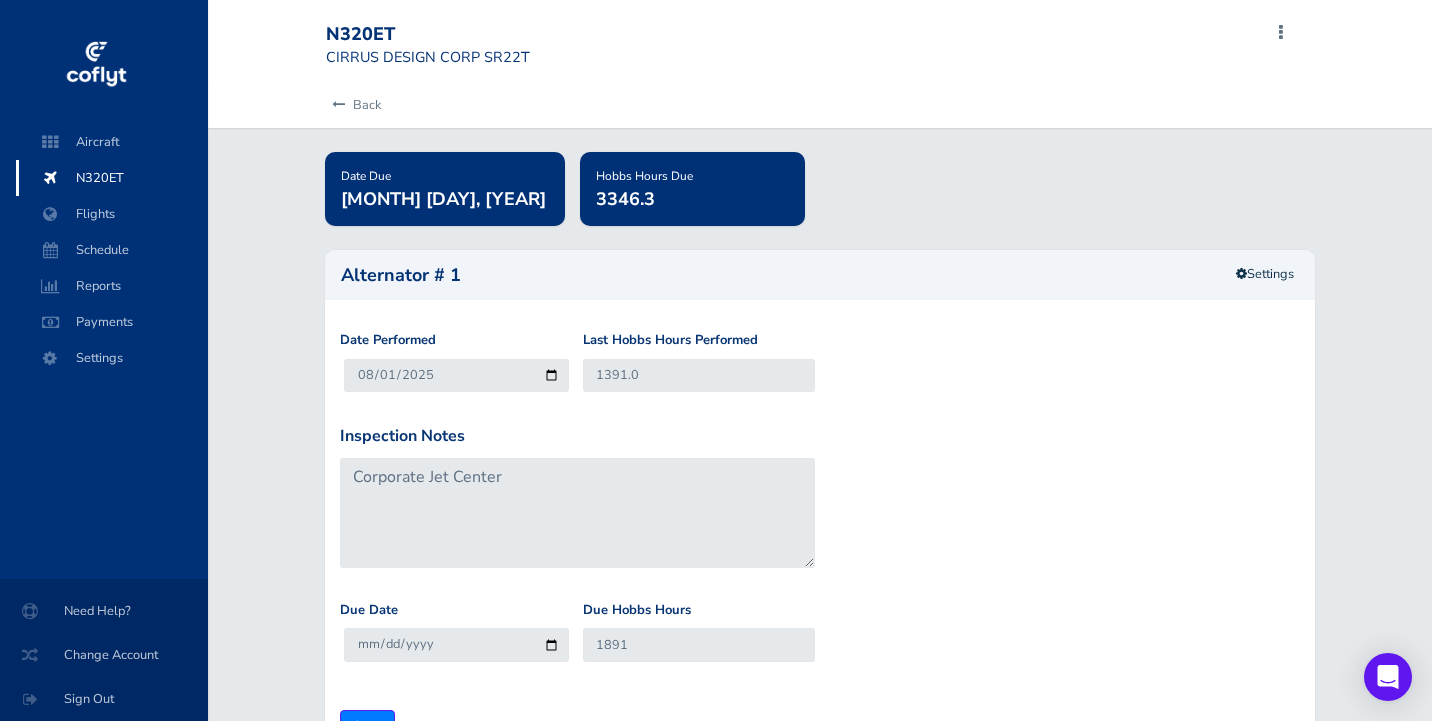 click on "Inspection Notes Installed new #1 alternator P/N 656802, S/N H-X101295
Bend Aircraft Mechanics A&P # 4918836" at bounding box center [820, 512] 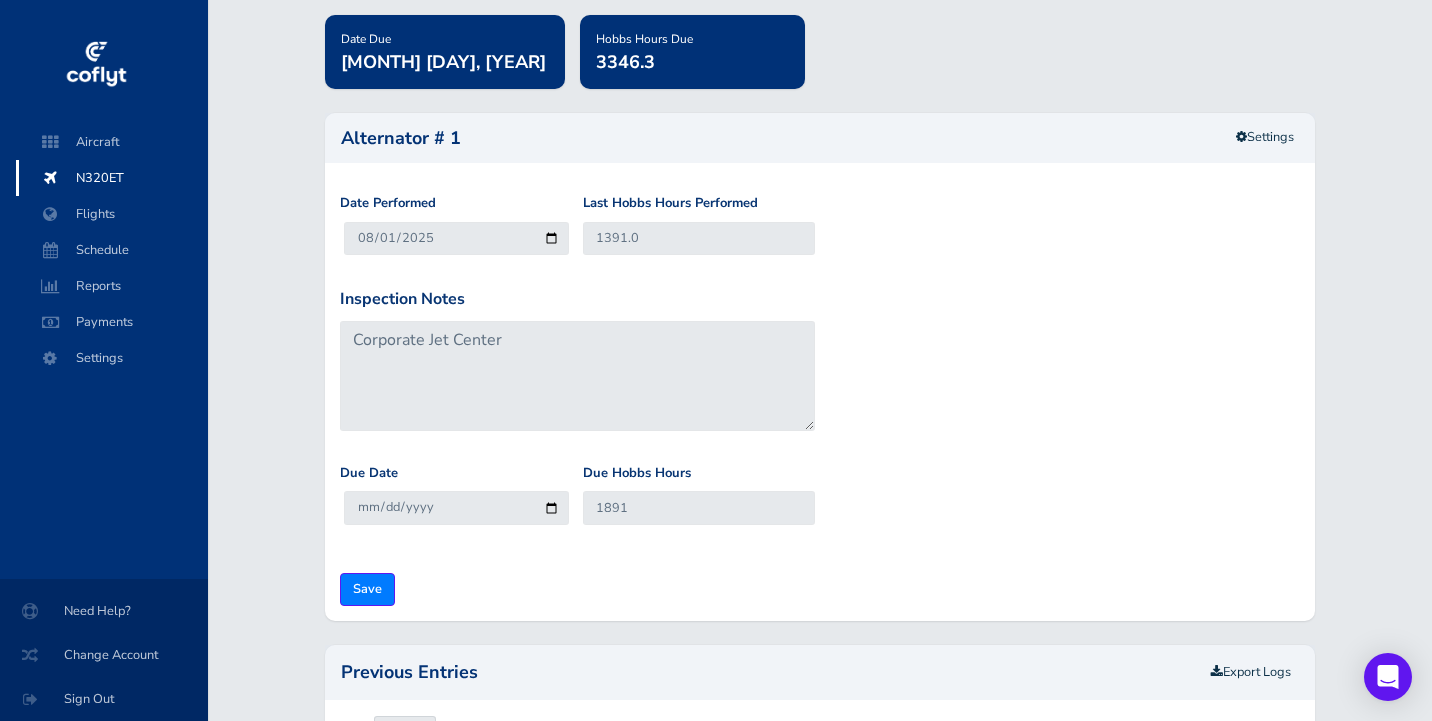 scroll, scrollTop: 139, scrollLeft: 0, axis: vertical 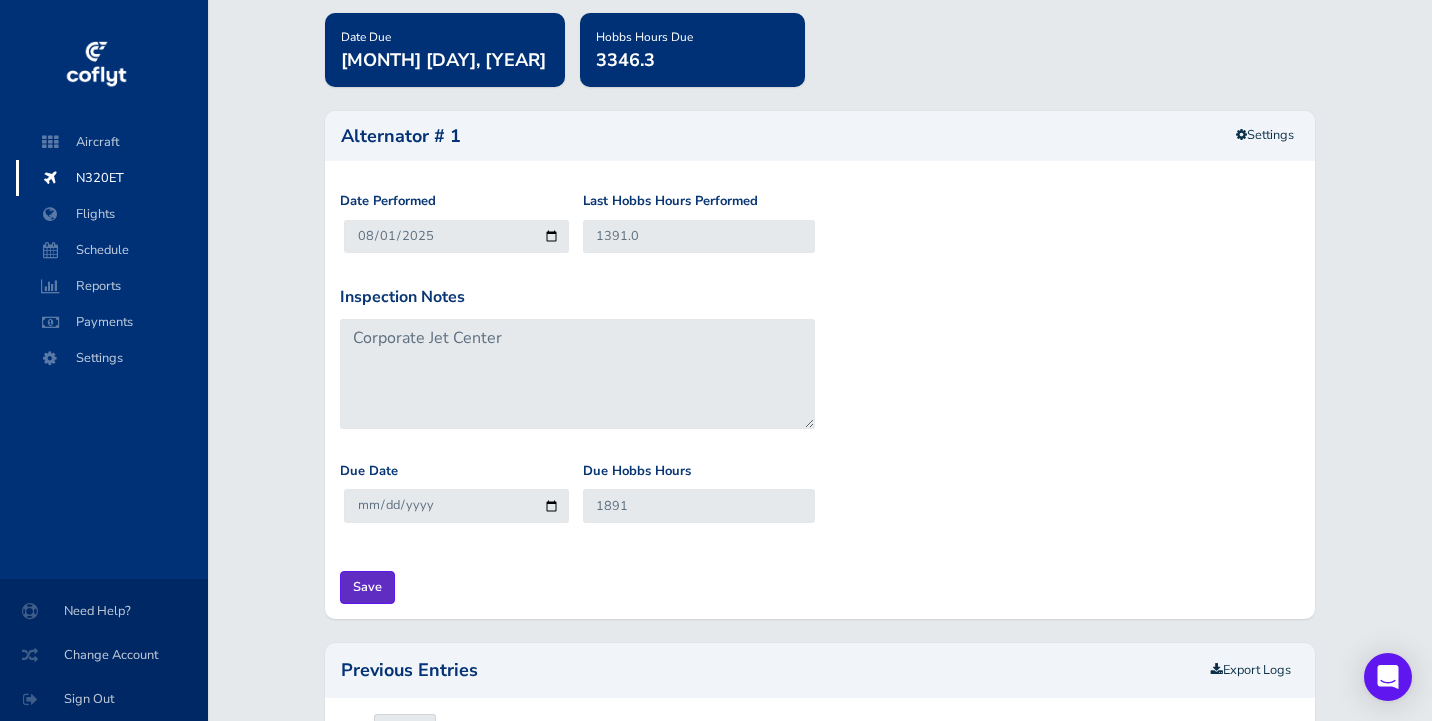 click on "Save" at bounding box center [367, 587] 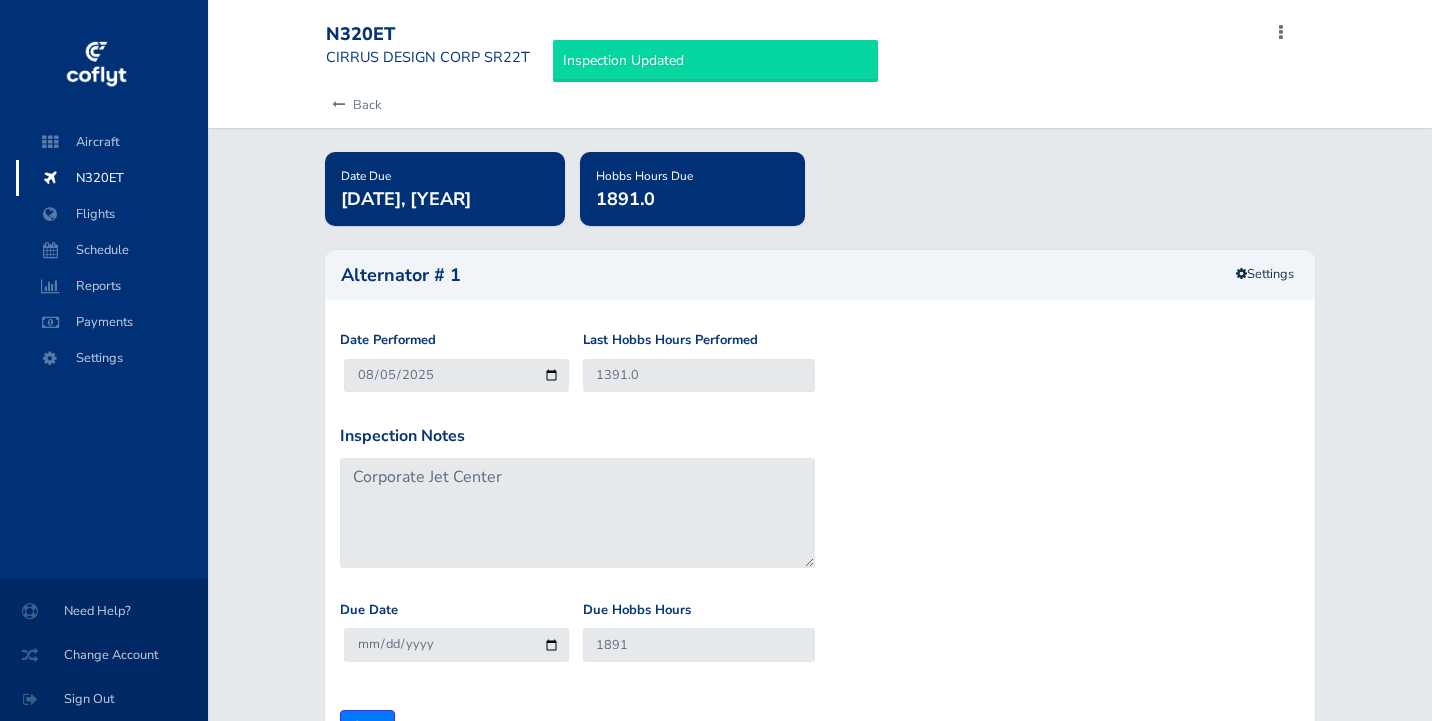scroll, scrollTop: 0, scrollLeft: 0, axis: both 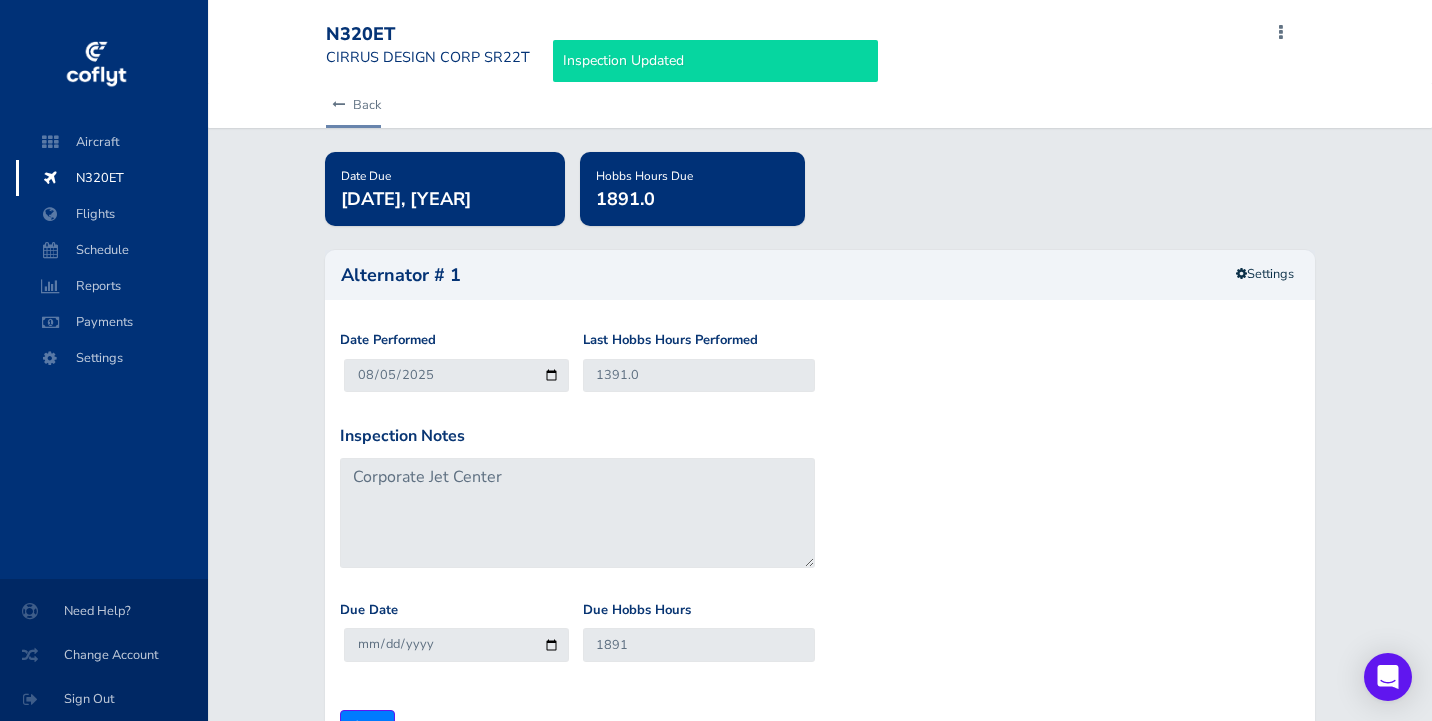 click at bounding box center (338, 105) 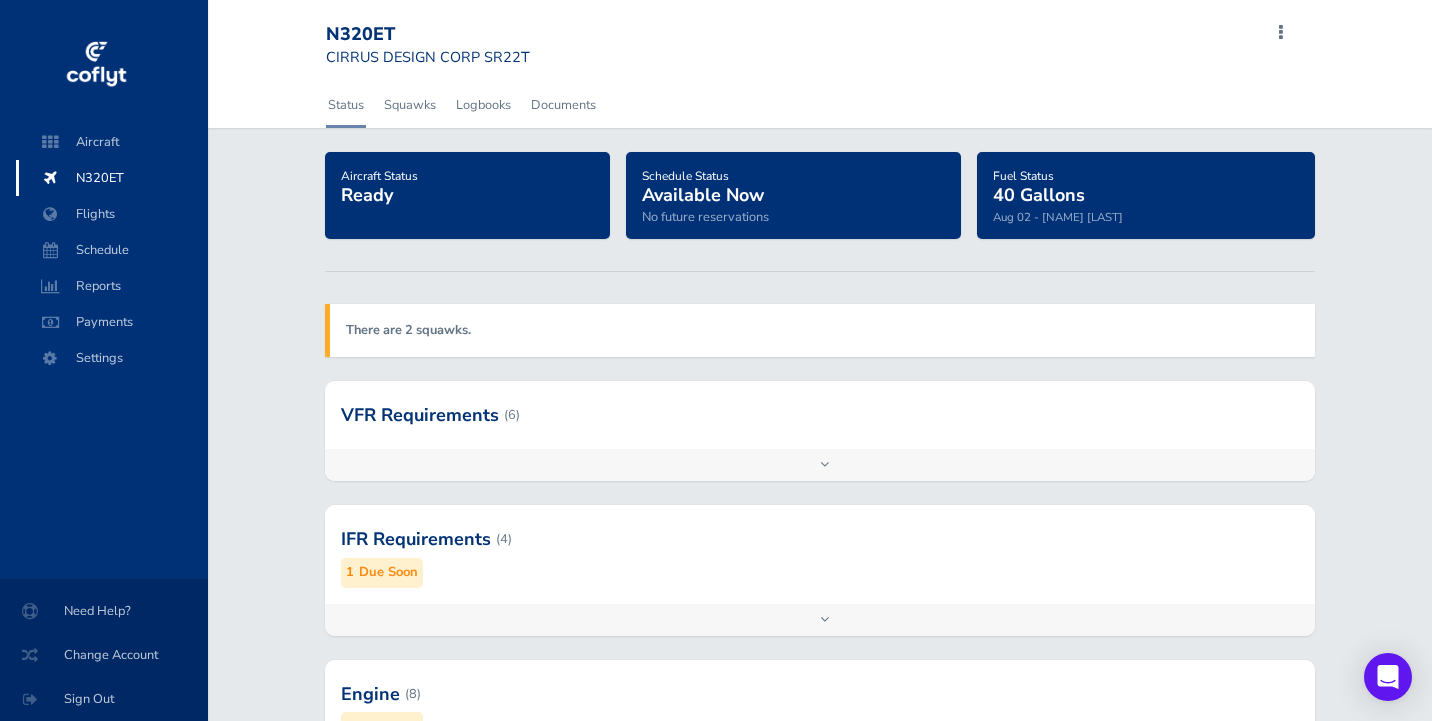scroll, scrollTop: 0, scrollLeft: 0, axis: both 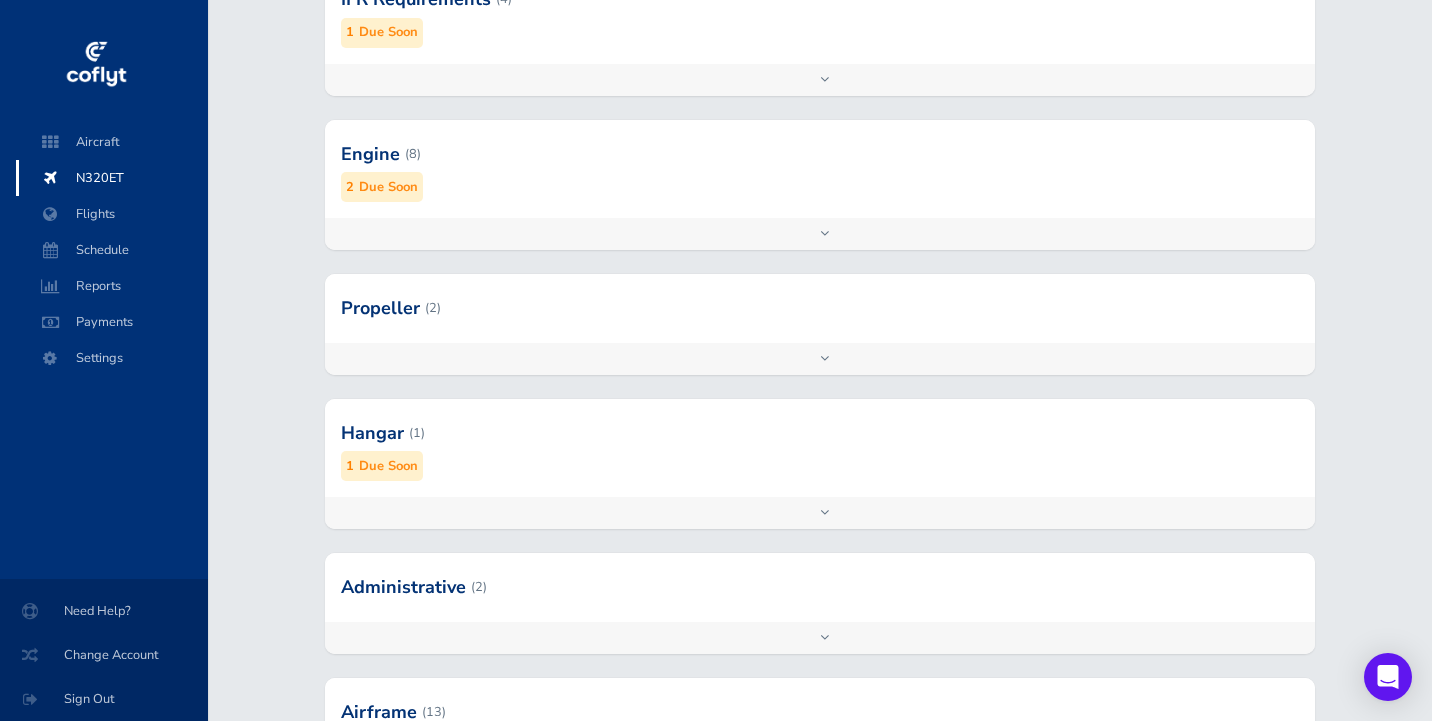 click on "Add inspection
Edit" at bounding box center (820, 234) 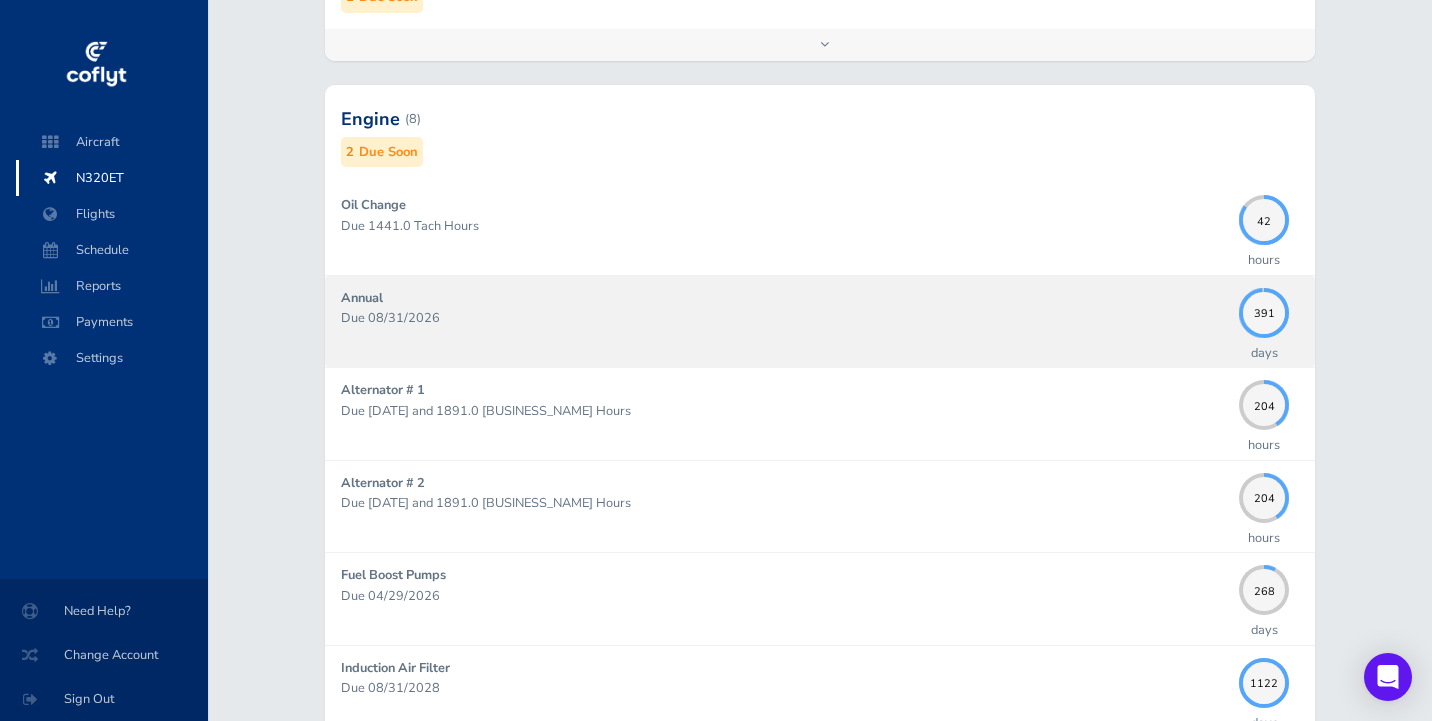 scroll, scrollTop: 577, scrollLeft: 0, axis: vertical 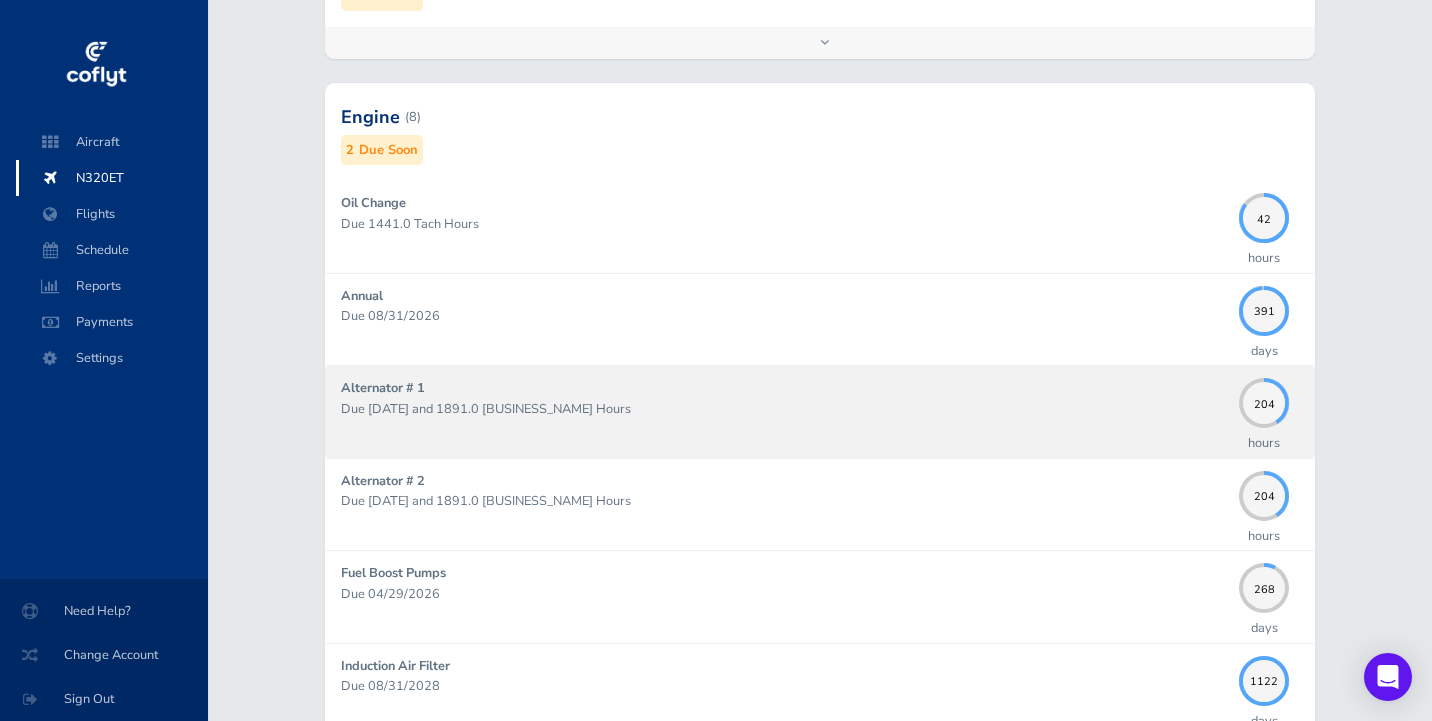 click on "Alternator # 1" at bounding box center [383, 388] 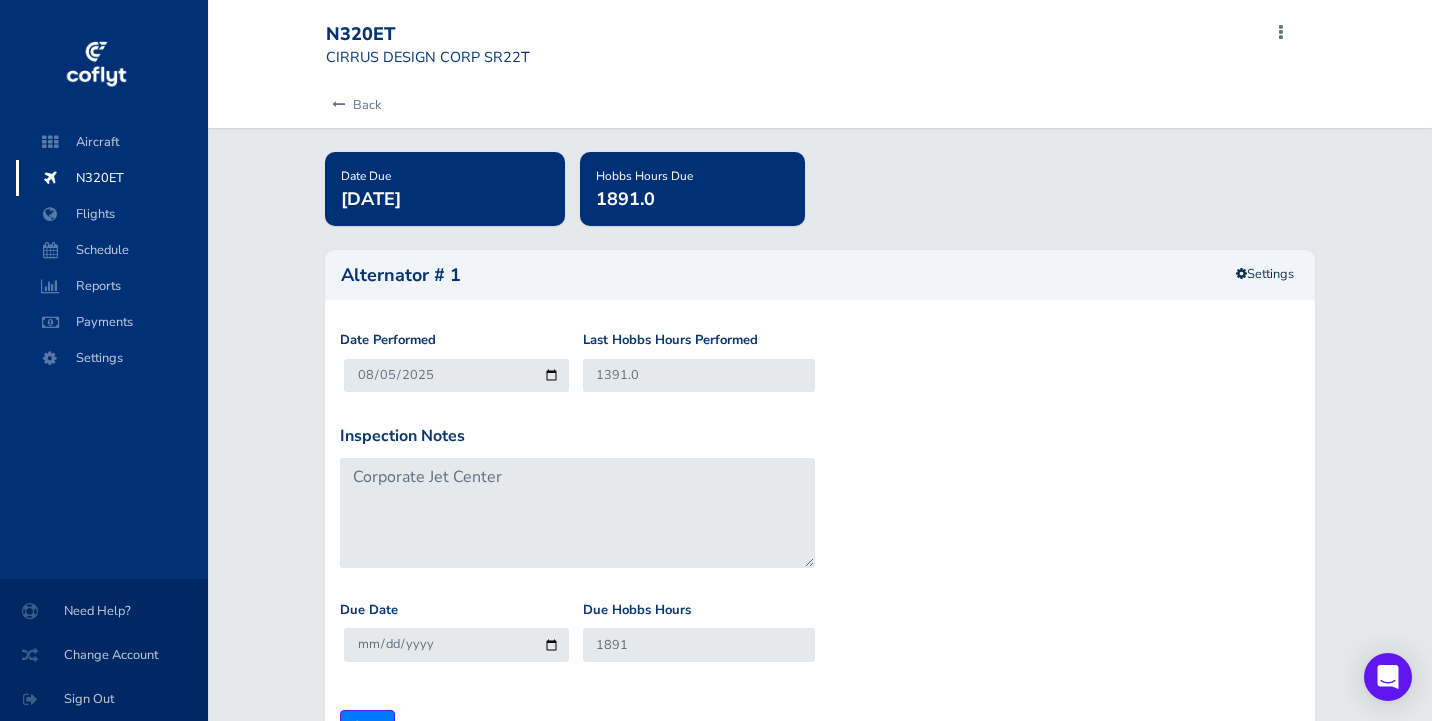 scroll, scrollTop: 0, scrollLeft: 0, axis: both 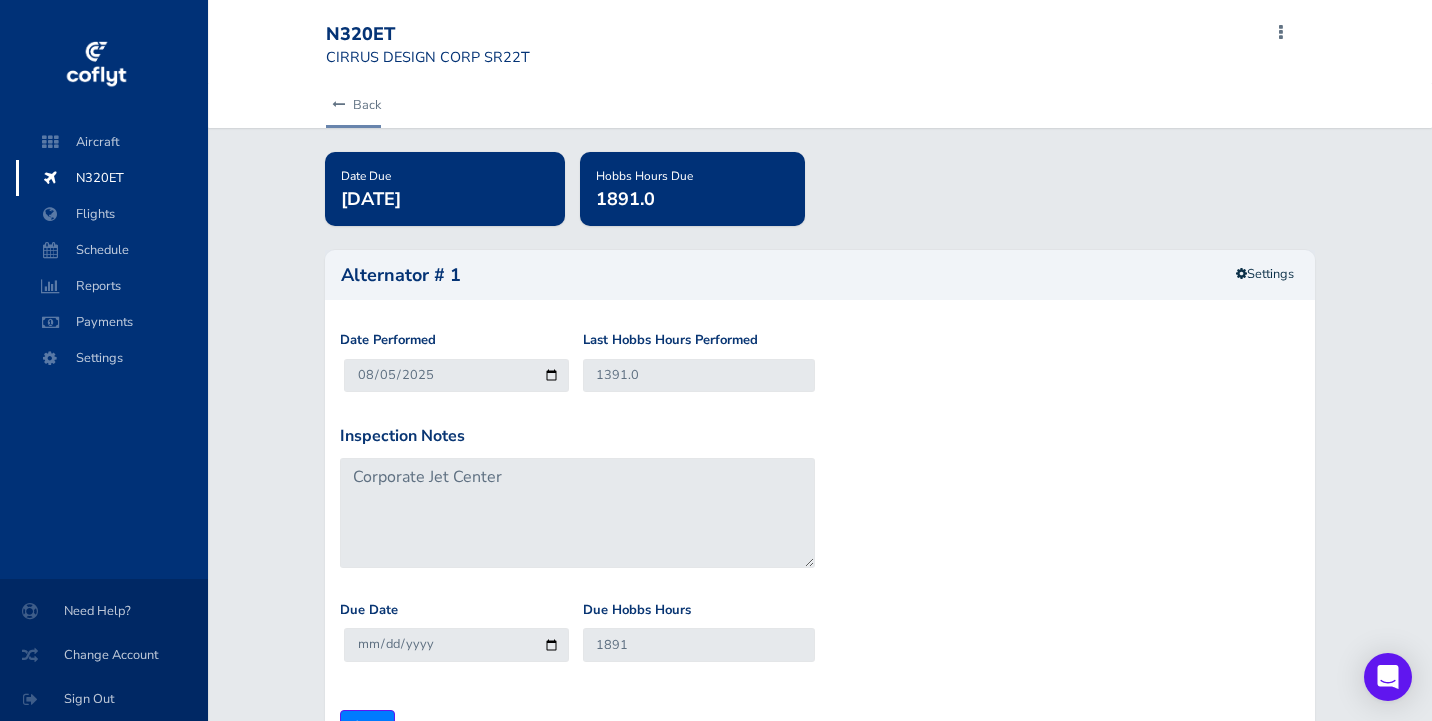 click on "Back" at bounding box center (353, 105) 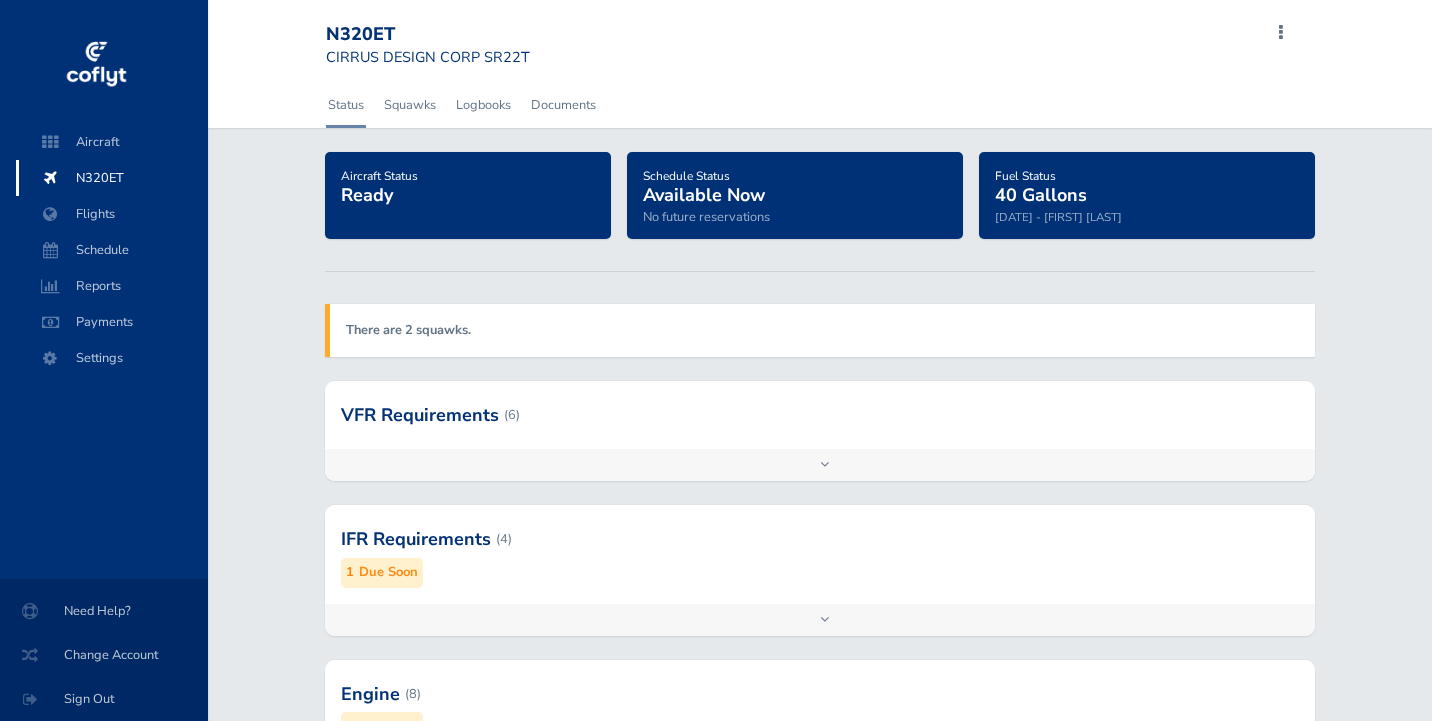 scroll, scrollTop: 0, scrollLeft: 0, axis: both 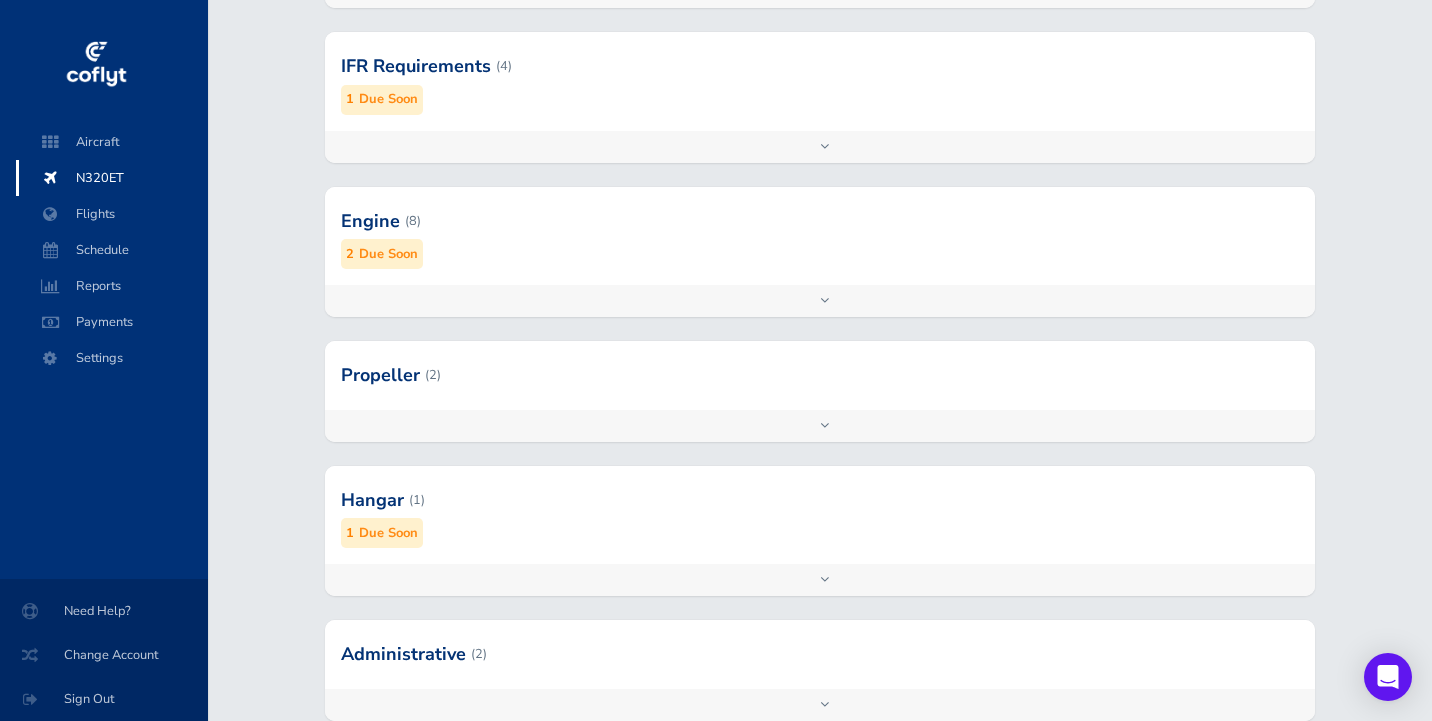 click on "Add inspection
Edit" at bounding box center [820, 301] 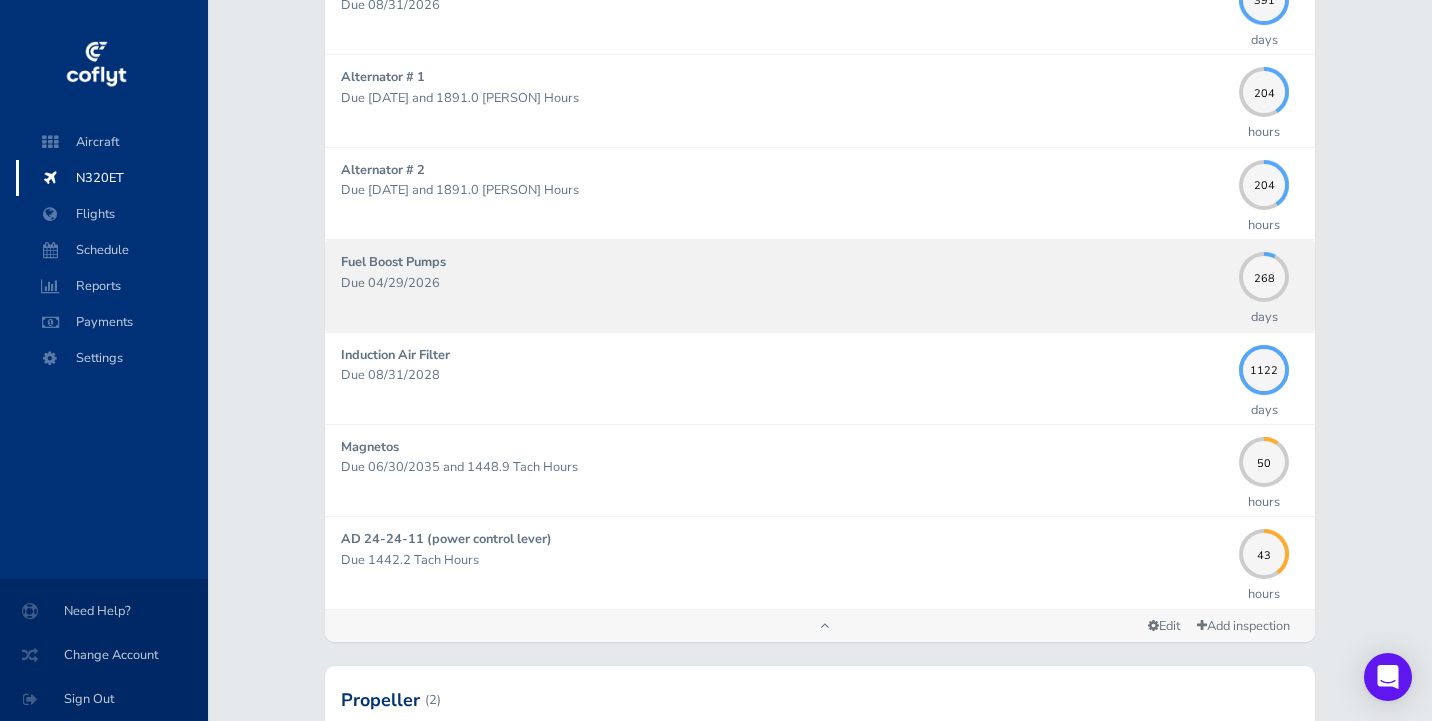 scroll, scrollTop: 882, scrollLeft: 0, axis: vertical 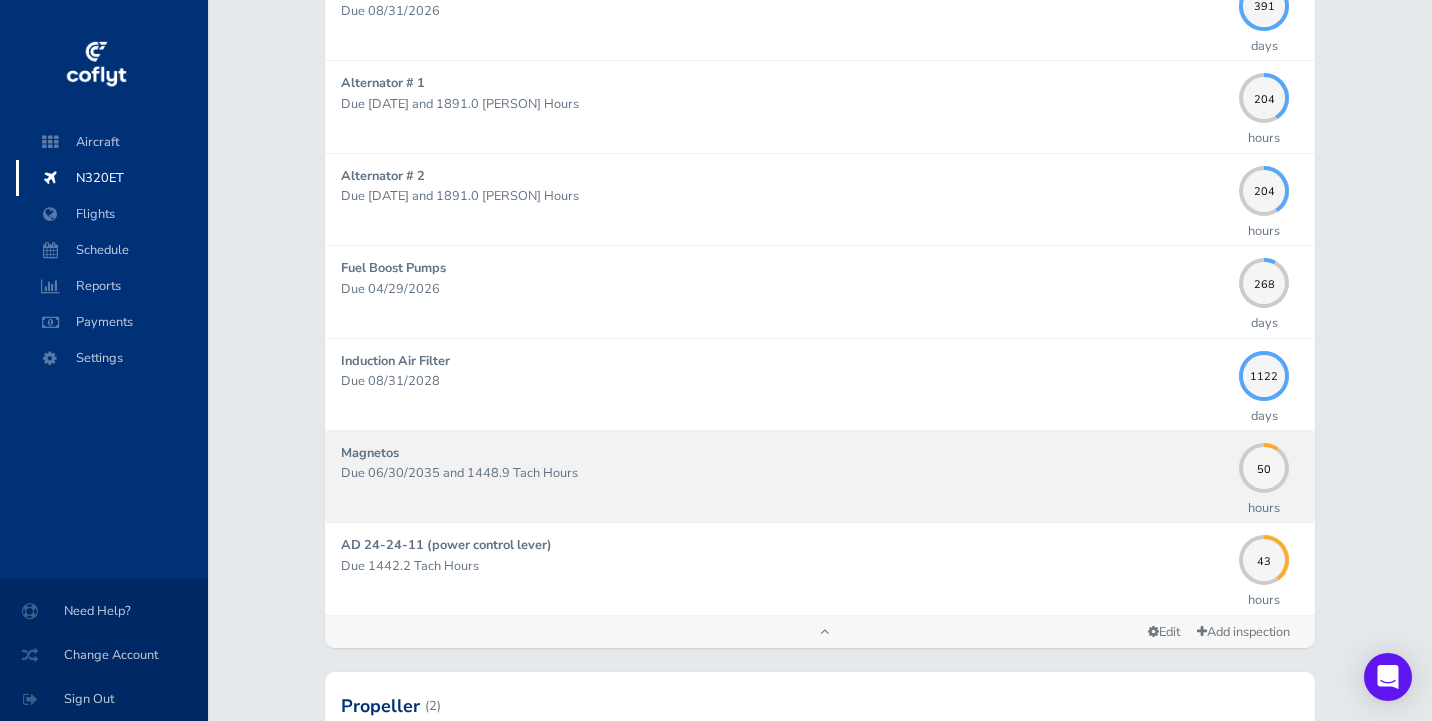 click on "Due 06/30/2035 and 1448.9 Tach Hours" at bounding box center [785, 473] 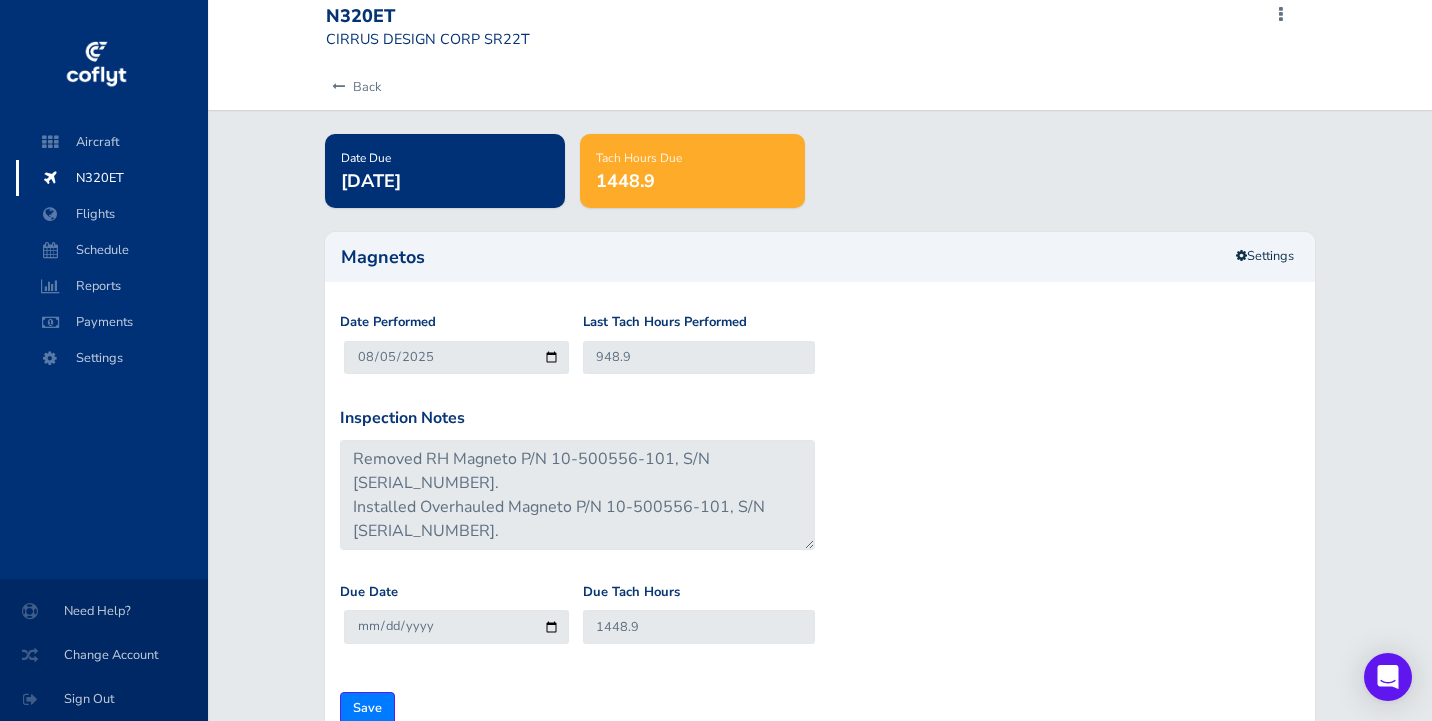scroll, scrollTop: 21, scrollLeft: 0, axis: vertical 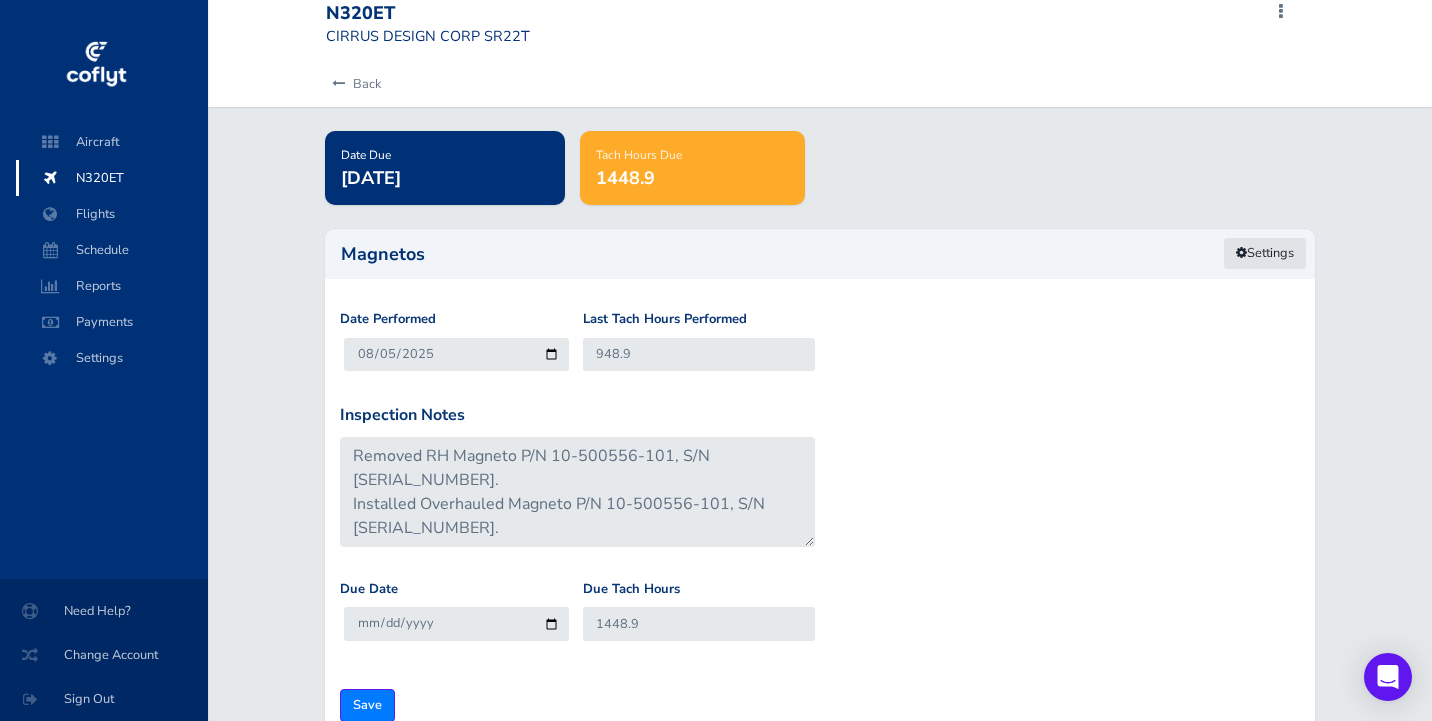 click at bounding box center (1241, 253) 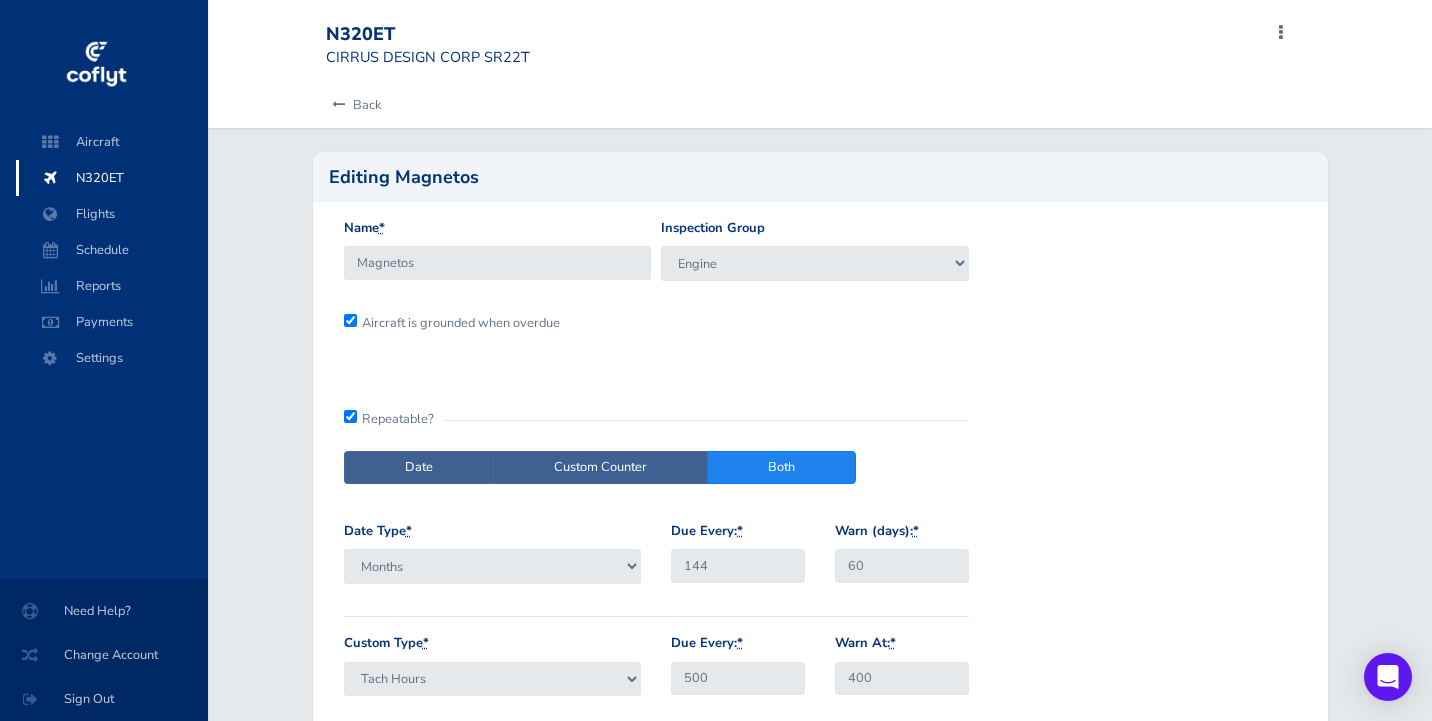 scroll, scrollTop: 0, scrollLeft: 0, axis: both 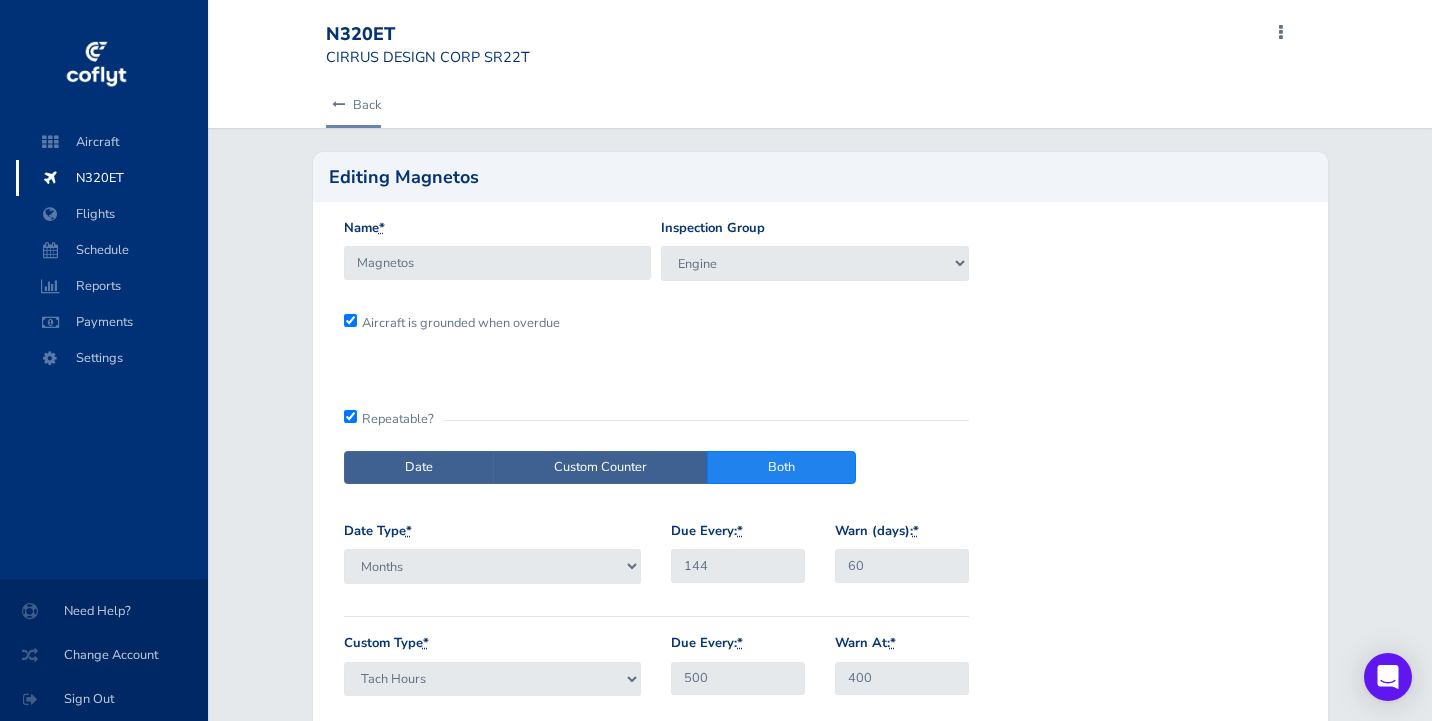 click on "Back" at bounding box center (353, 105) 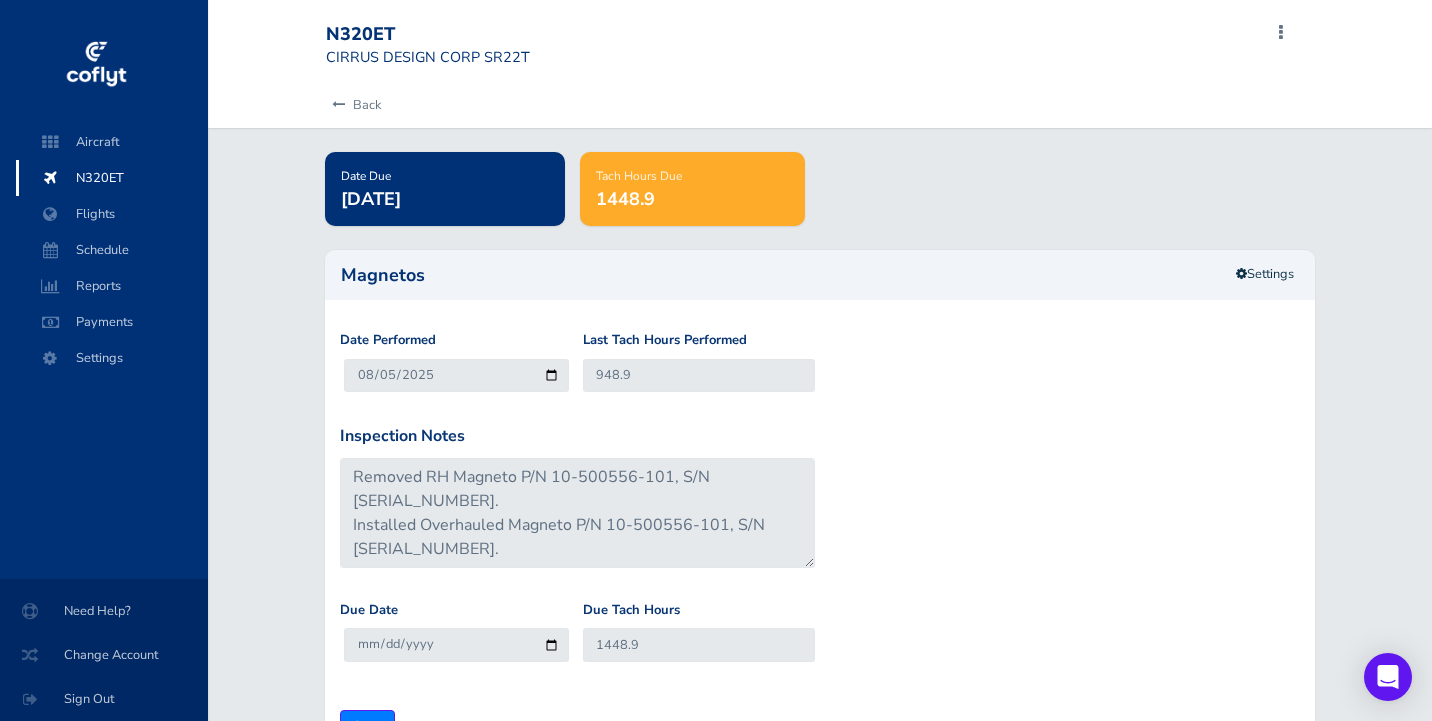 scroll, scrollTop: 0, scrollLeft: 0, axis: both 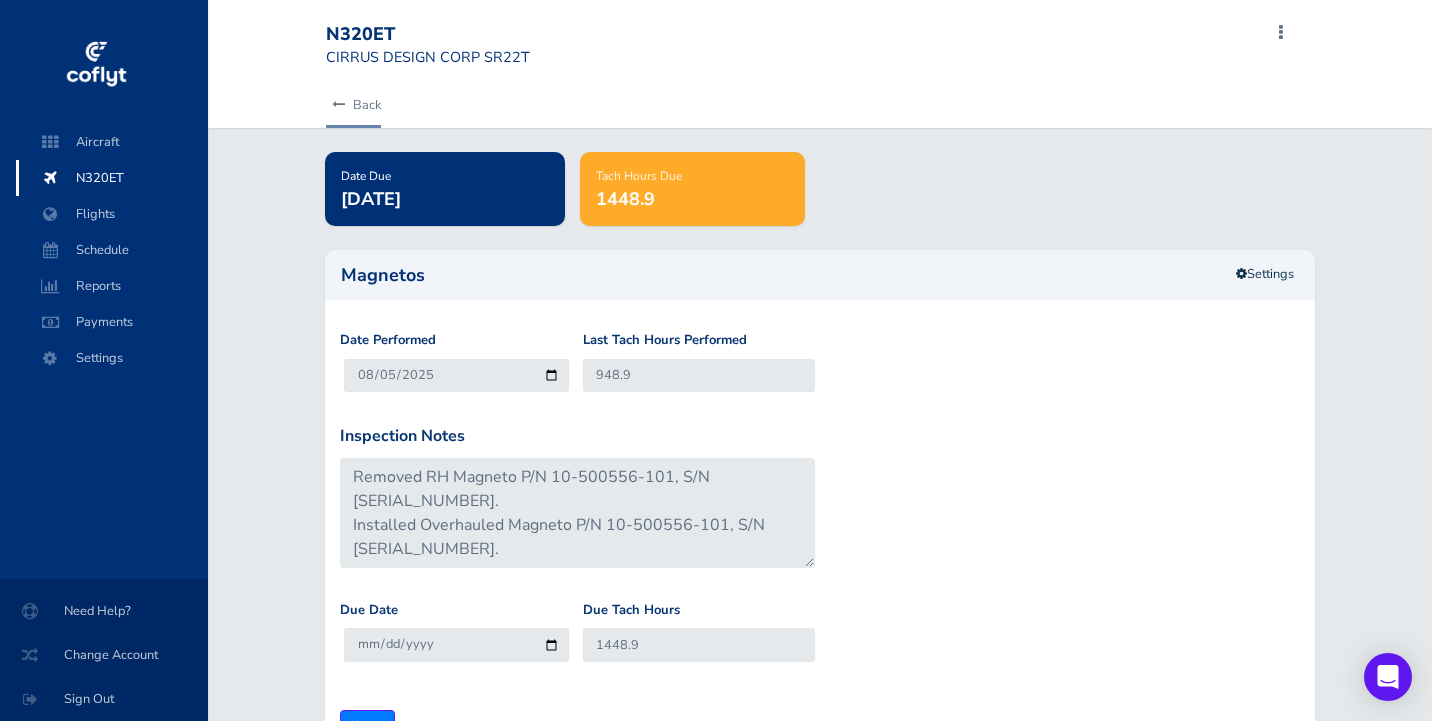 click on "Back" at bounding box center (353, 105) 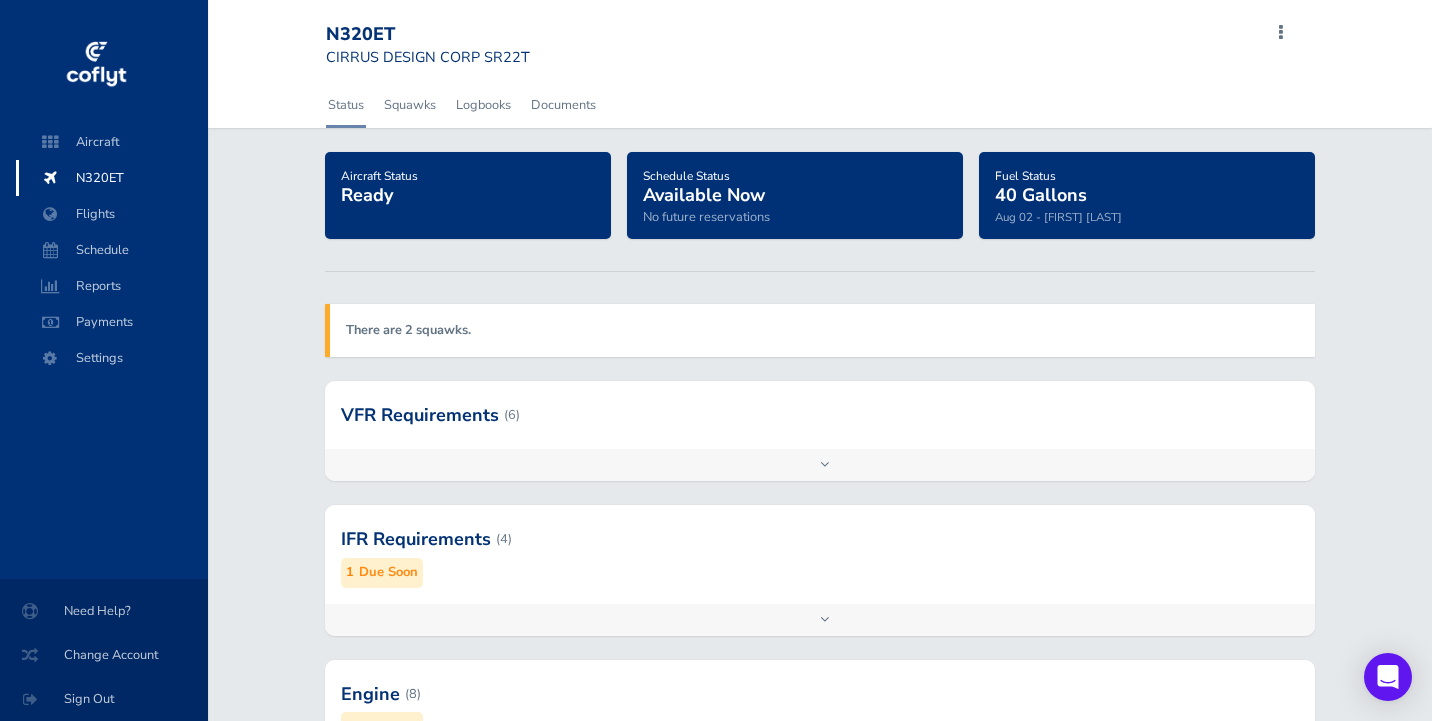 scroll, scrollTop: 0, scrollLeft: 0, axis: both 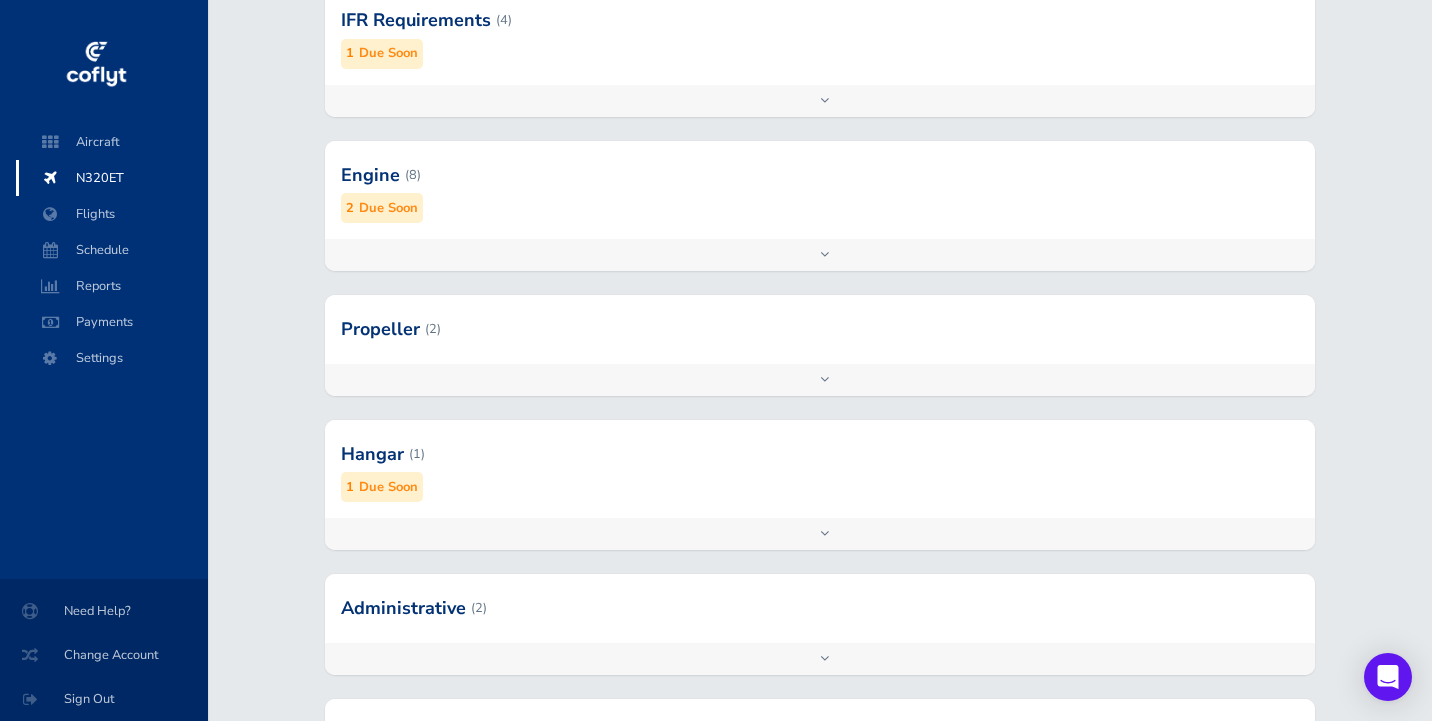click on "Add inspection
Edit" at bounding box center [820, 255] 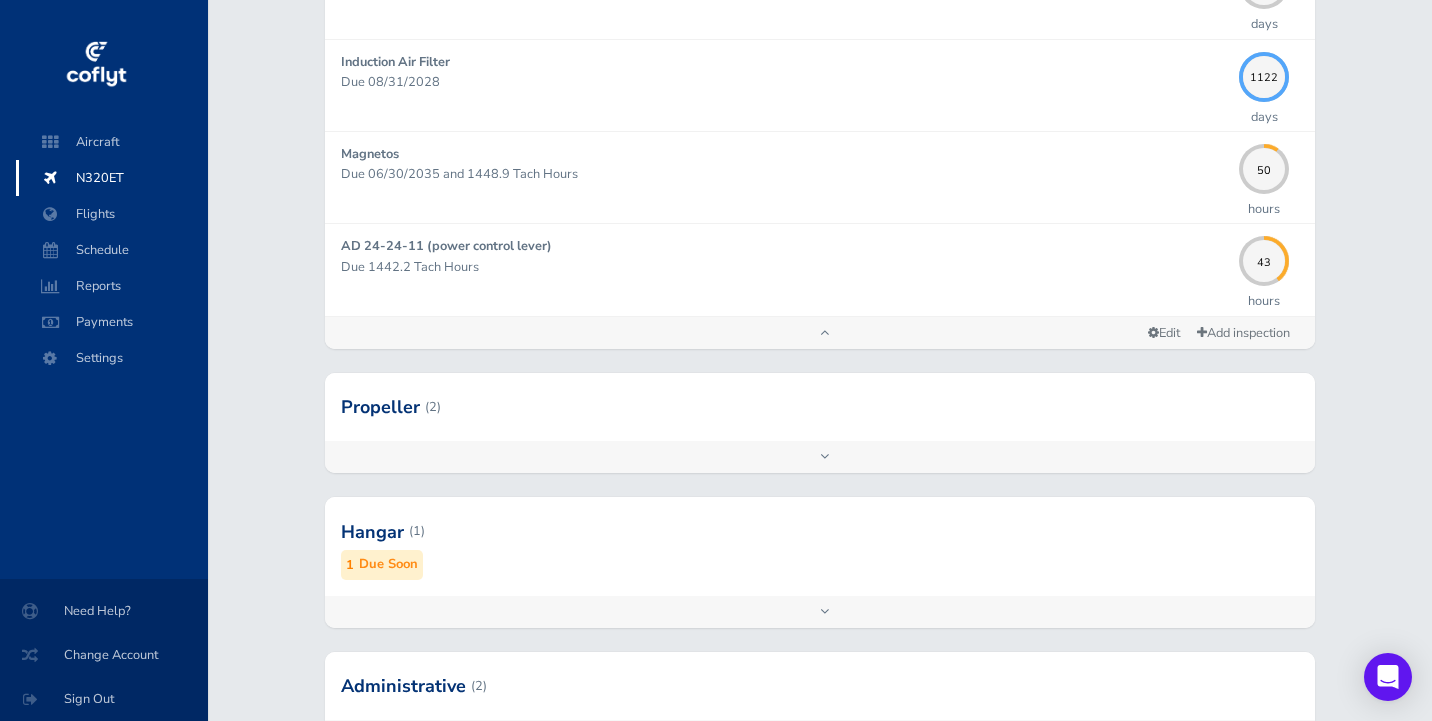 scroll, scrollTop: 1187, scrollLeft: 0, axis: vertical 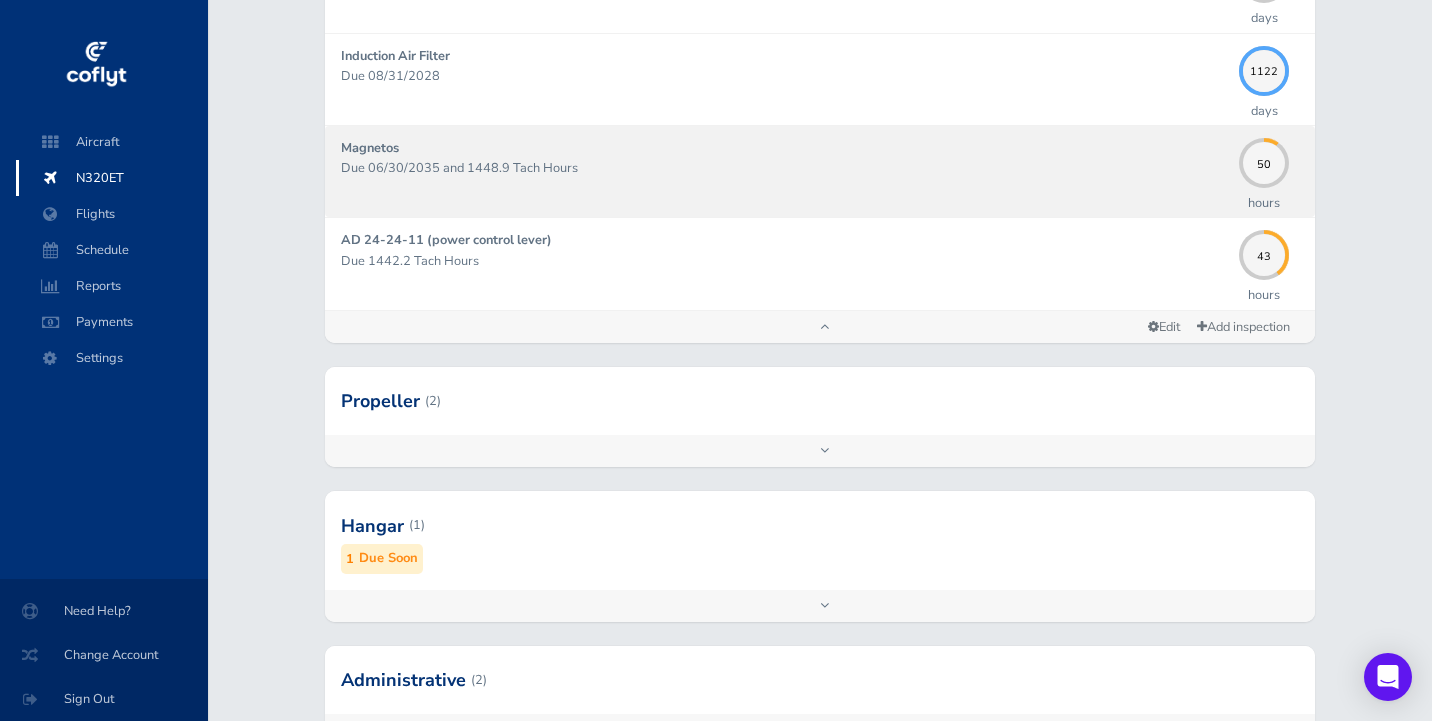 click on "Due 06/30/2035 and 1448.9 Tach Hours" at bounding box center [785, 168] 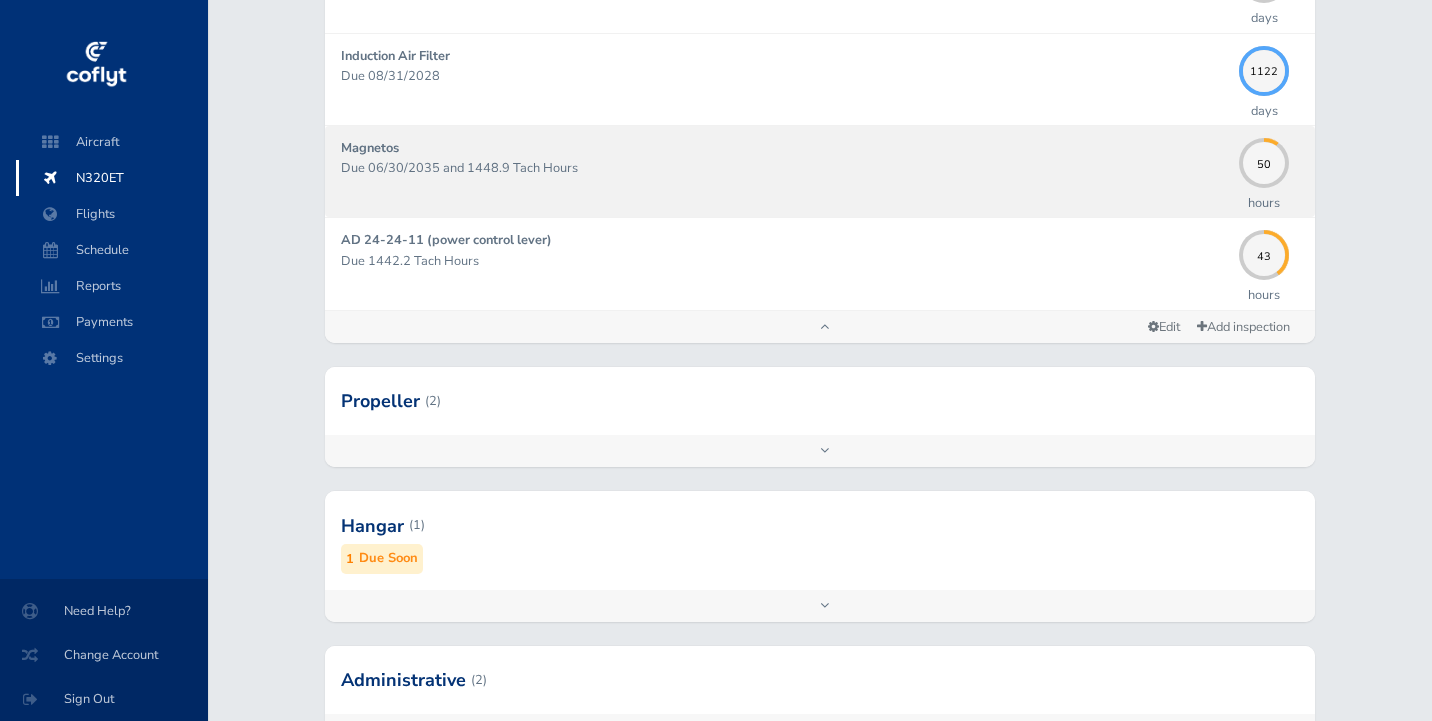 scroll, scrollTop: 0, scrollLeft: 0, axis: both 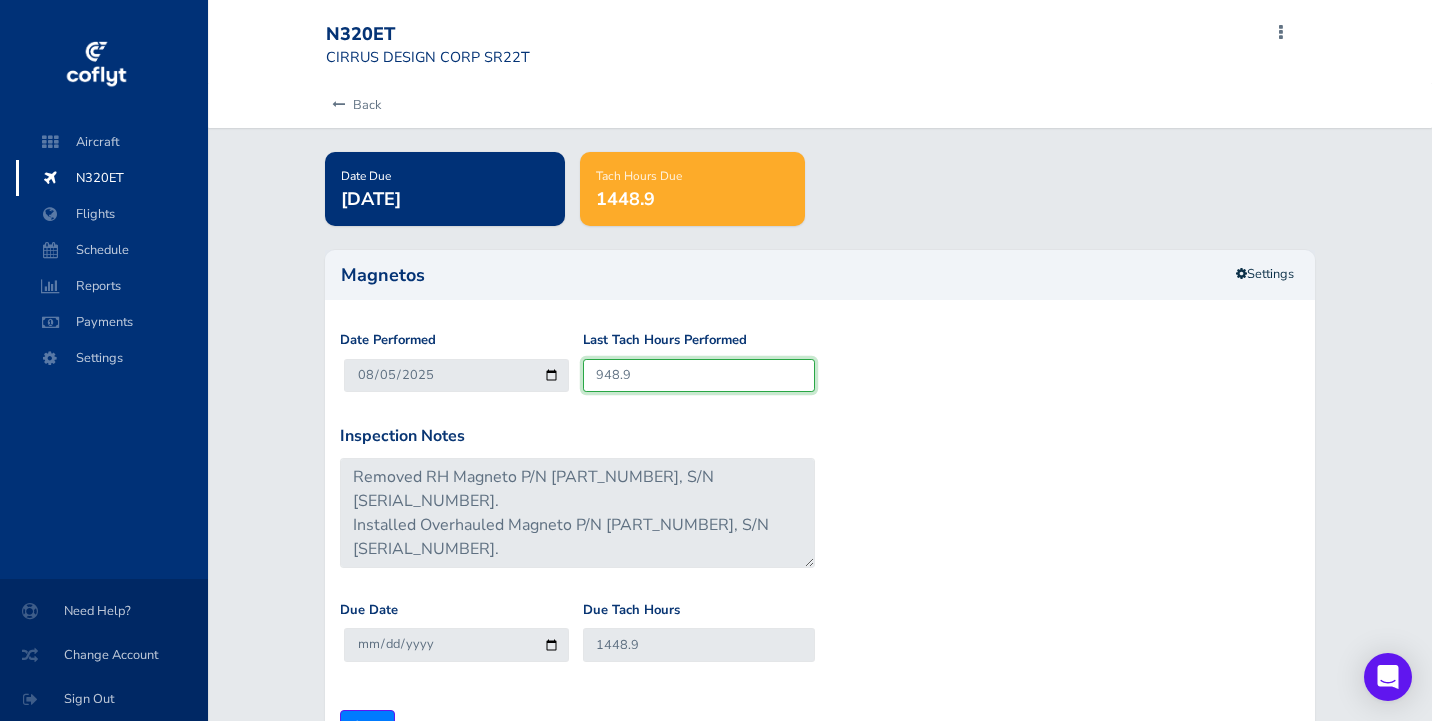 click on "948.9" at bounding box center [699, 375] 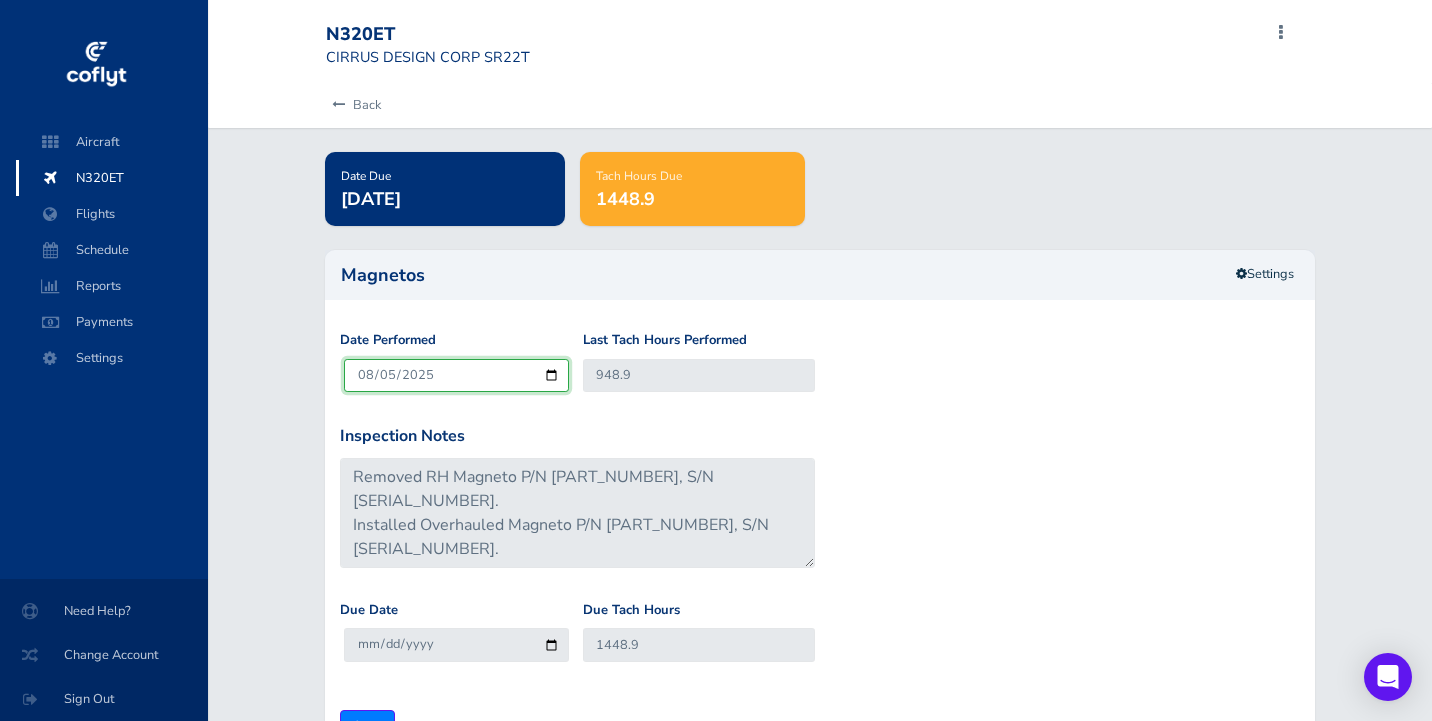 click on "2025-08-05" at bounding box center [456, 375] 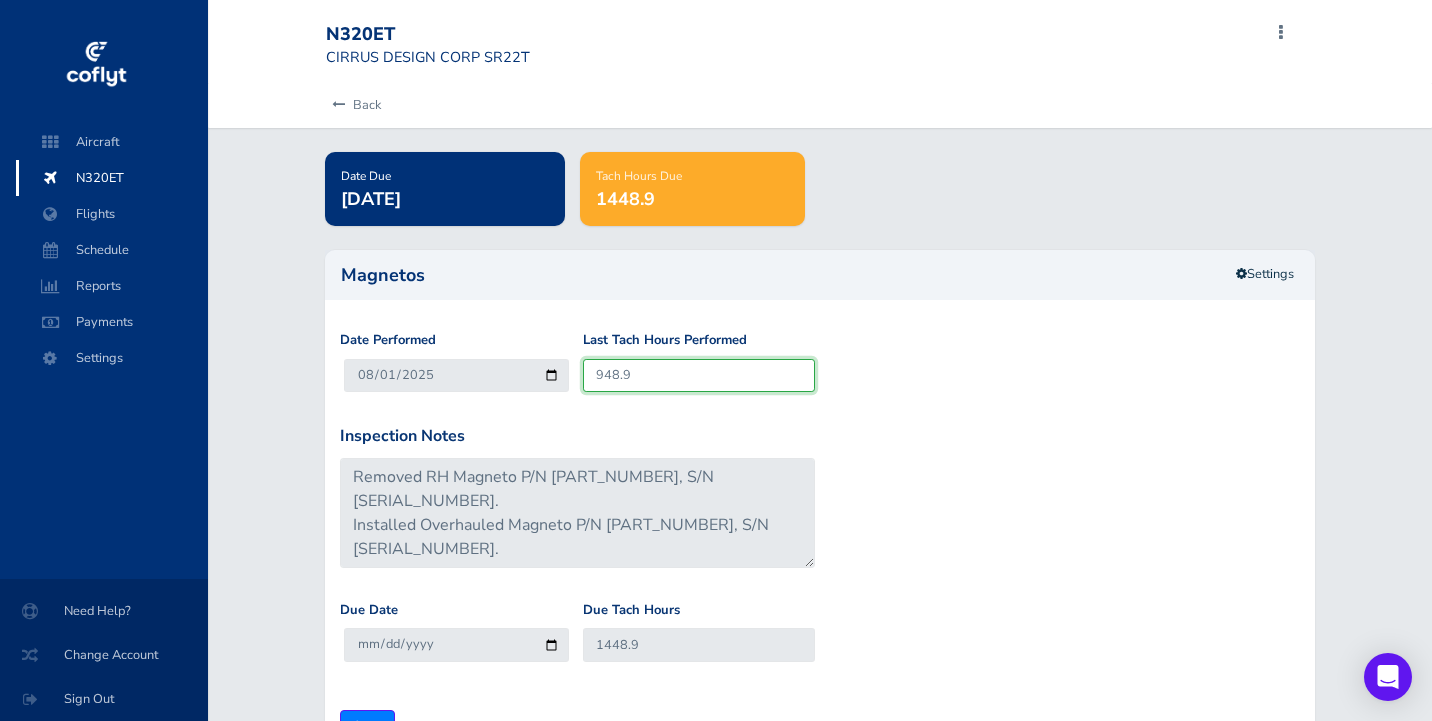 click on "948.9" at bounding box center [699, 375] 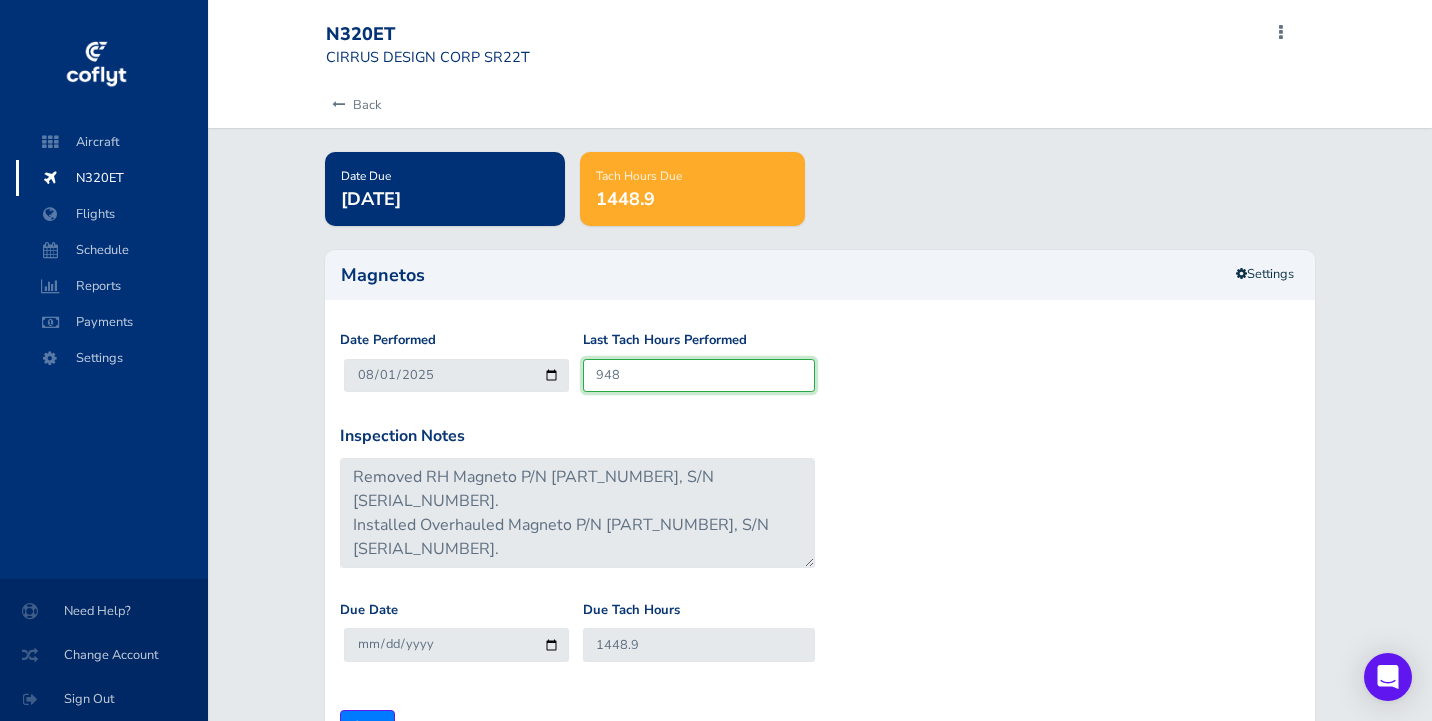 type on "1448" 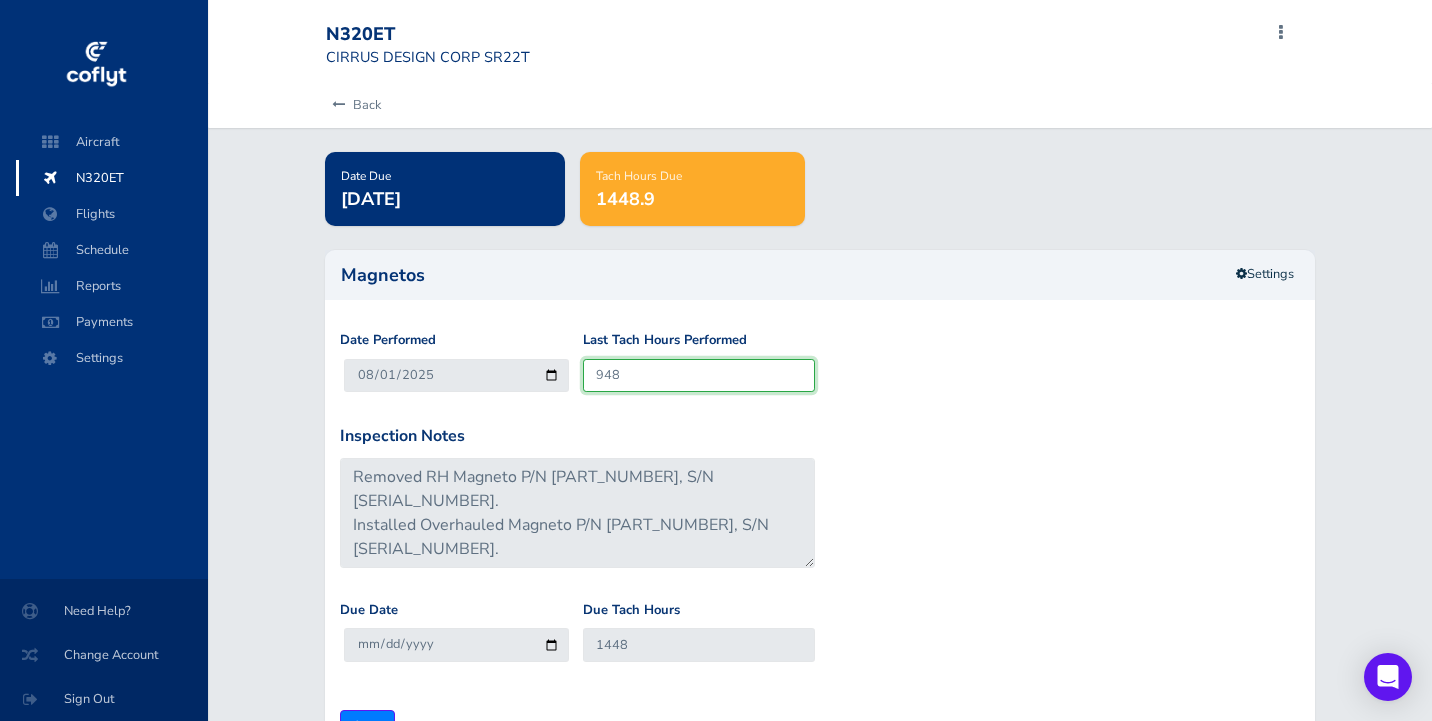type on "94" 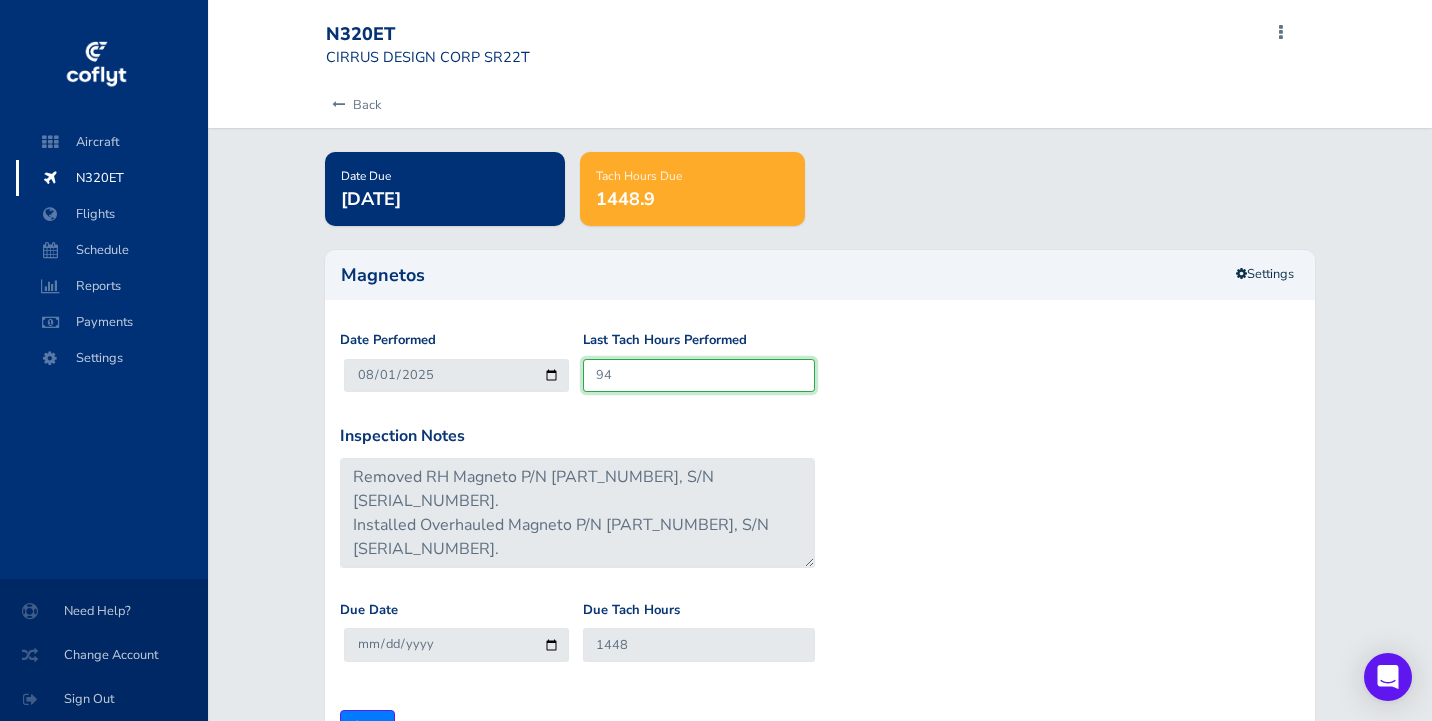 type on "594" 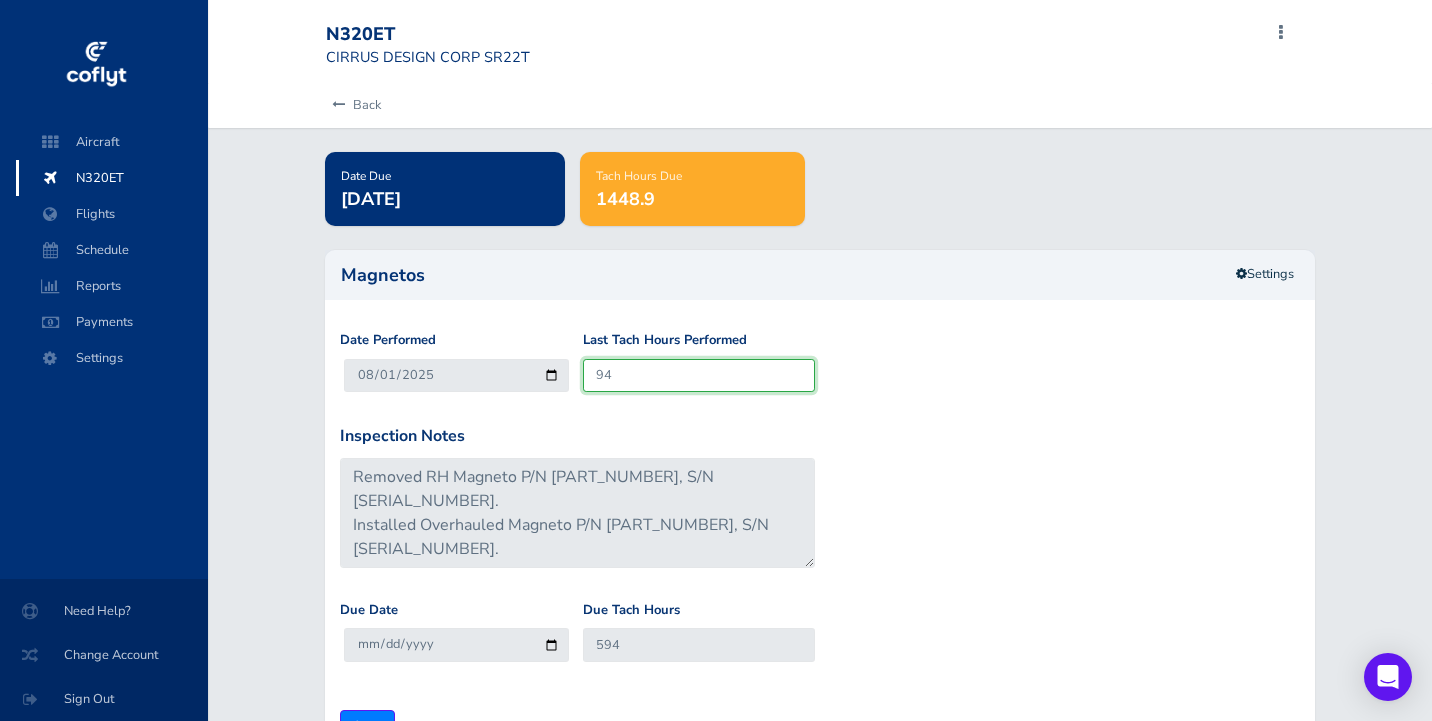 type on "9" 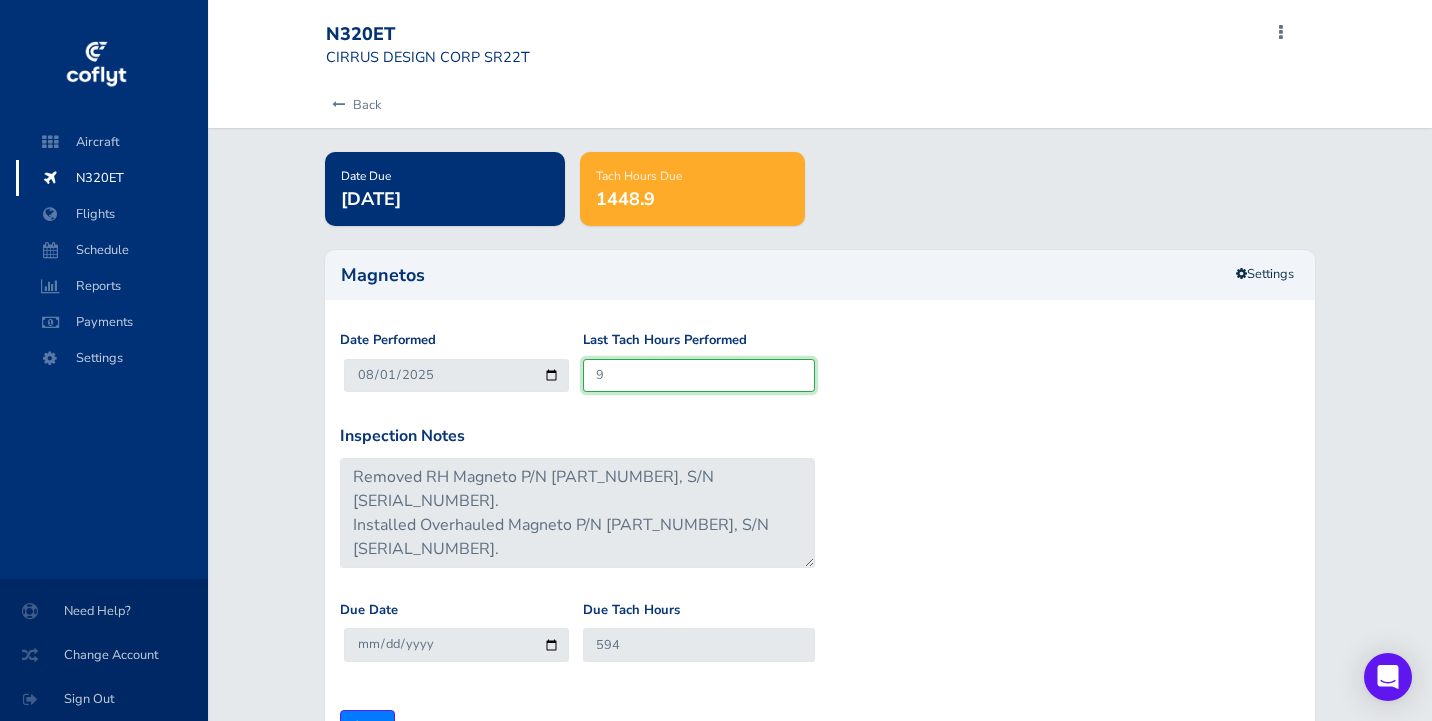 type on "509" 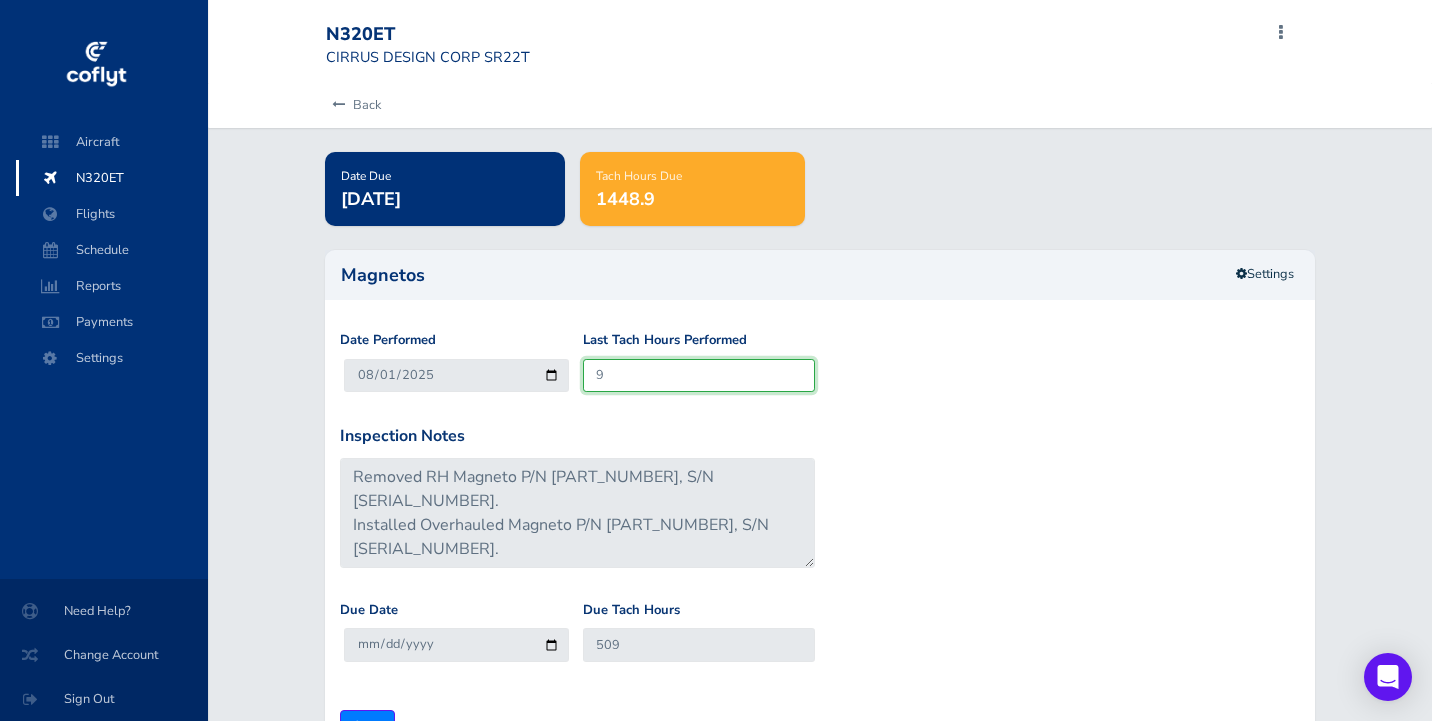 type 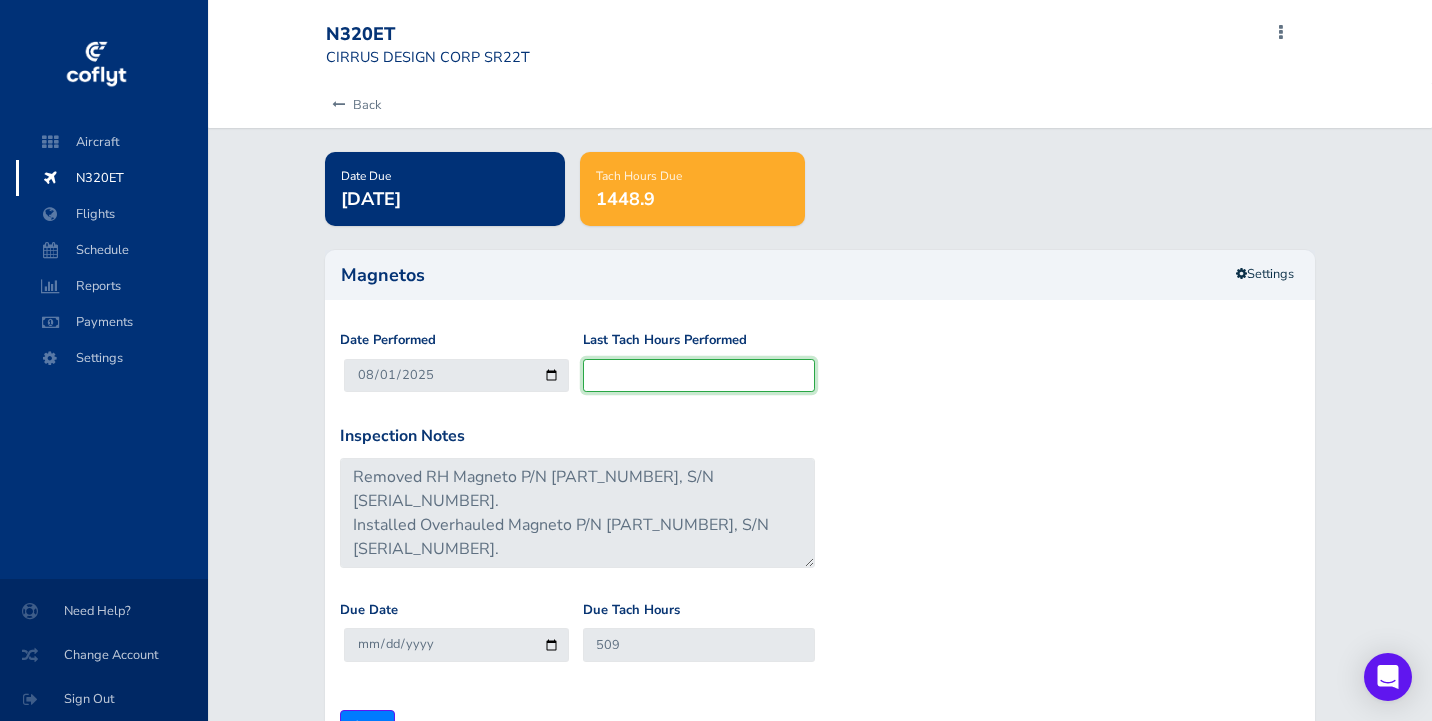 type on "500" 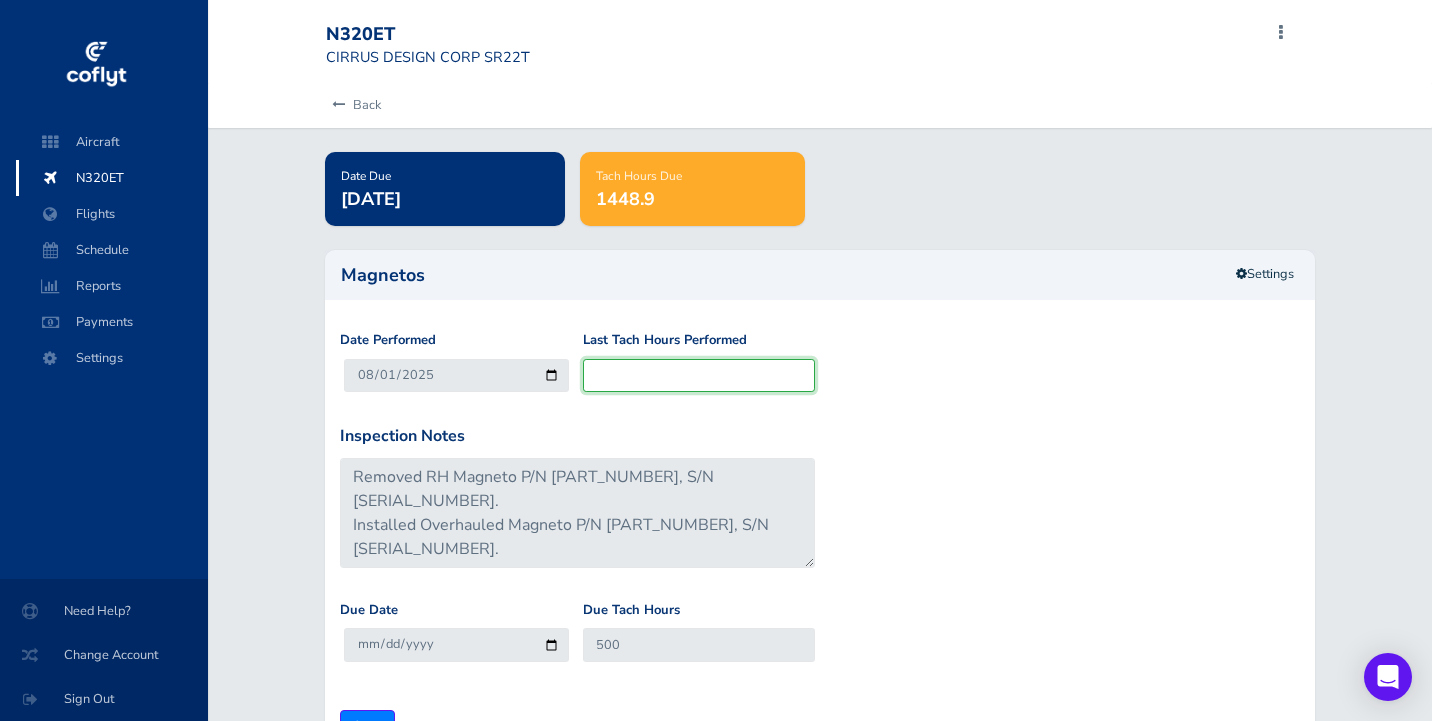 type on "1" 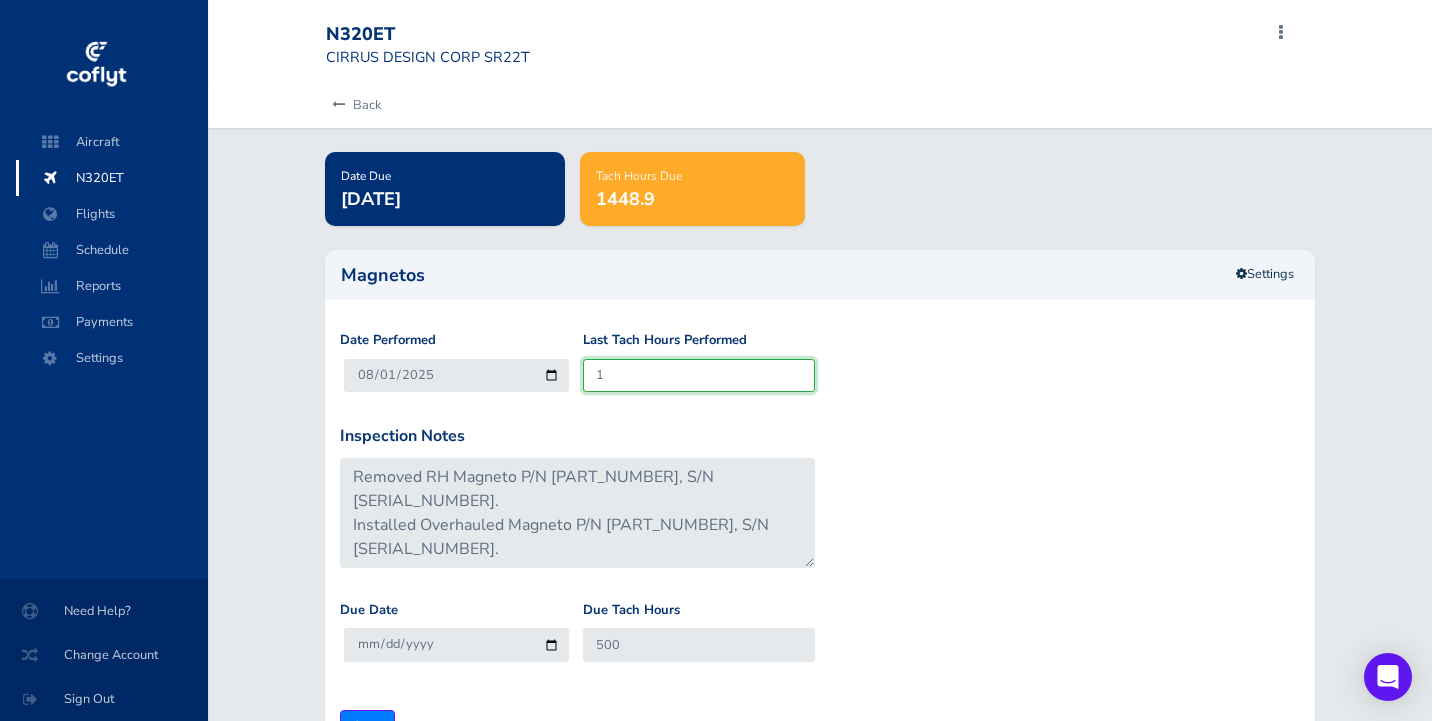 type on "501" 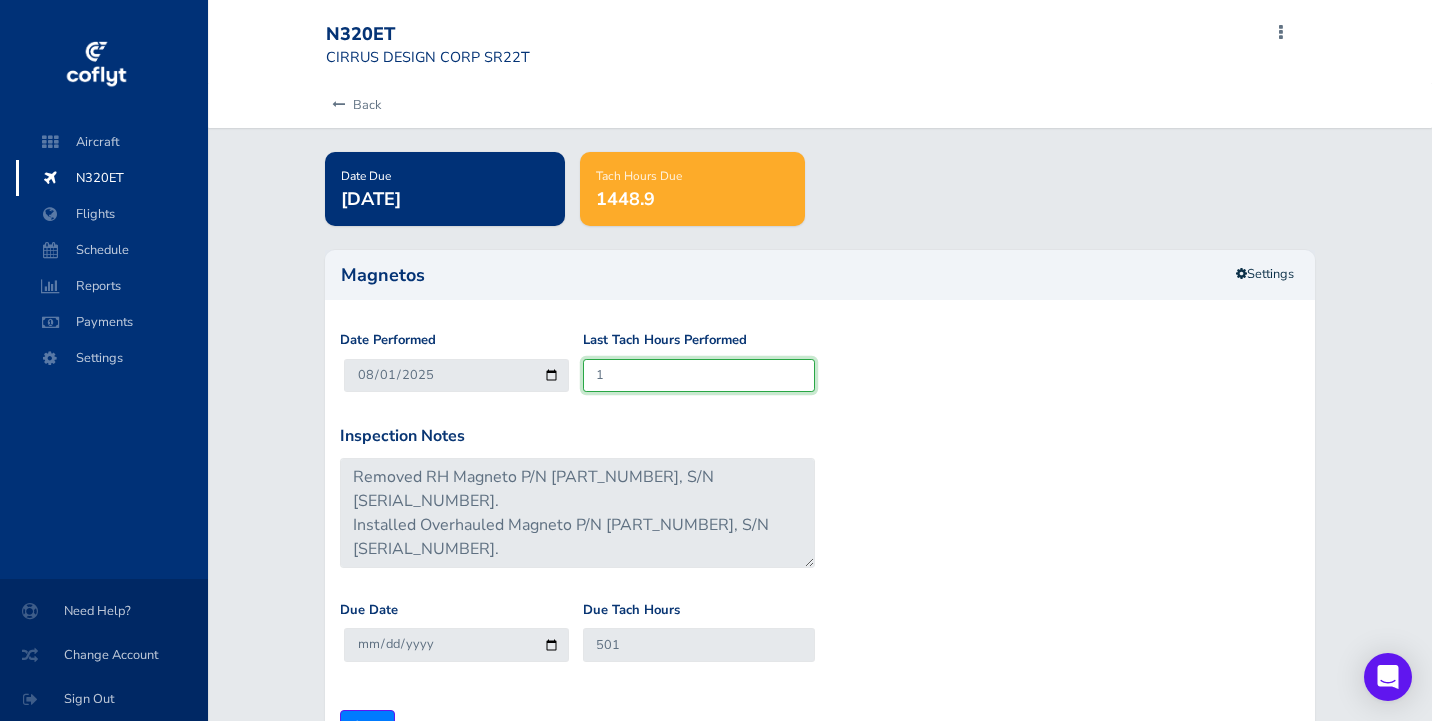 type on "19" 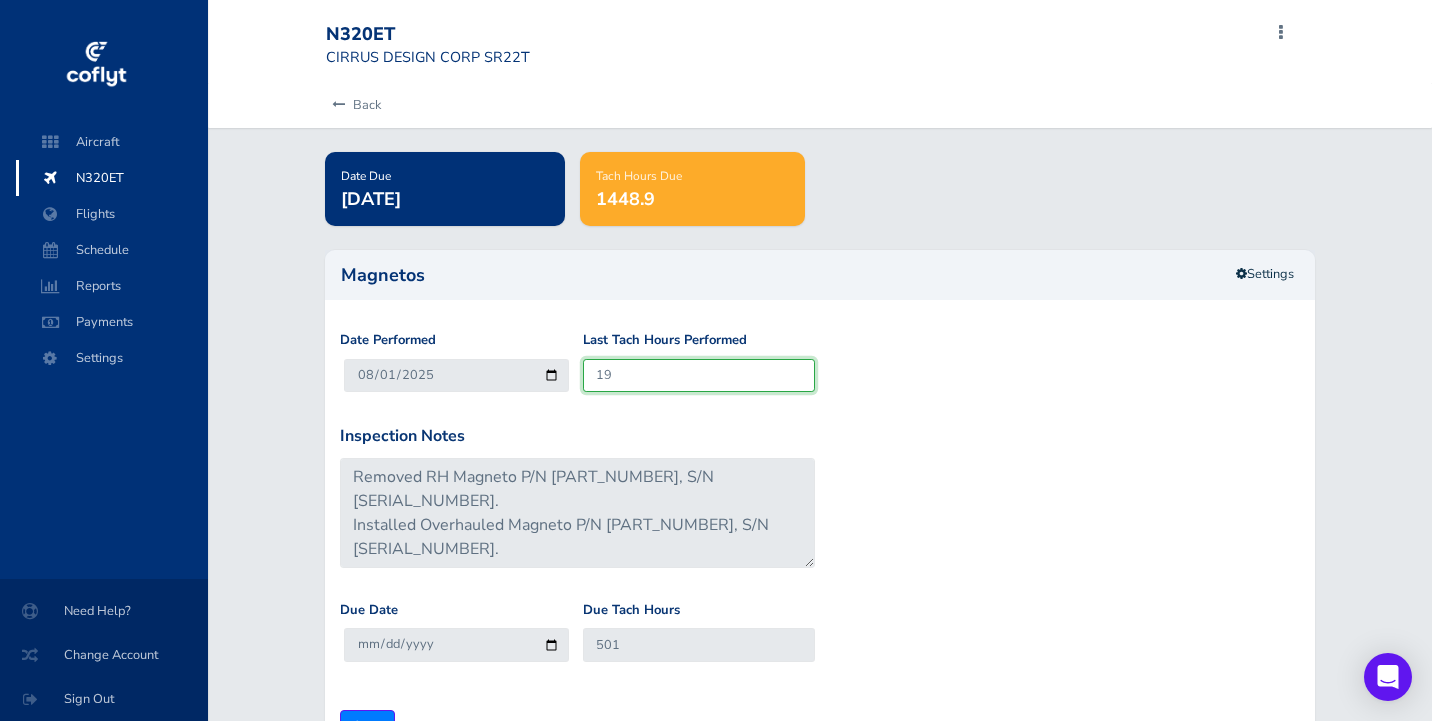 type on "519" 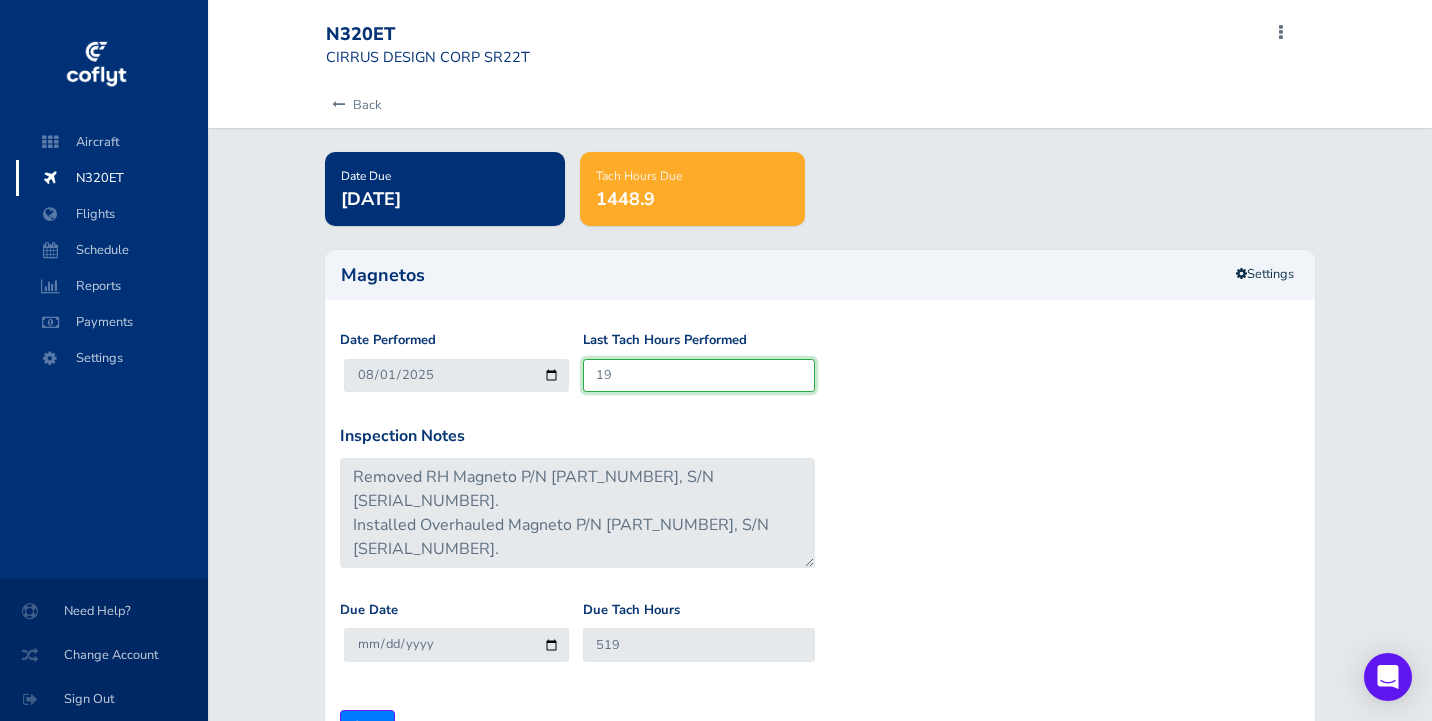 type on "193" 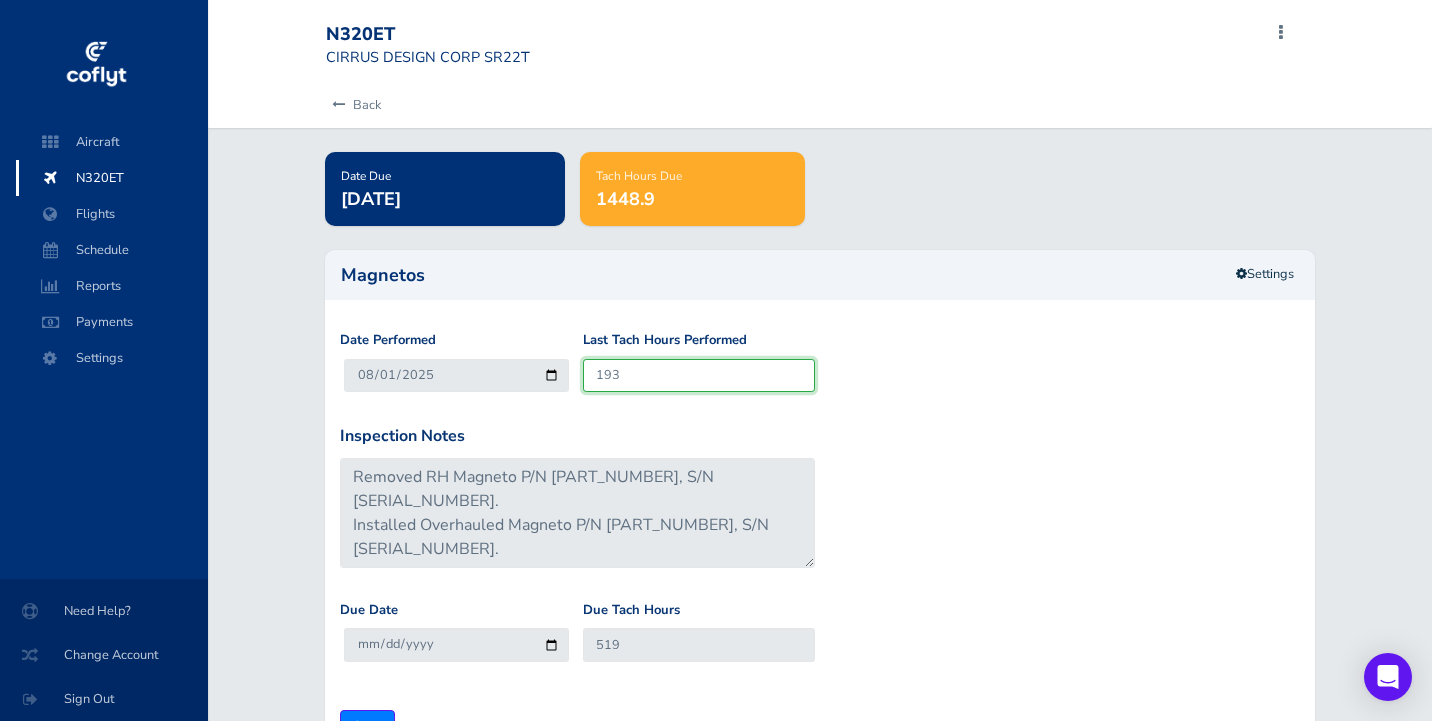 type on "693" 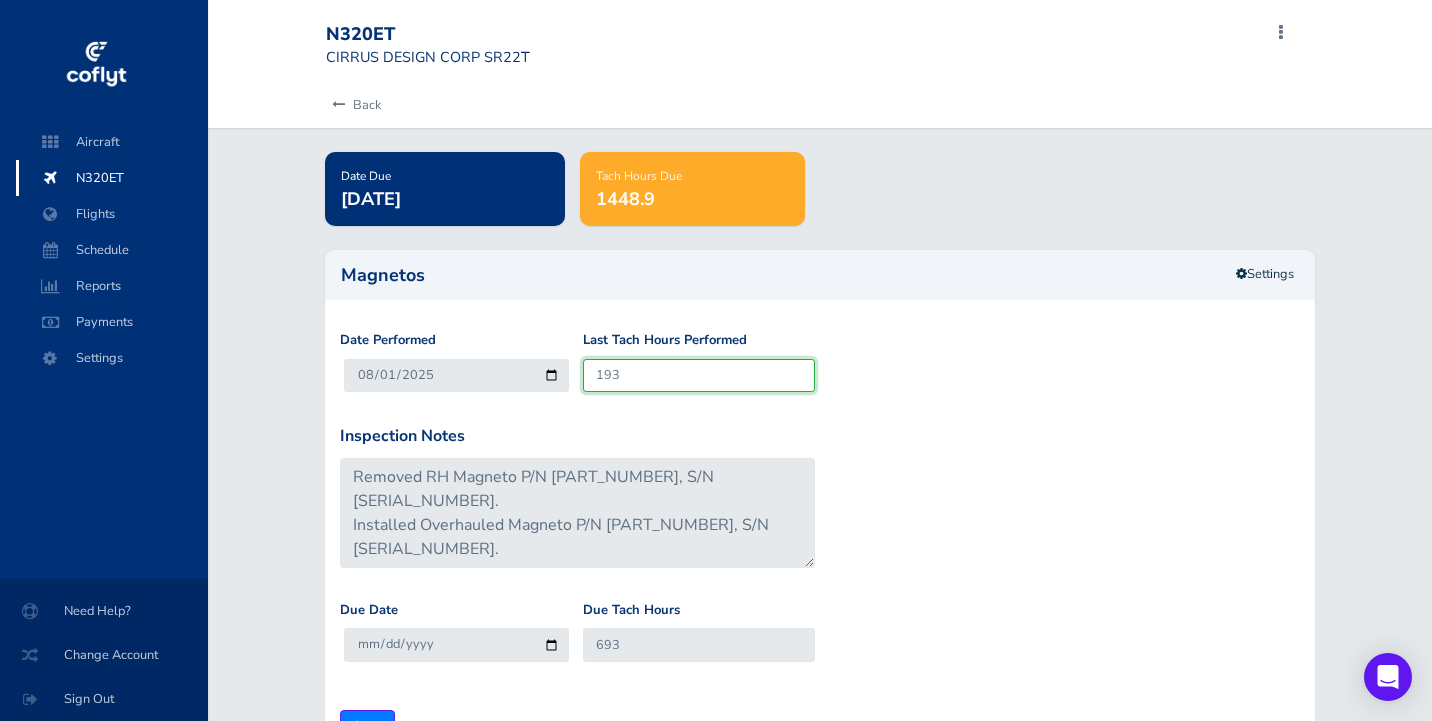 type on "1931" 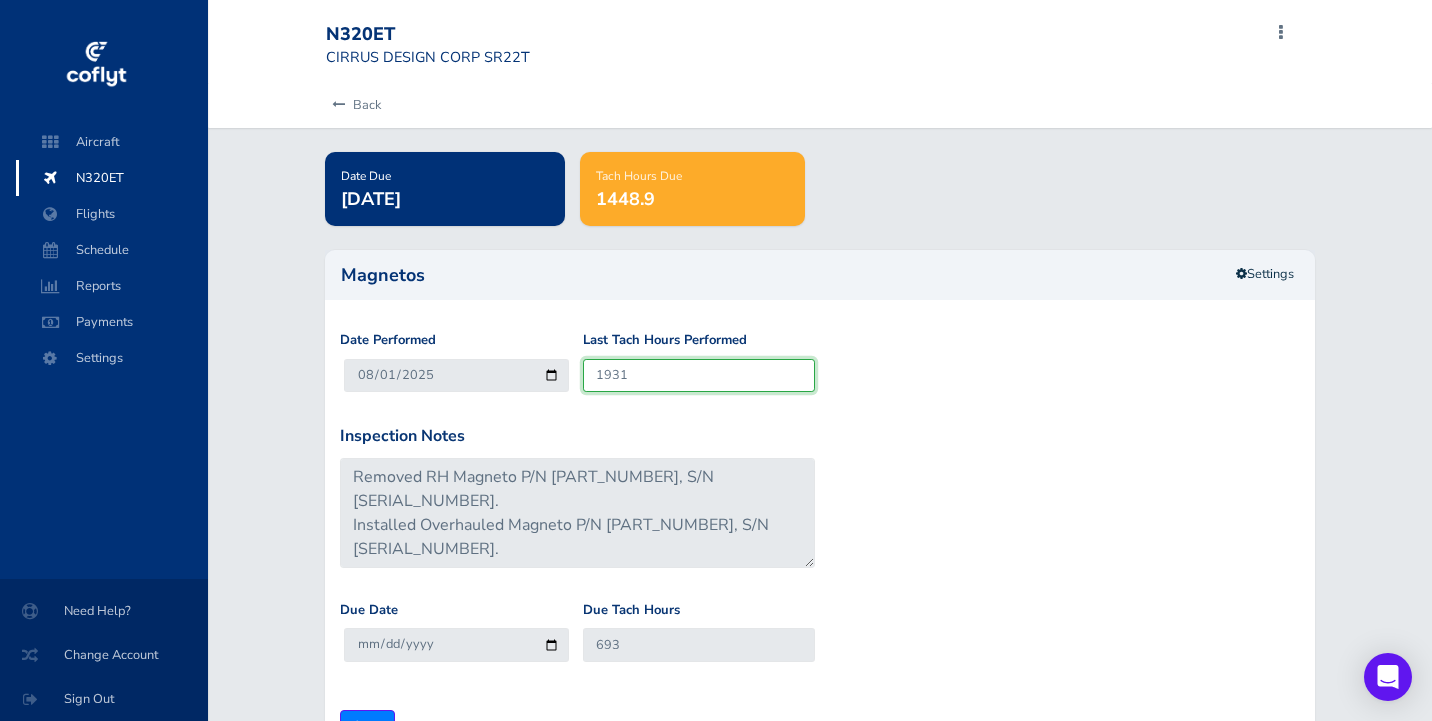 type on "2431" 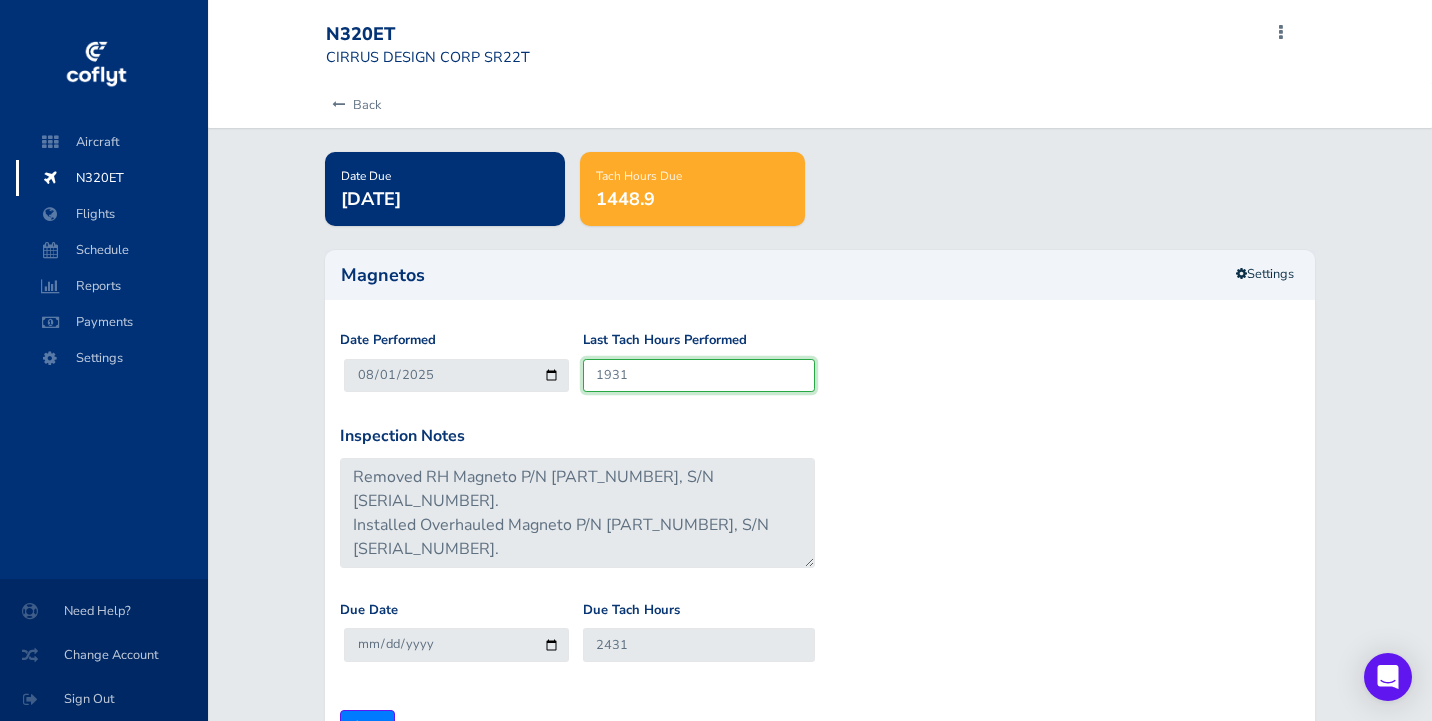 type on "193" 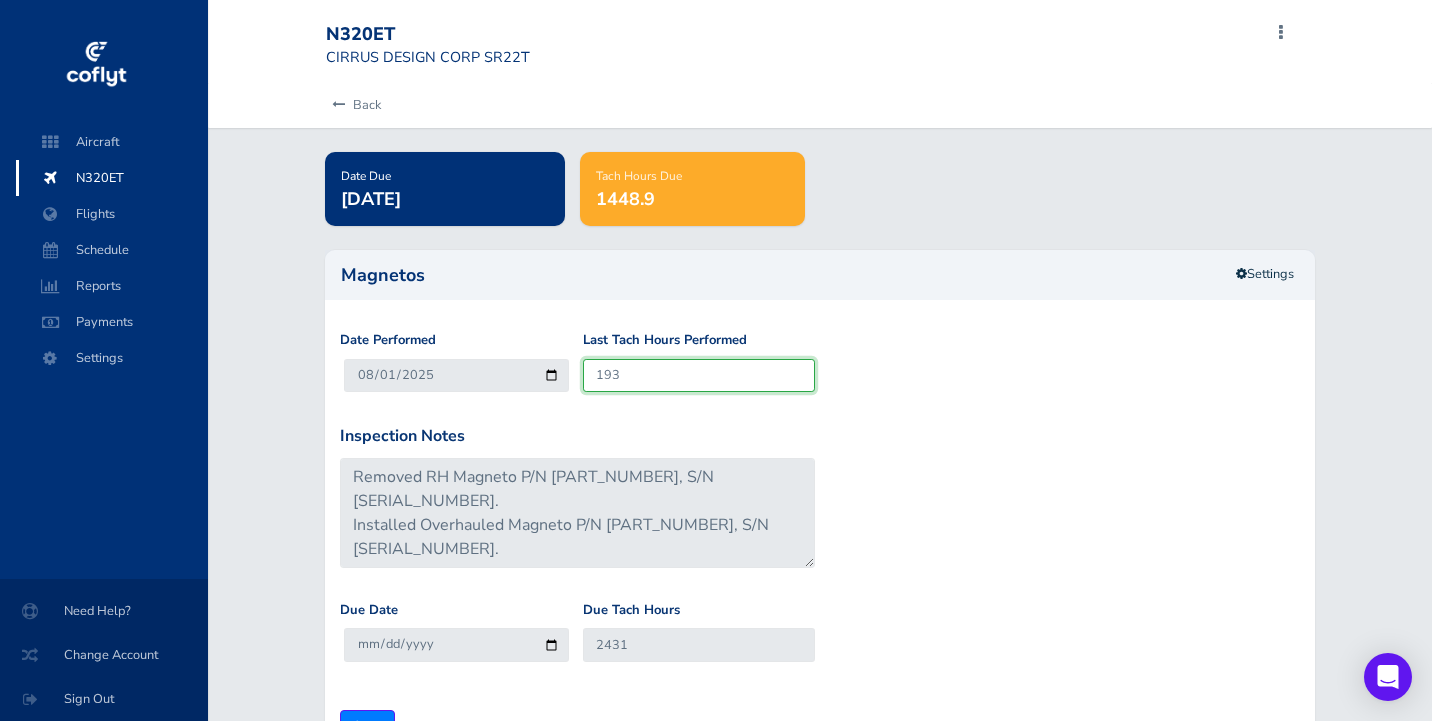 type on "693" 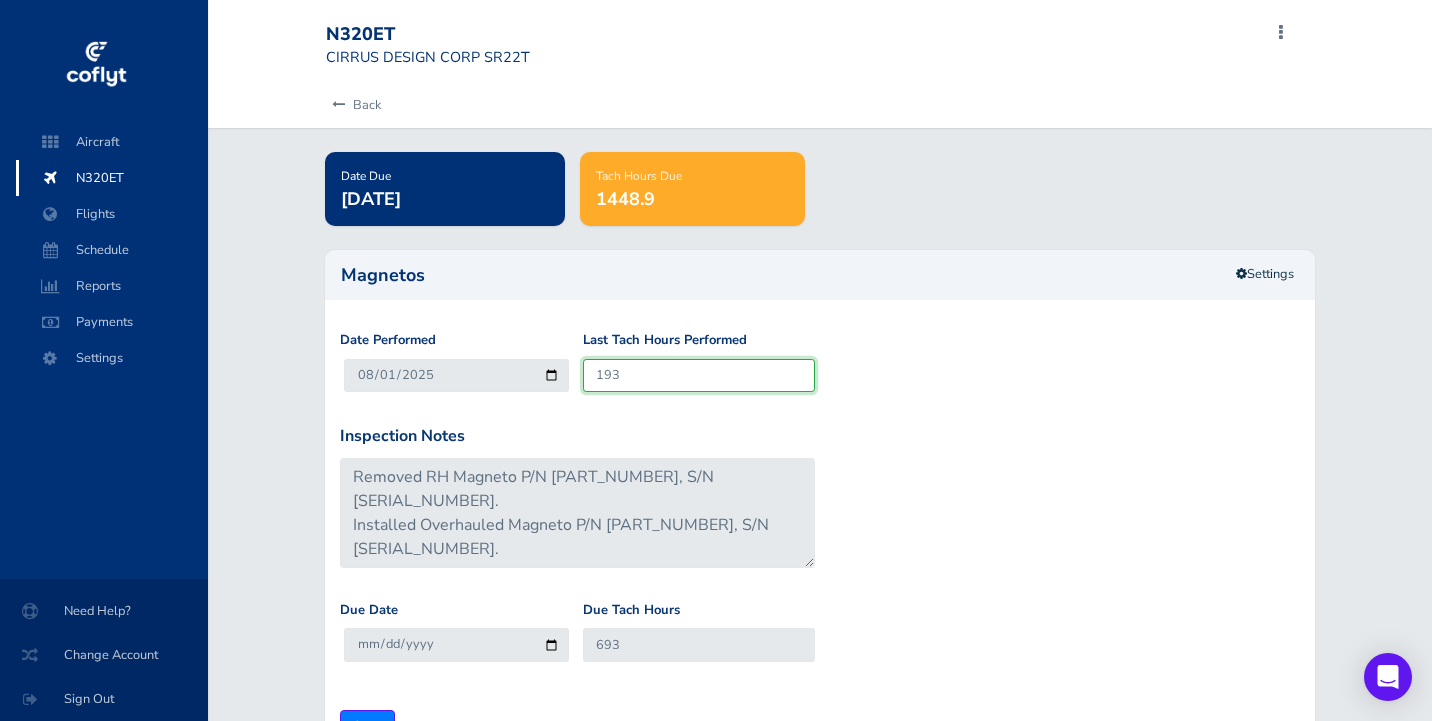 type on "19" 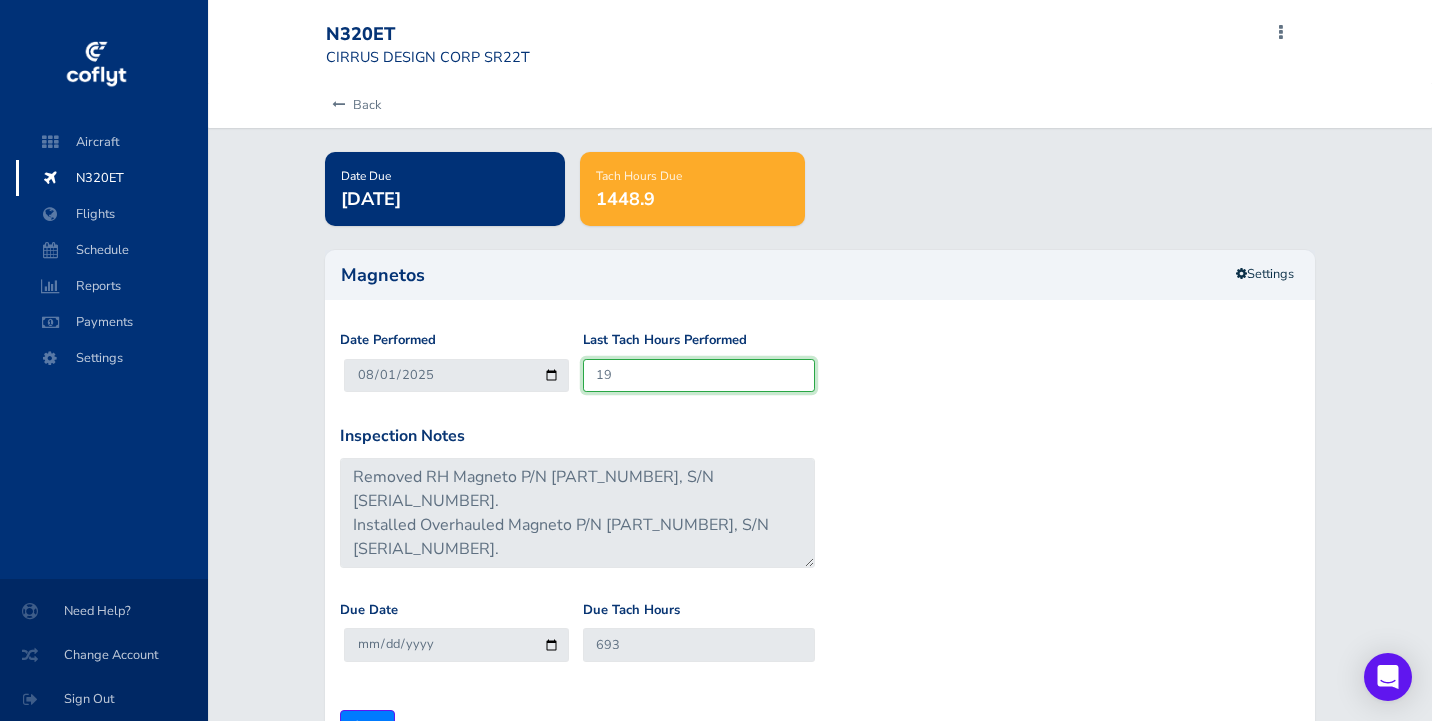 type on "519" 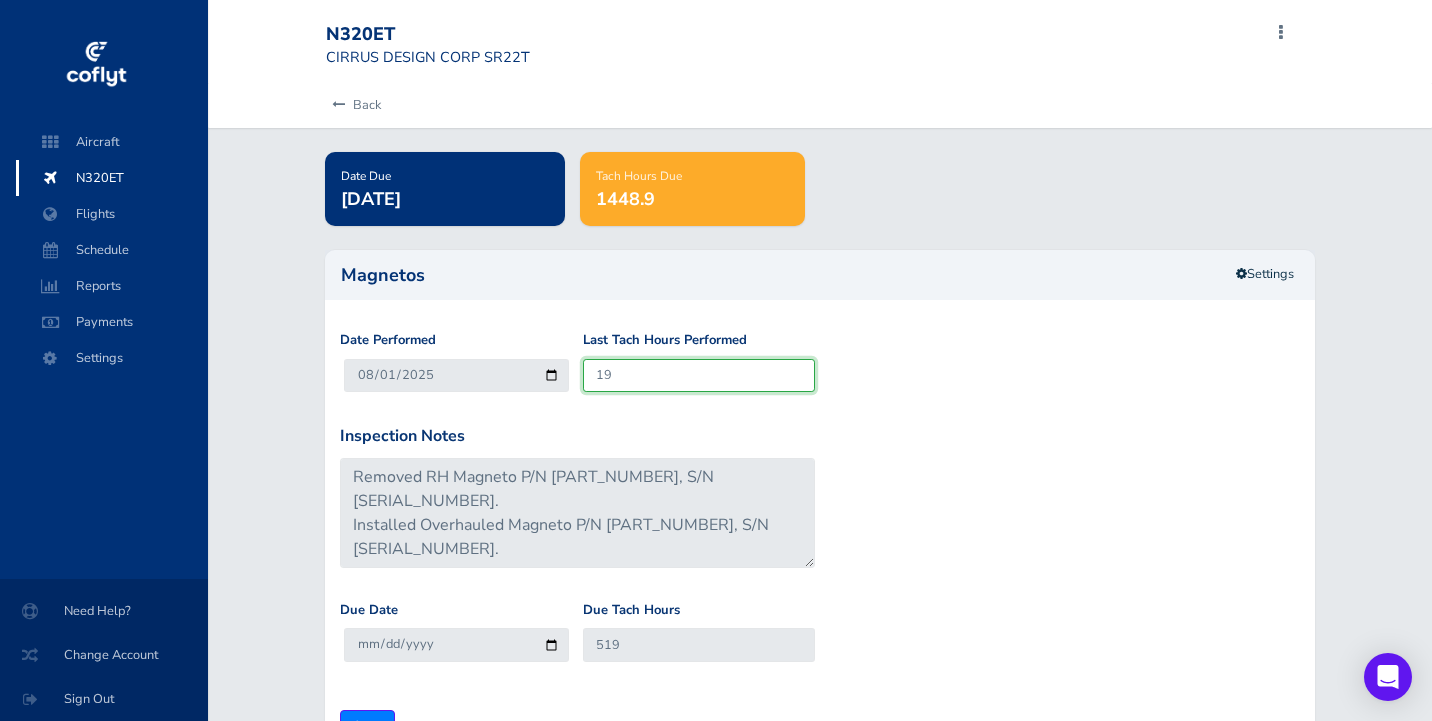 type on "1" 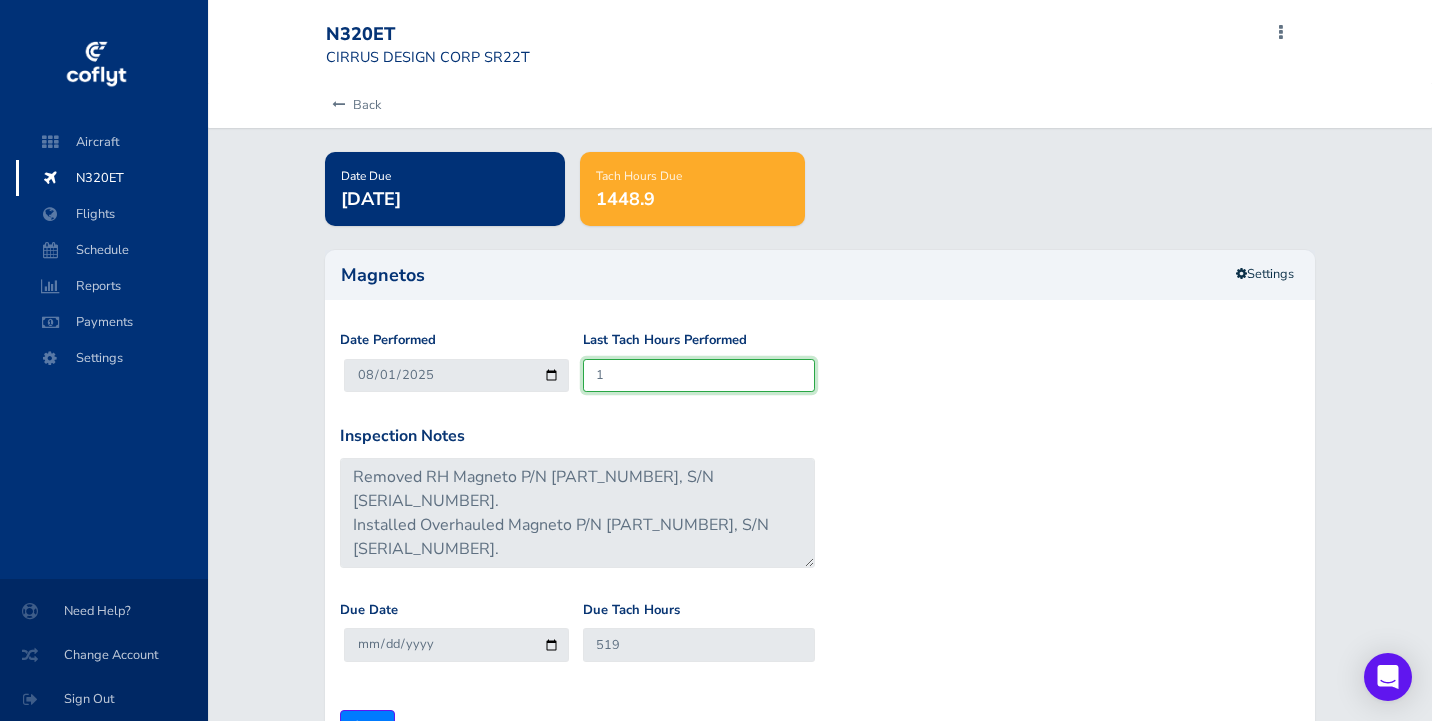 type on "501" 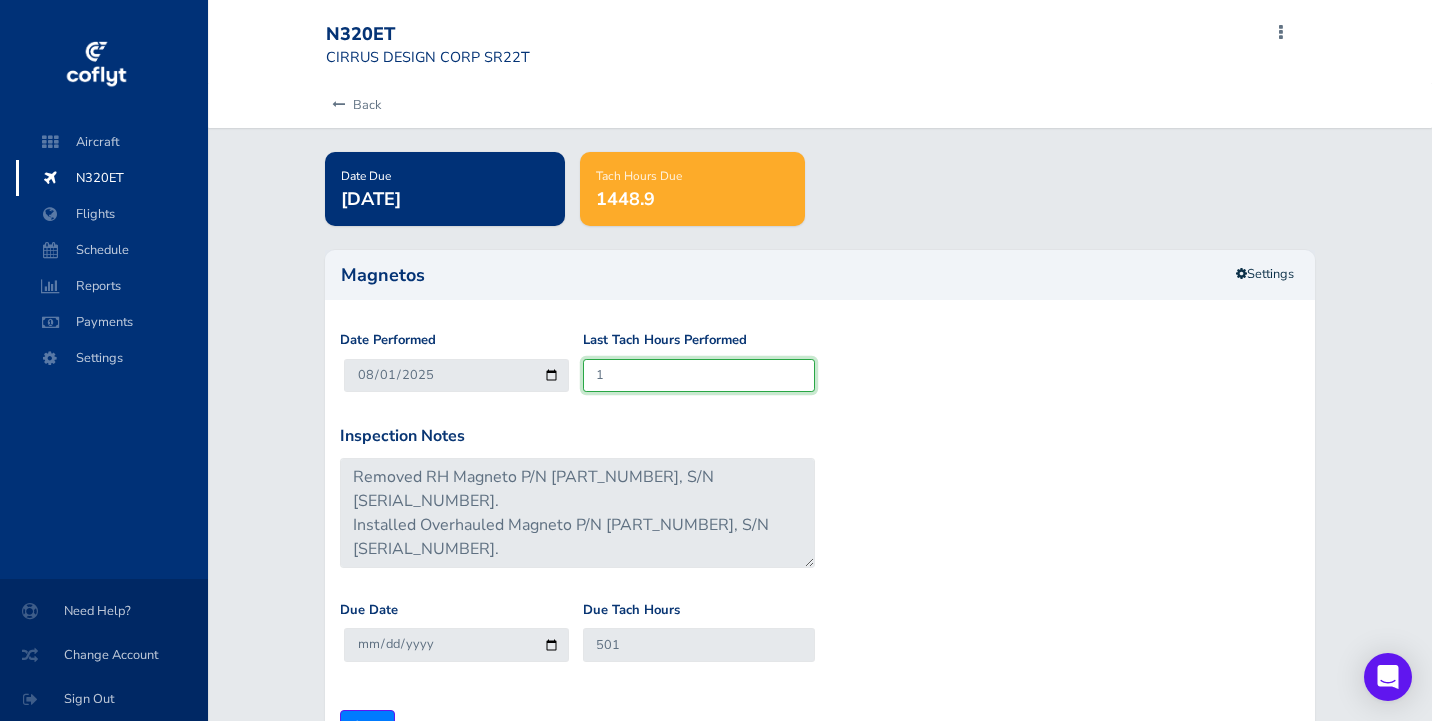 type on "13" 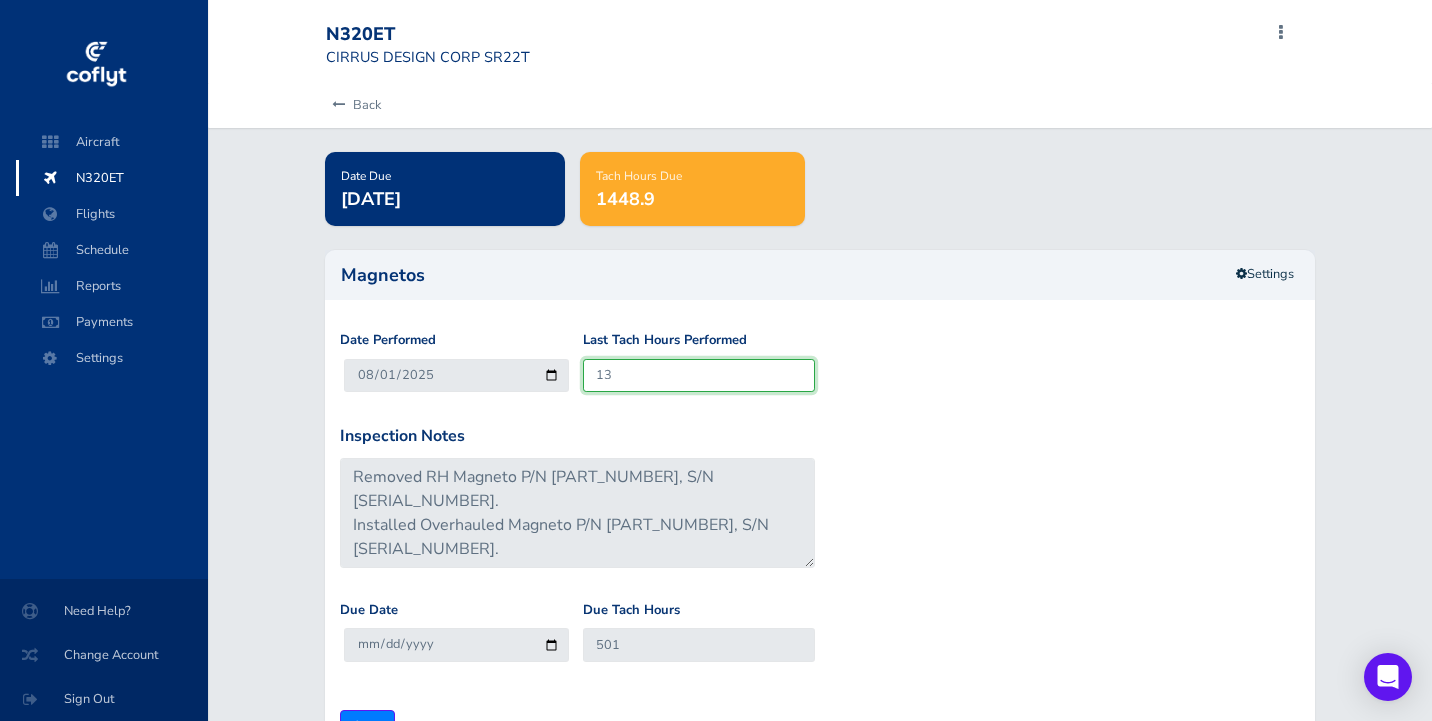 type on "513" 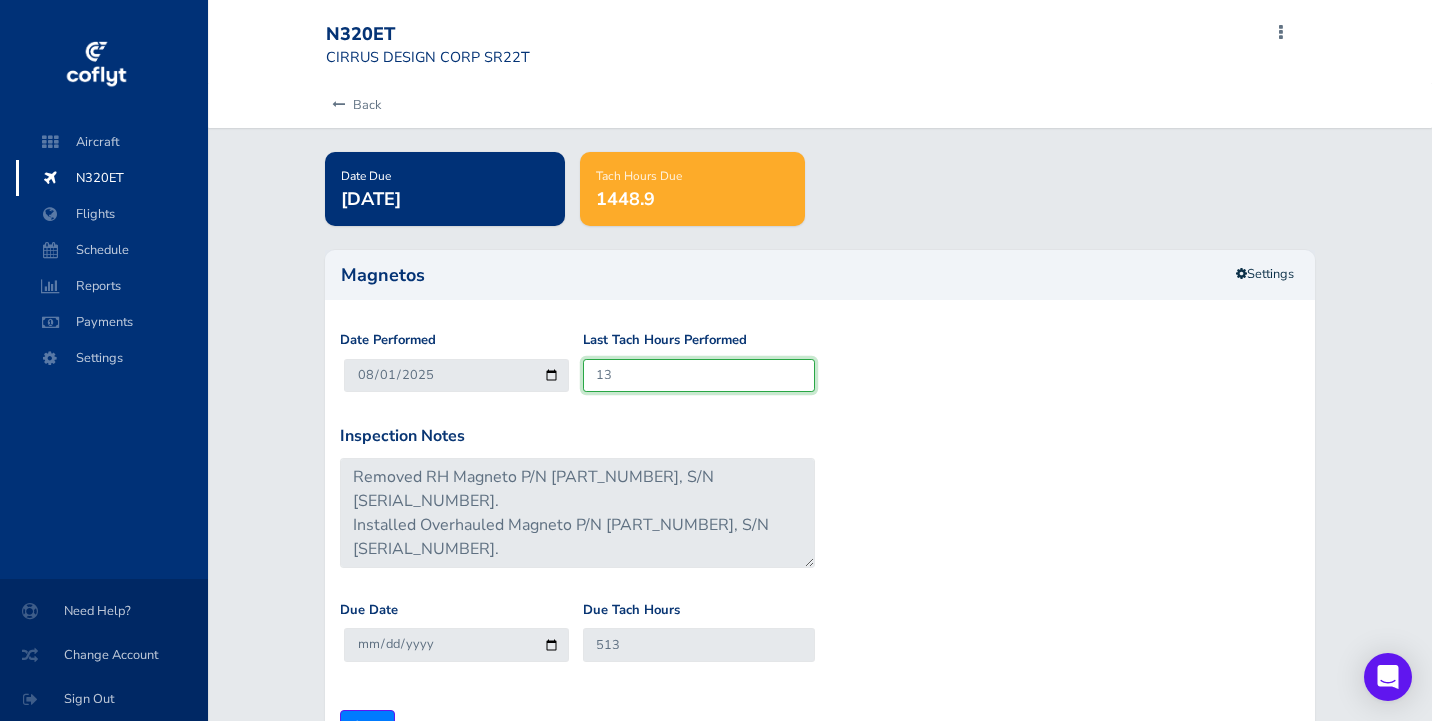 type on "139" 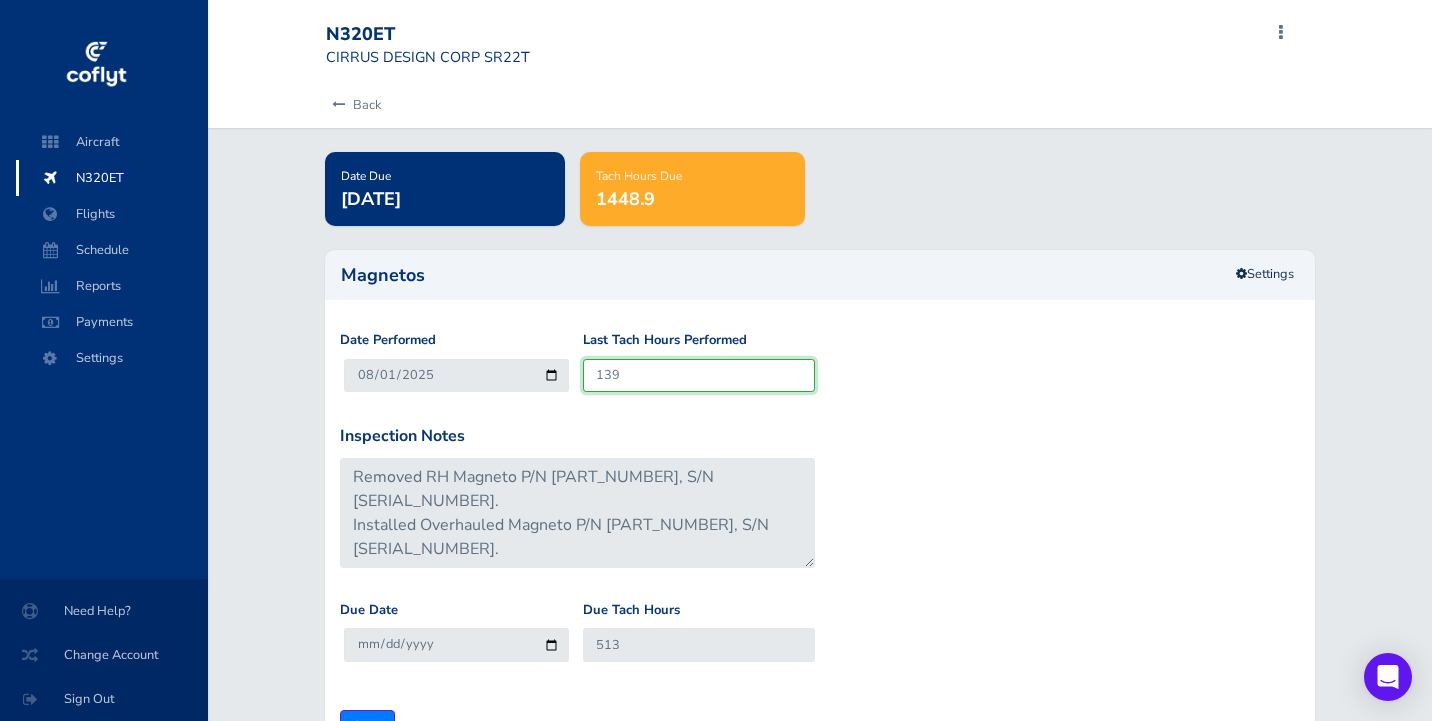 type on "639" 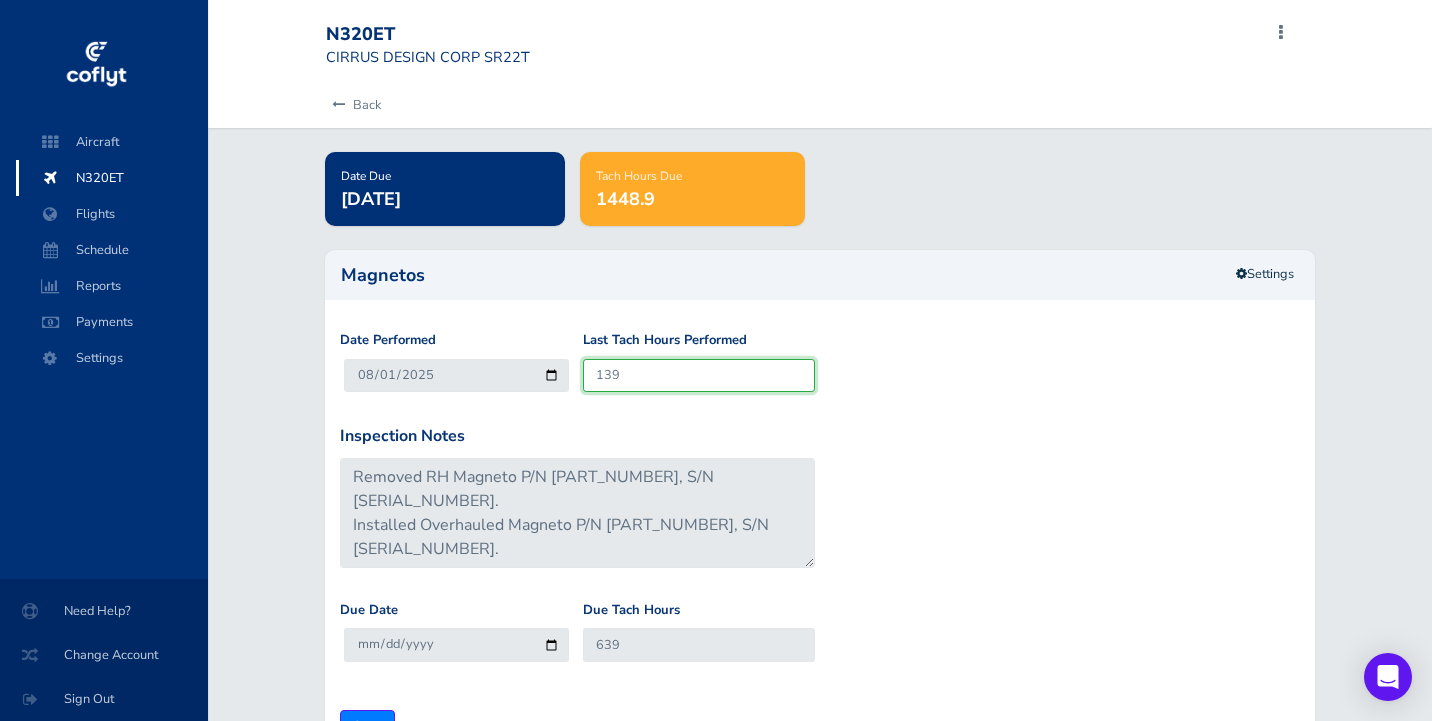 type on "1391" 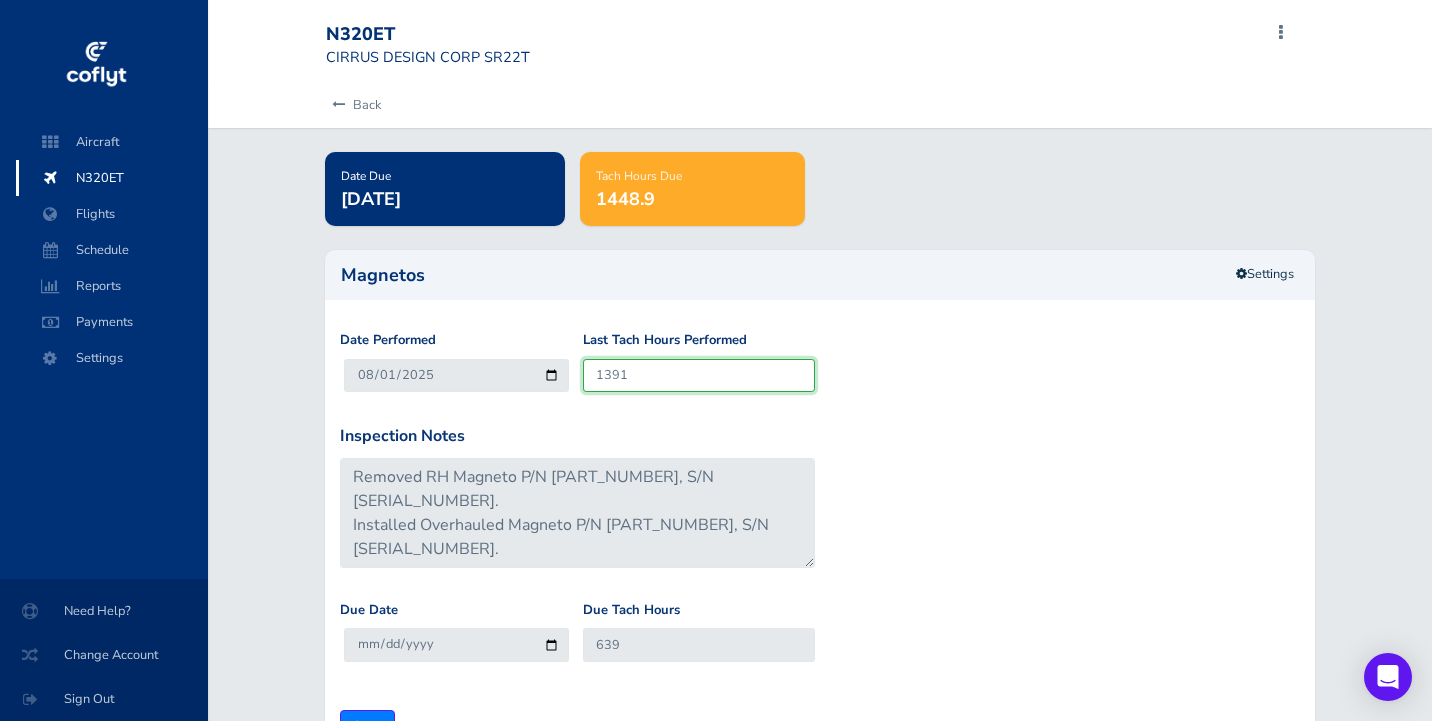 type on "1891" 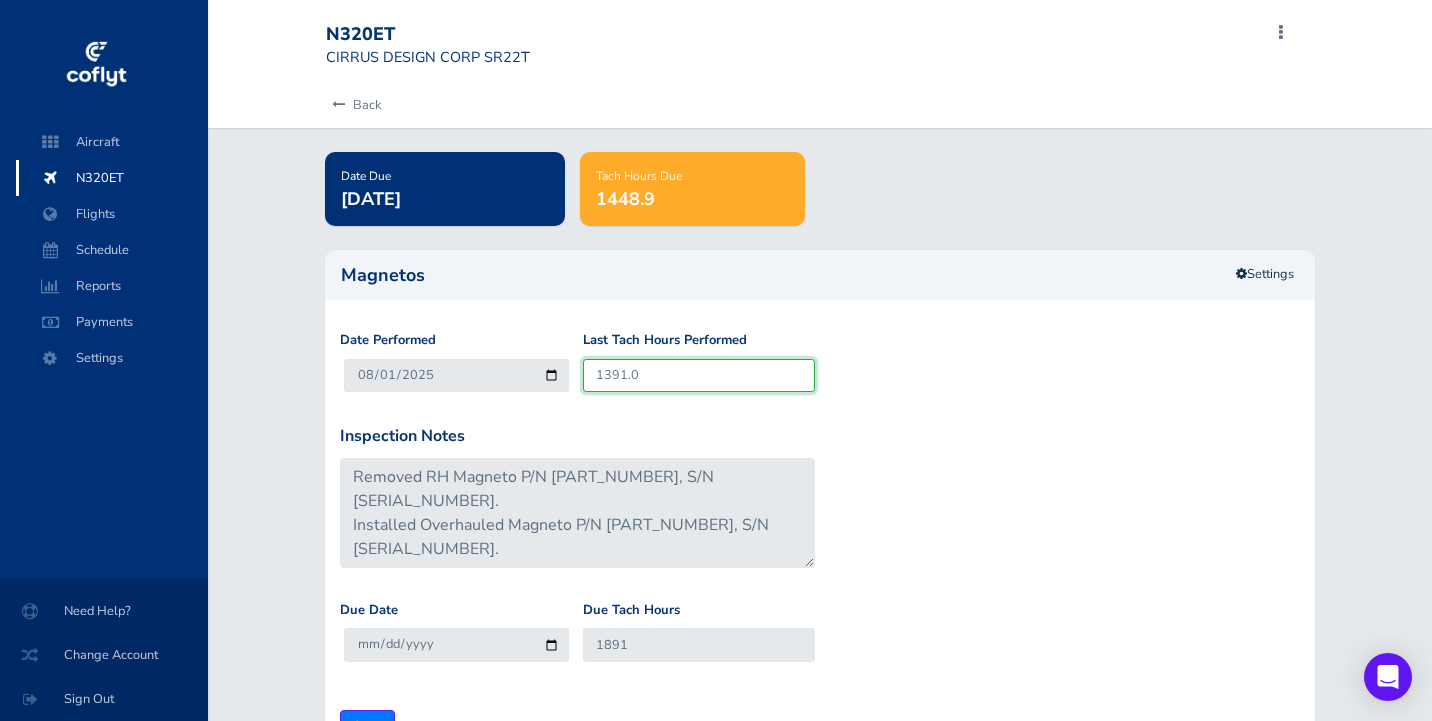type on "1391.0" 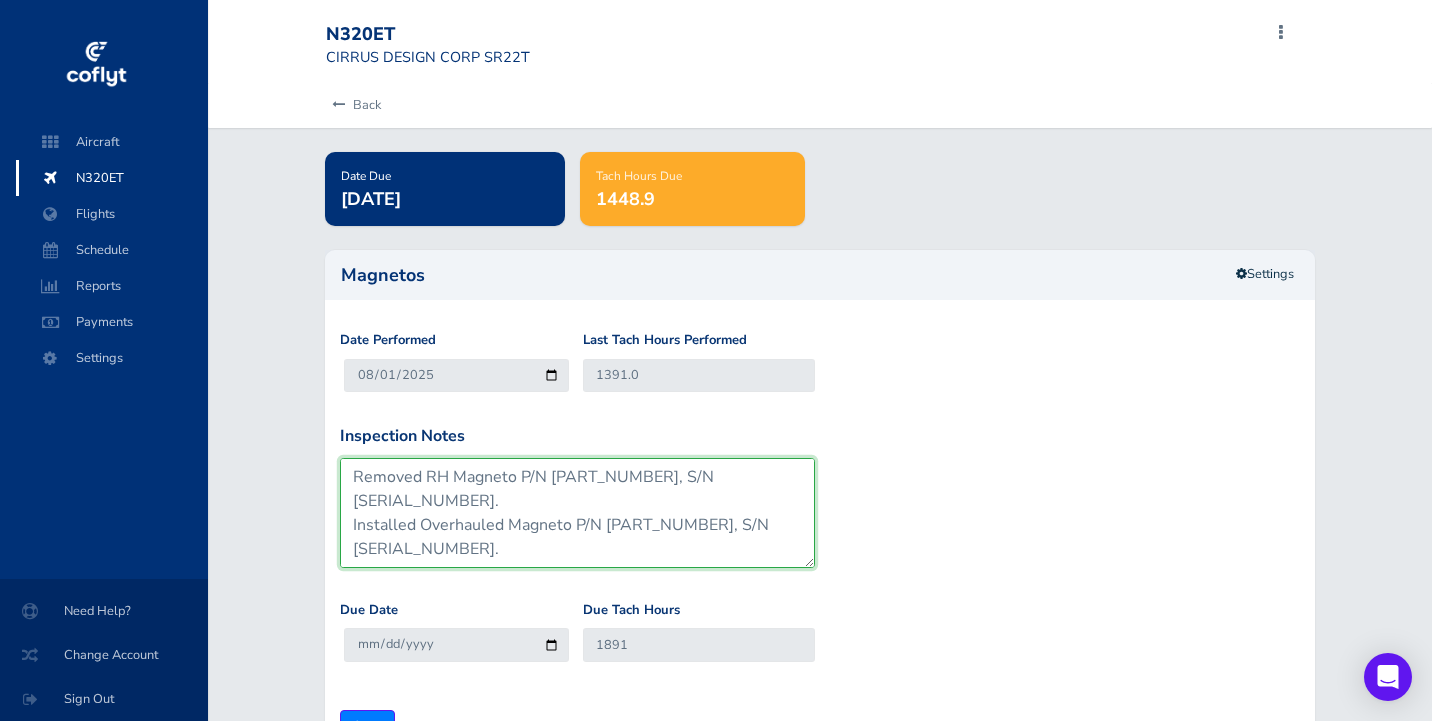 drag, startPoint x: 453, startPoint y: 545, endPoint x: 347, endPoint y: 465, distance: 132.8006 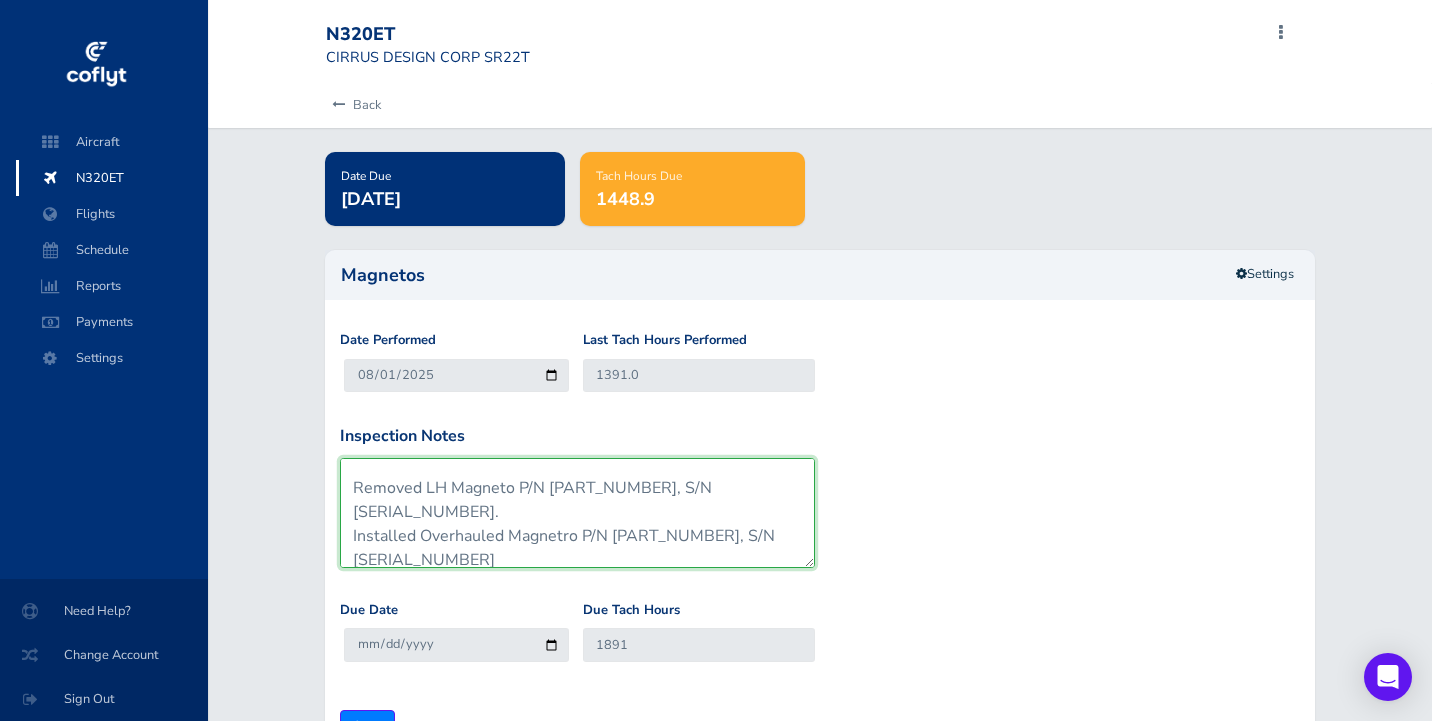 scroll, scrollTop: 91, scrollLeft: 0, axis: vertical 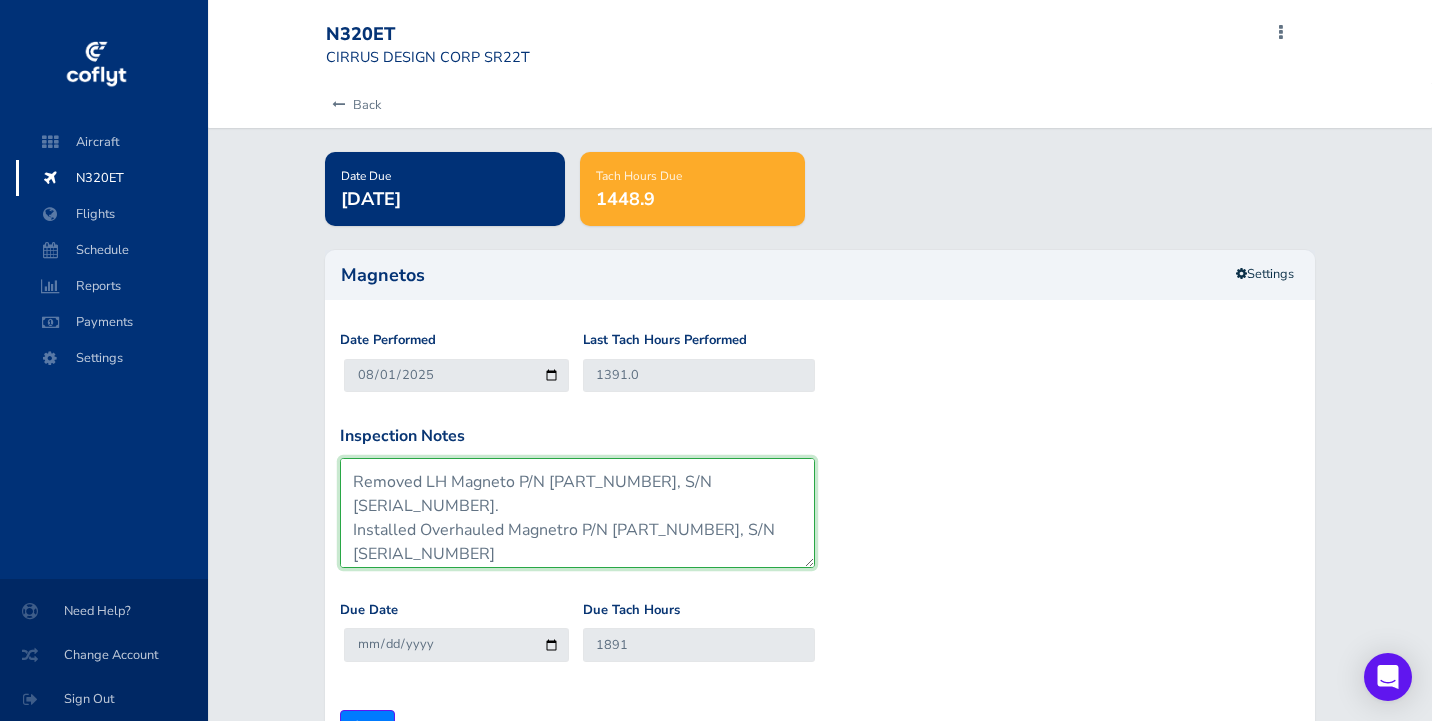drag, startPoint x: 450, startPoint y: 545, endPoint x: 346, endPoint y: 482, distance: 121.59358 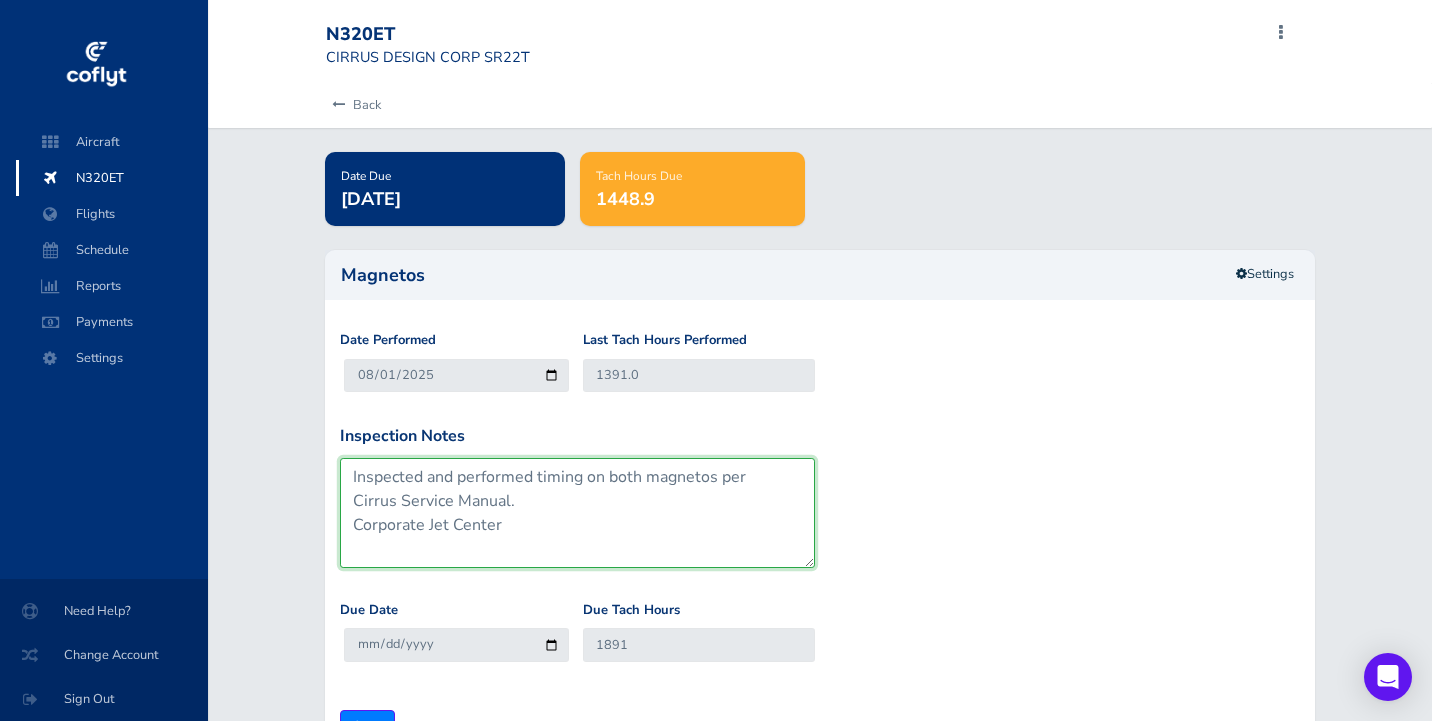 scroll, scrollTop: 18, scrollLeft: 0, axis: vertical 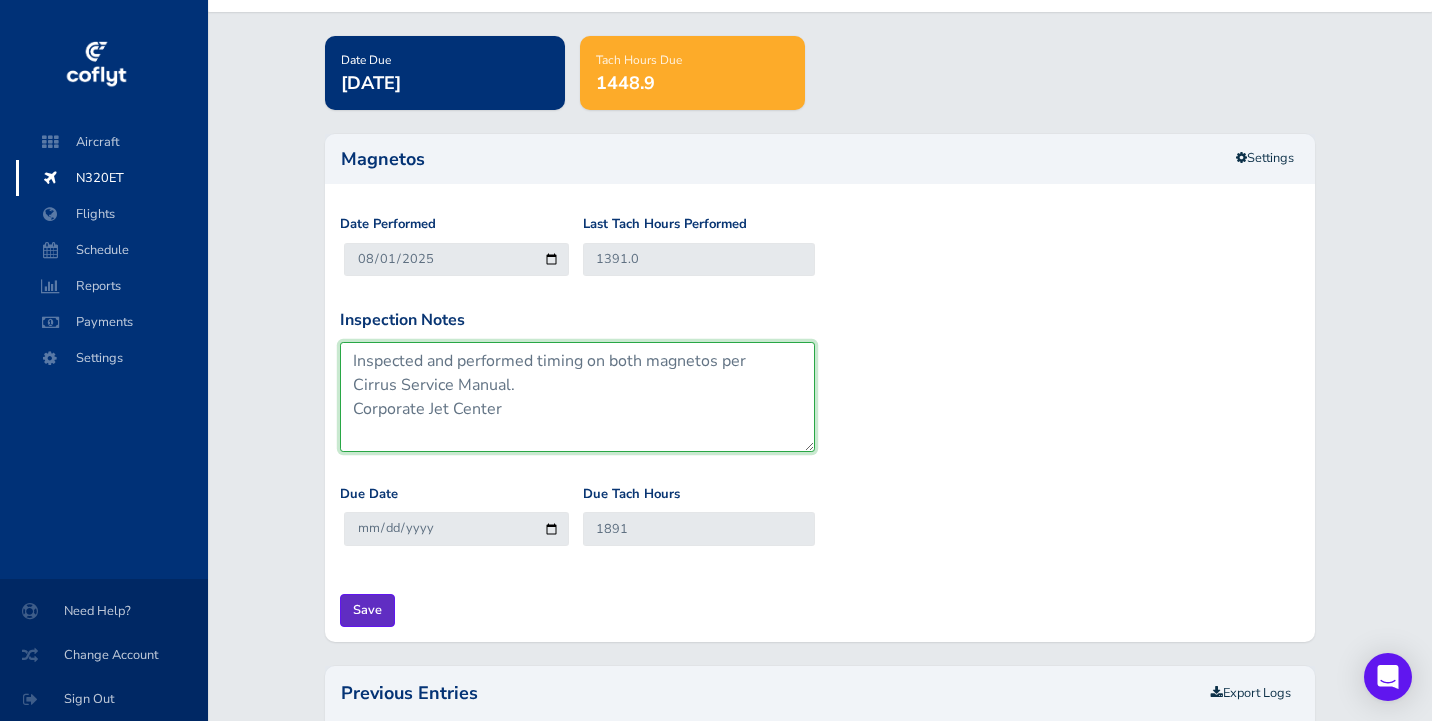 type on "Inspected and performed timing on both magnetos per Cirrus Service Manual.
Corporate Jet Center" 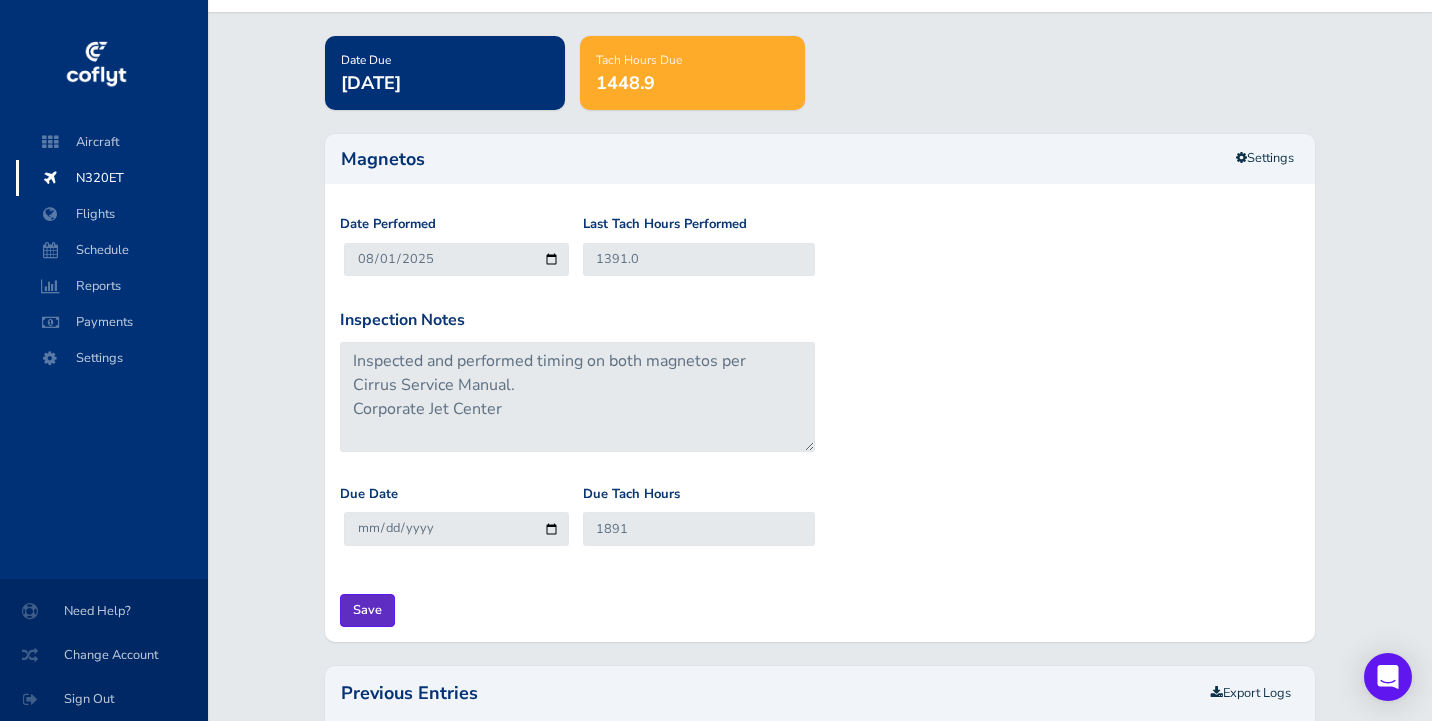 click on "Save" at bounding box center [367, 610] 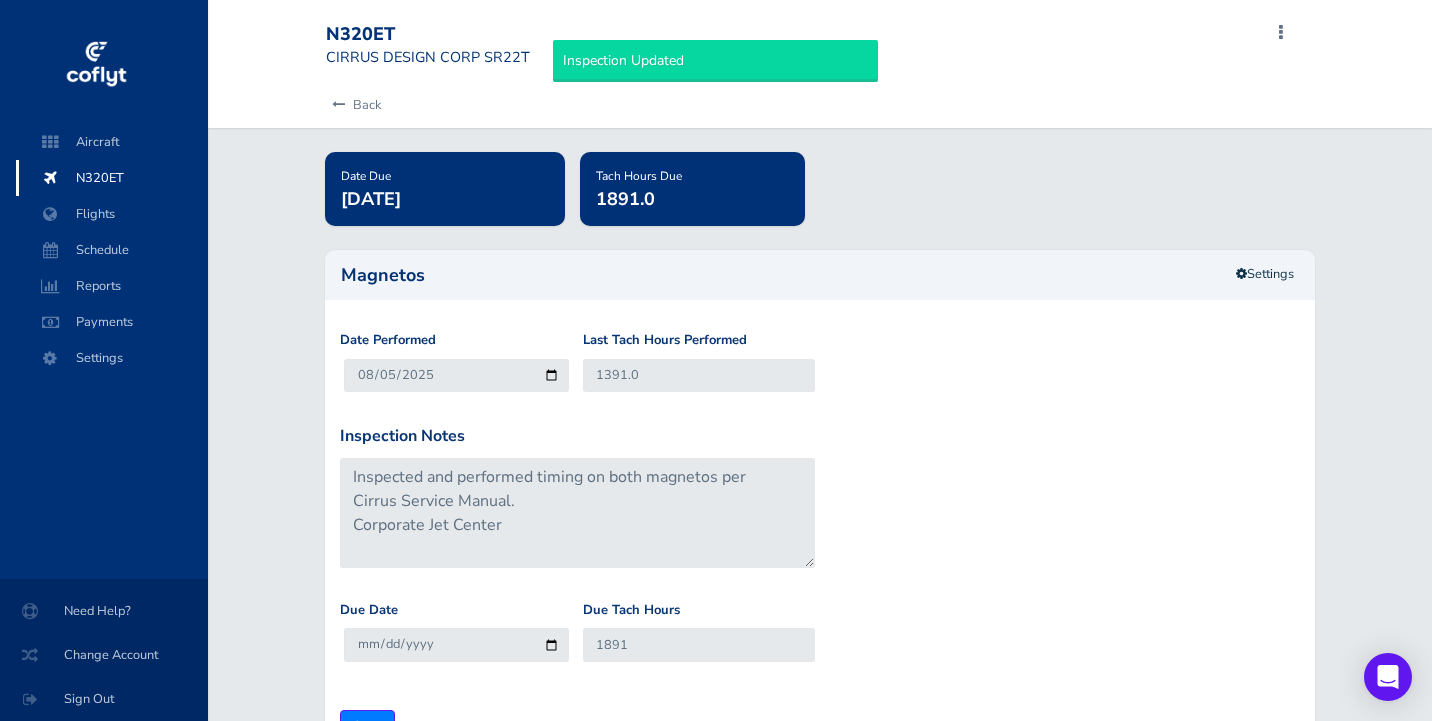 scroll, scrollTop: 0, scrollLeft: 0, axis: both 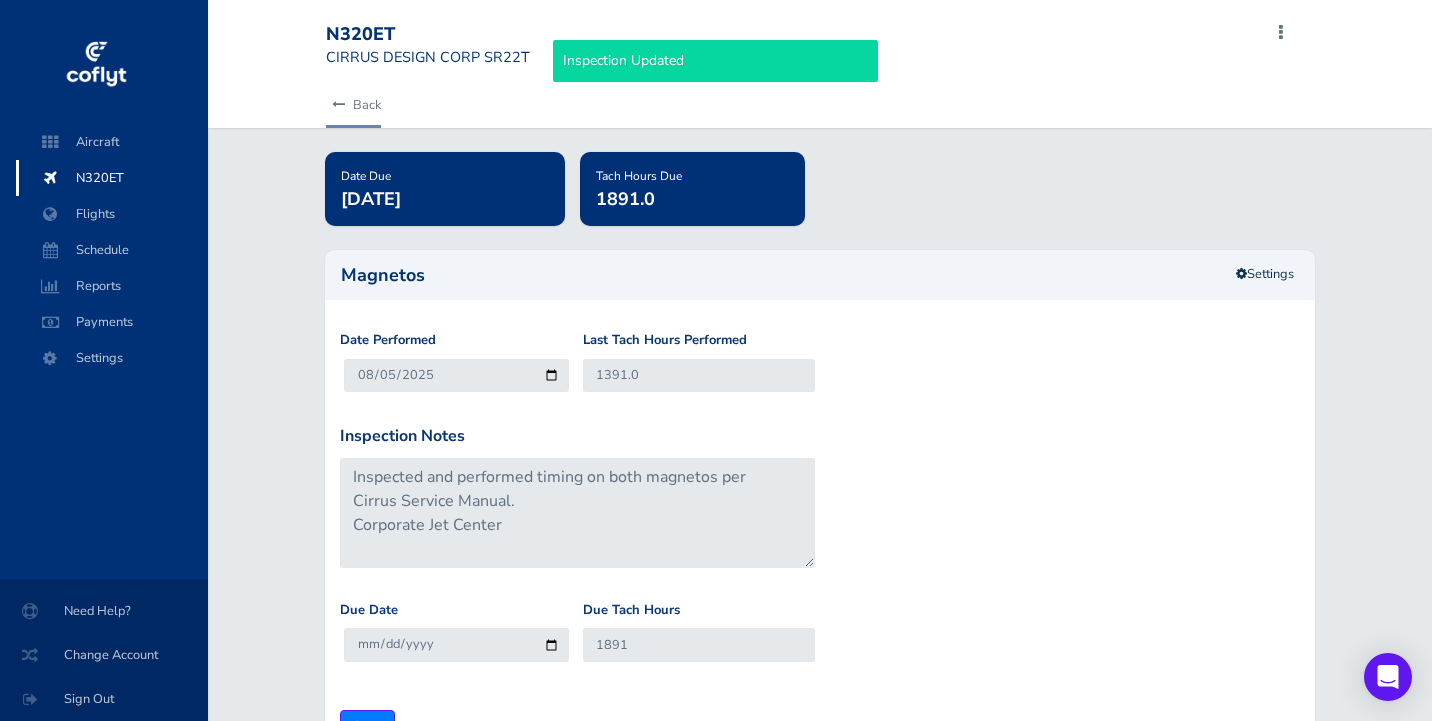 click at bounding box center (338, 105) 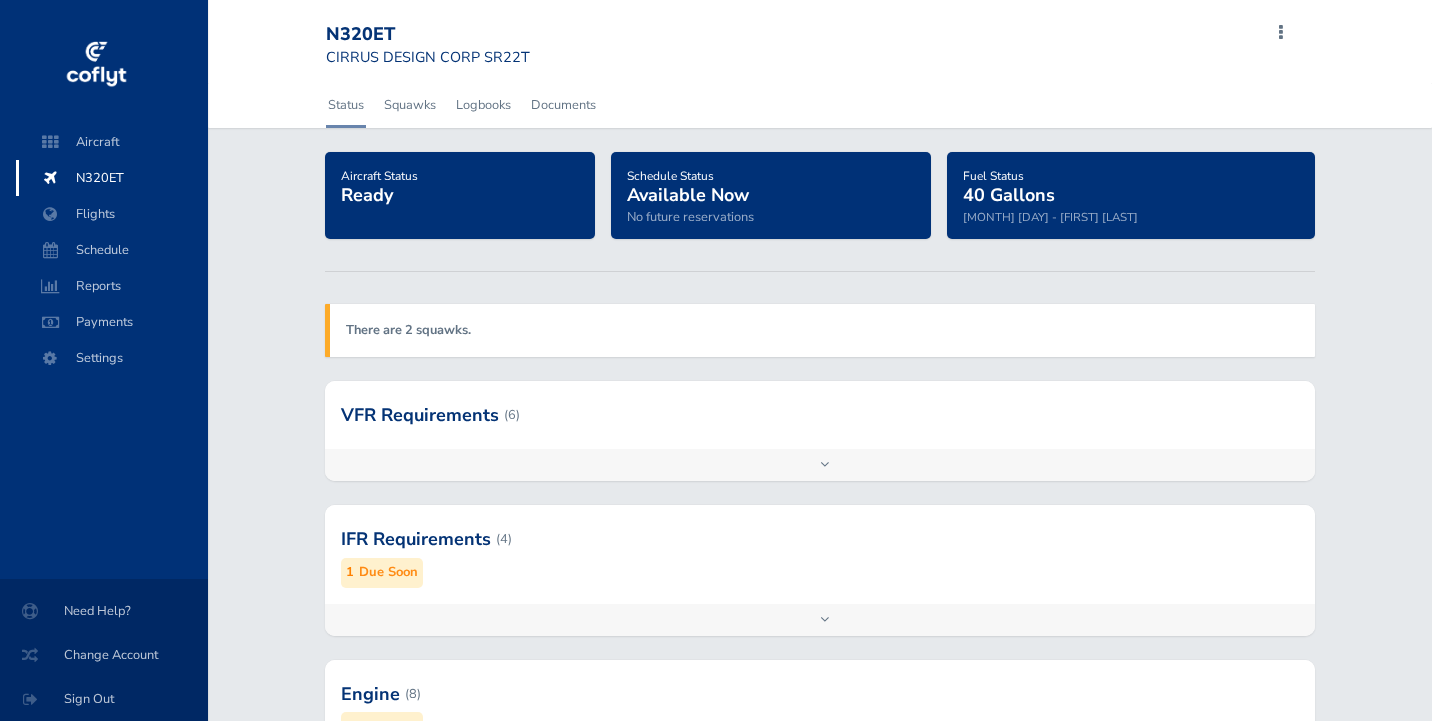 scroll, scrollTop: 0, scrollLeft: 0, axis: both 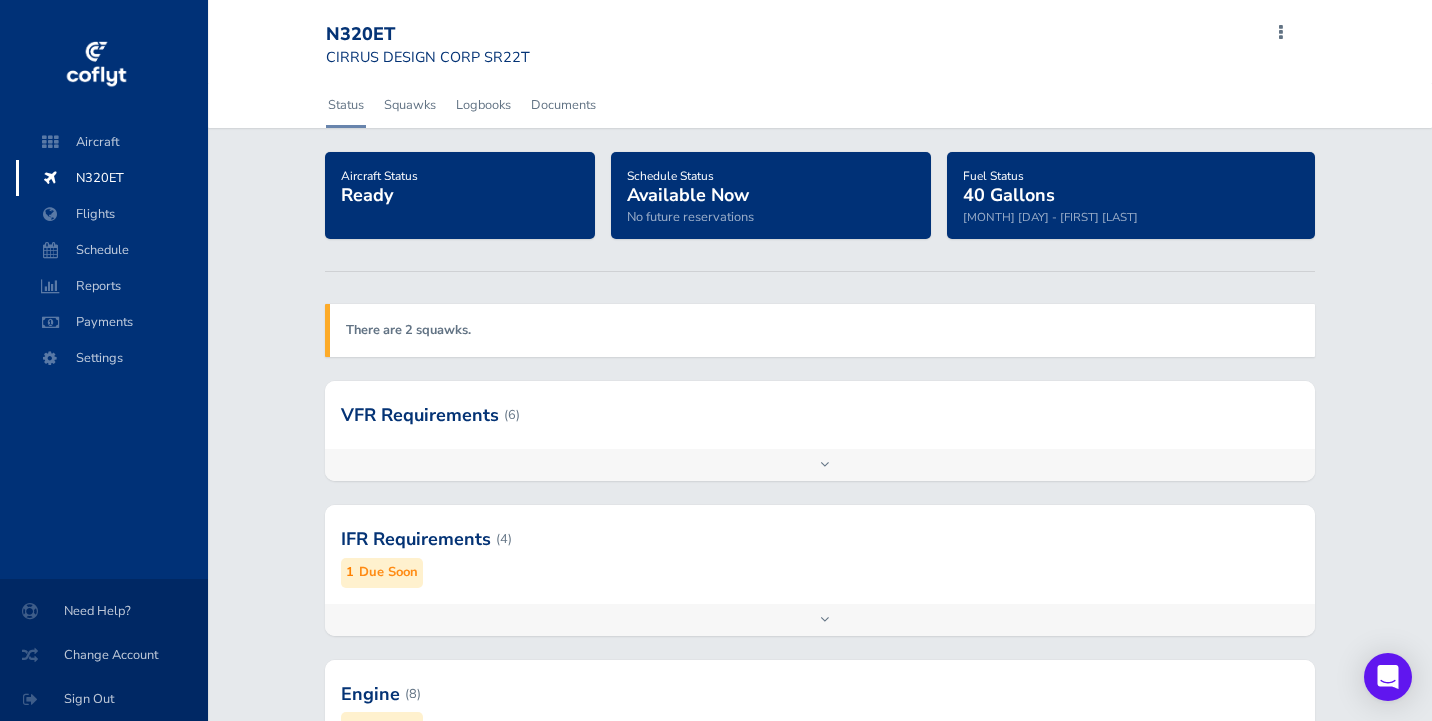 click on "Add inspection
Edit" at bounding box center [820, 620] 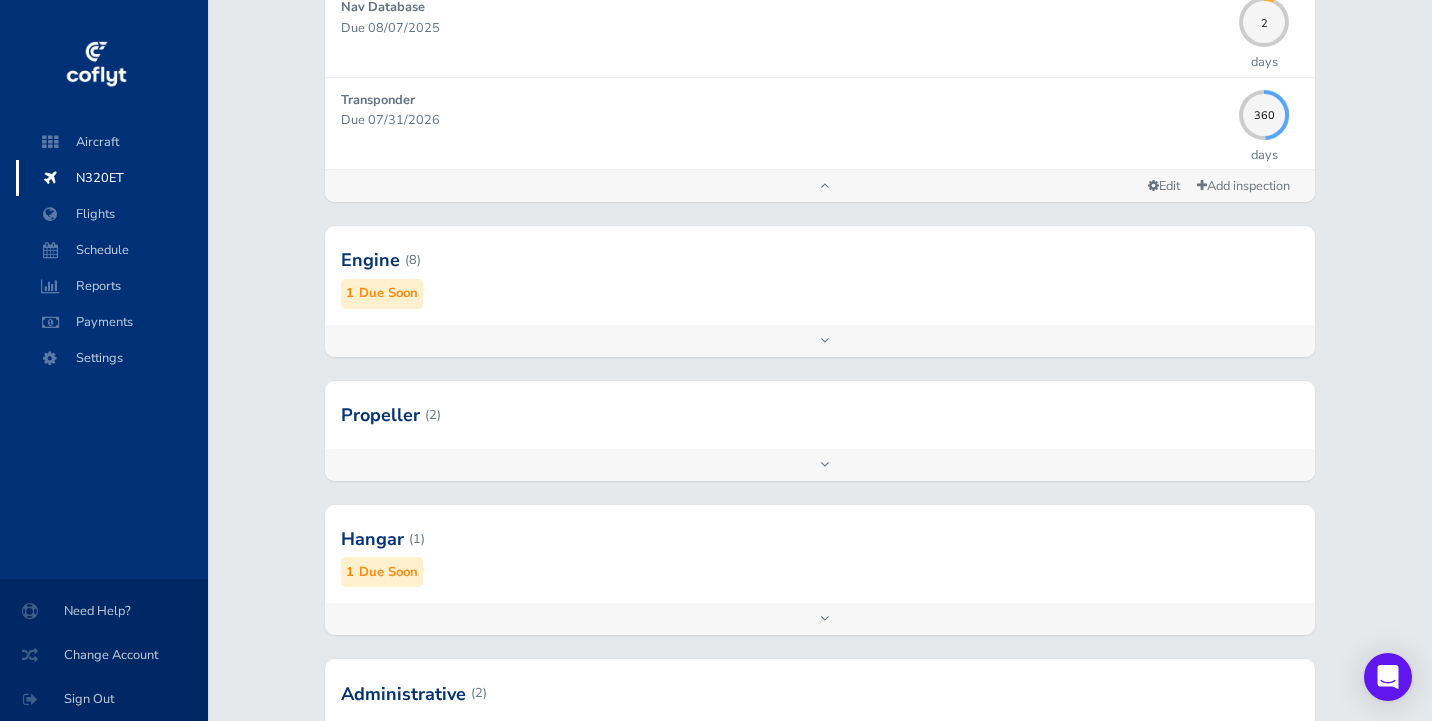 scroll, scrollTop: 820, scrollLeft: 0, axis: vertical 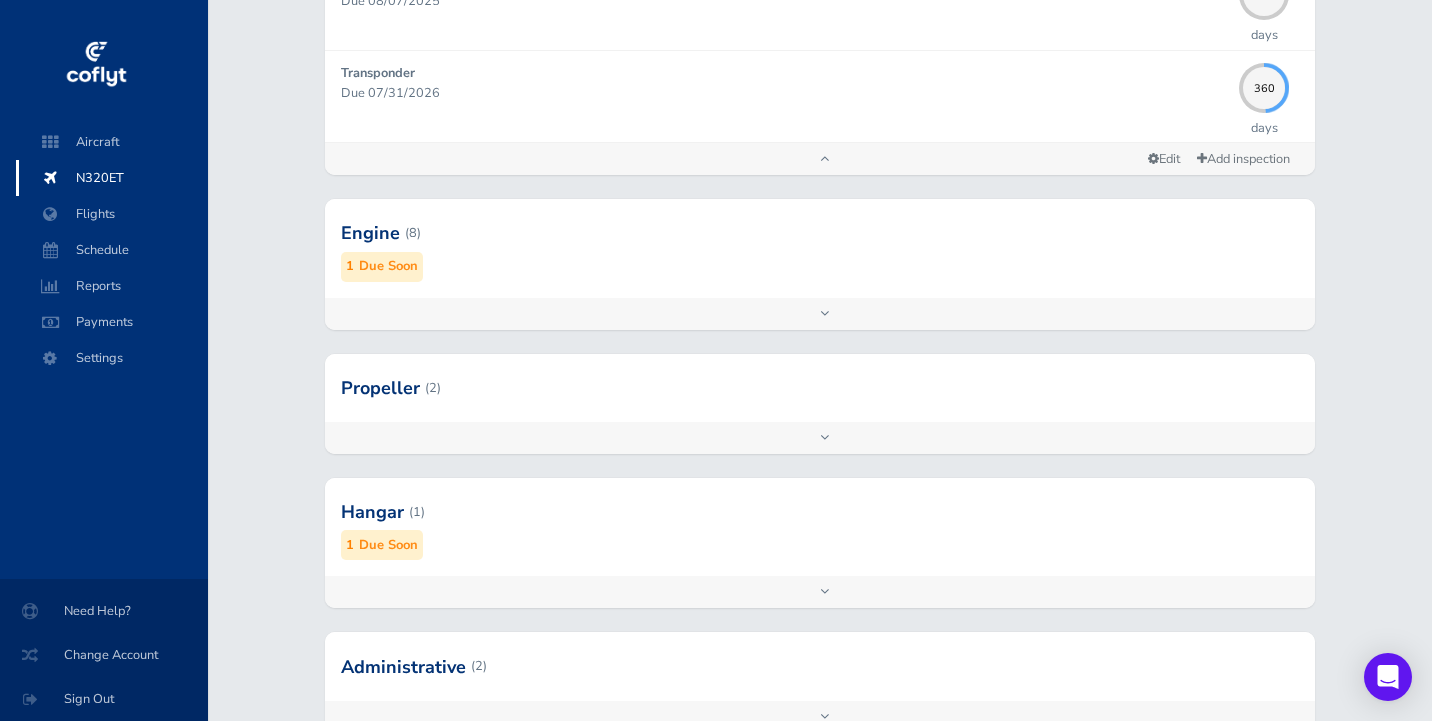 click on "Add inspection
Edit" at bounding box center [820, 314] 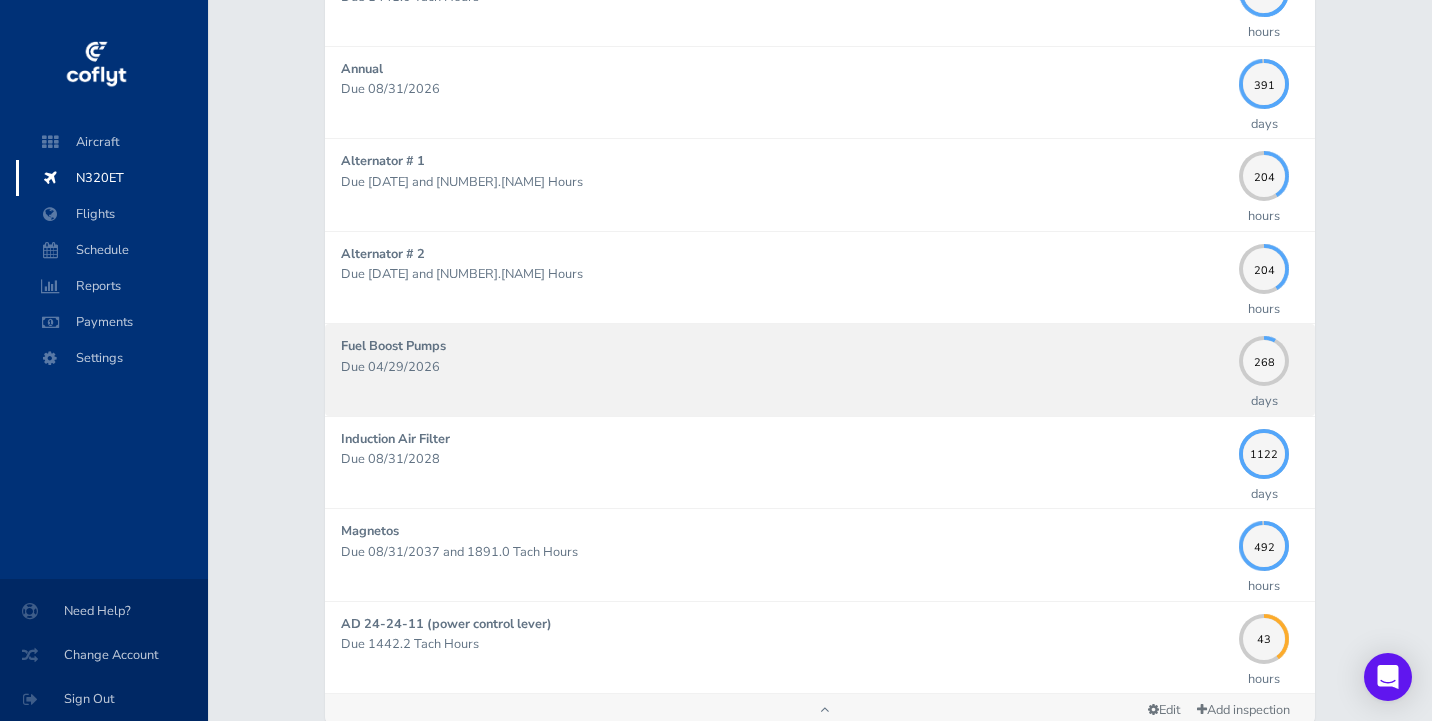 scroll, scrollTop: 1150, scrollLeft: 0, axis: vertical 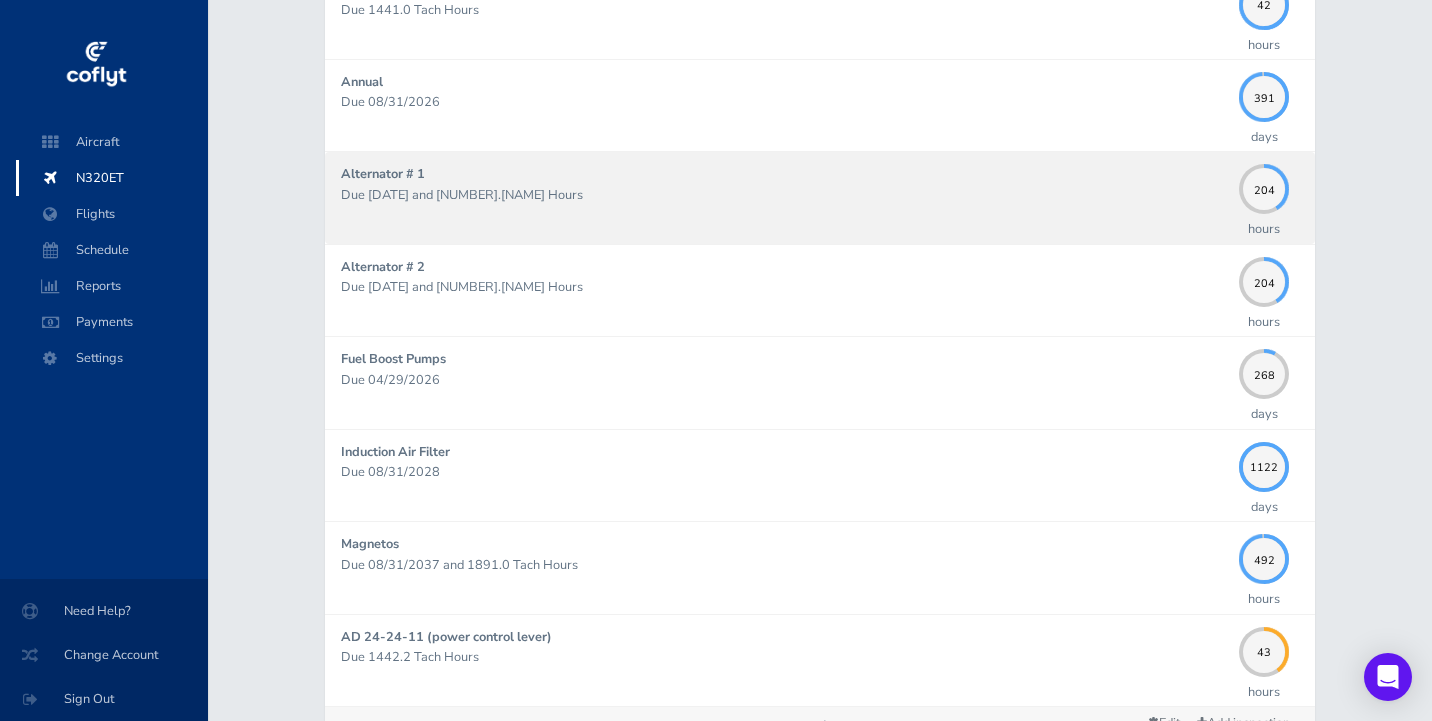click on "Due [DATE] and [NUMBER].[NAME] Hours" at bounding box center [785, 195] 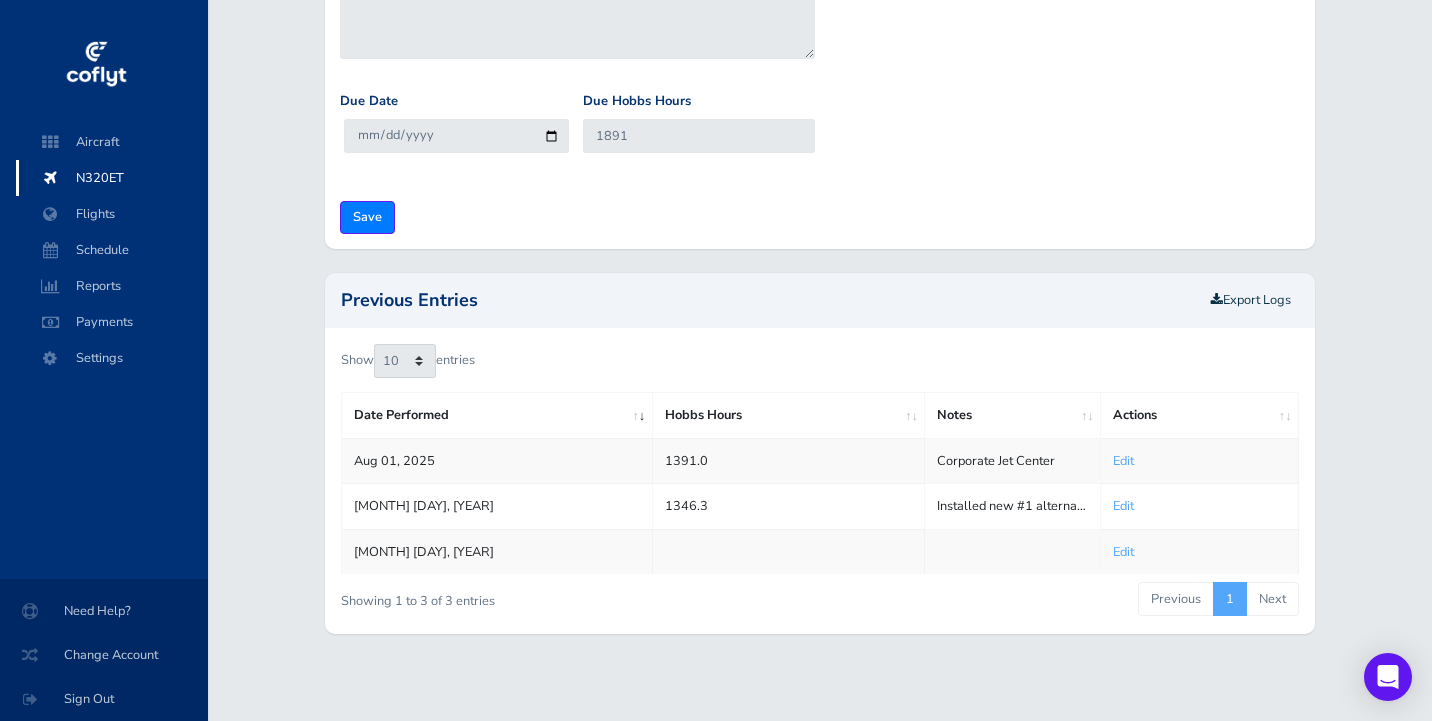 scroll, scrollTop: 508, scrollLeft: 0, axis: vertical 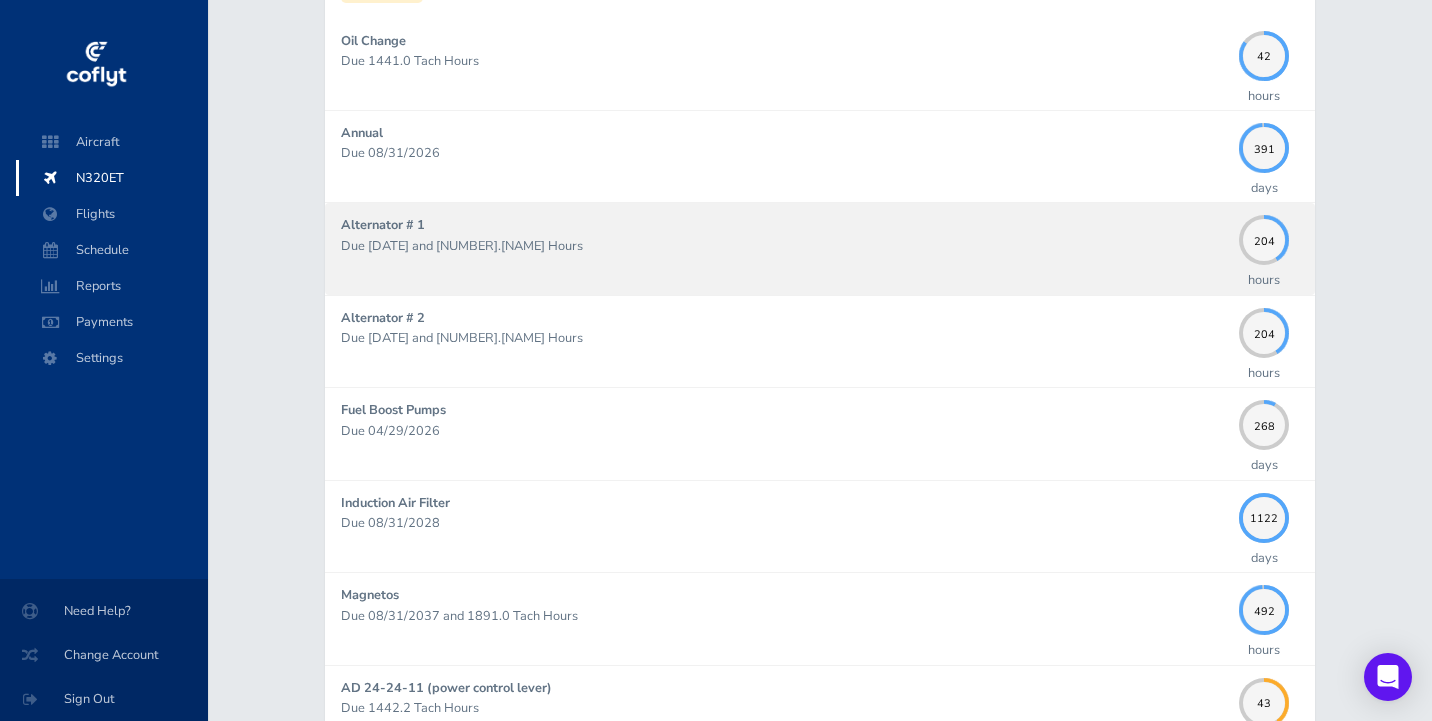 click on "Due [DATE] and 1891.0 [ORGANIZATION] Hours" at bounding box center [785, 246] 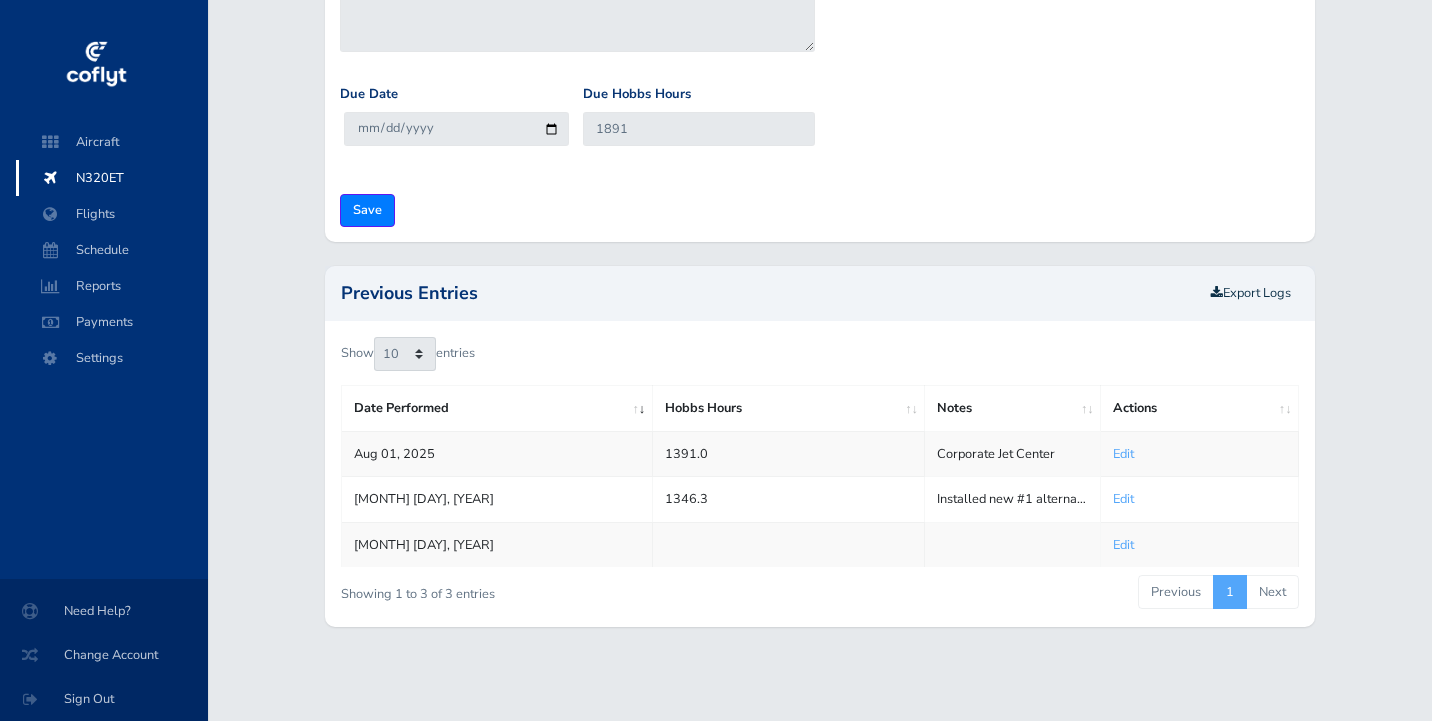 scroll, scrollTop: 0, scrollLeft: 0, axis: both 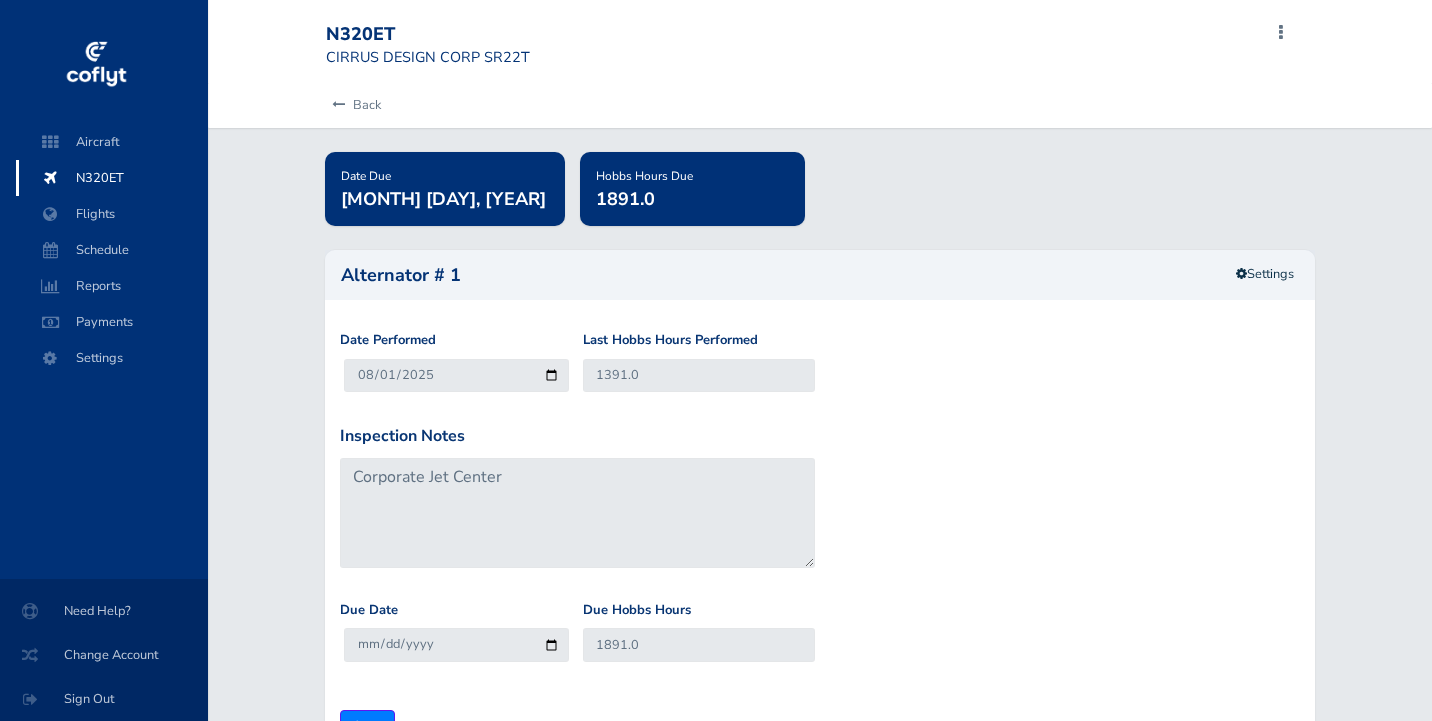 type on "2025-08-05" 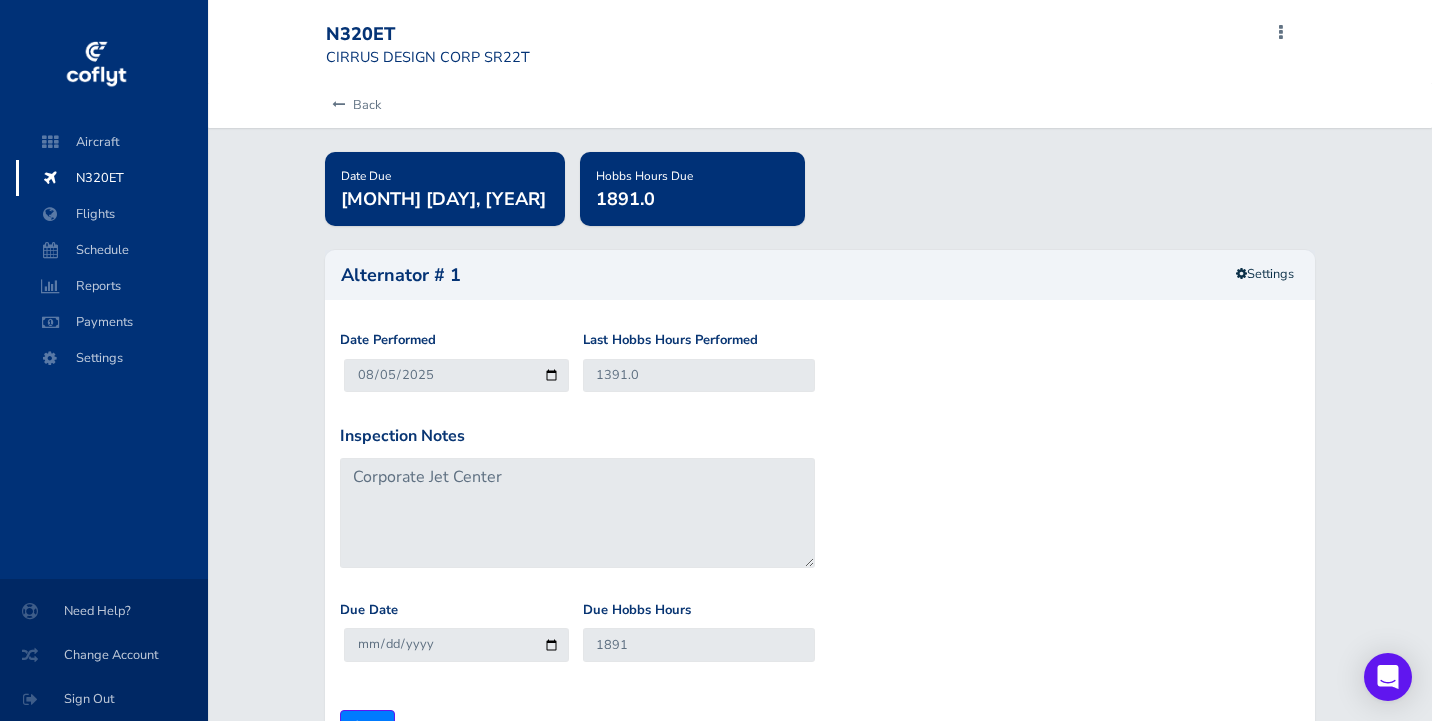 scroll, scrollTop: 0, scrollLeft: 0, axis: both 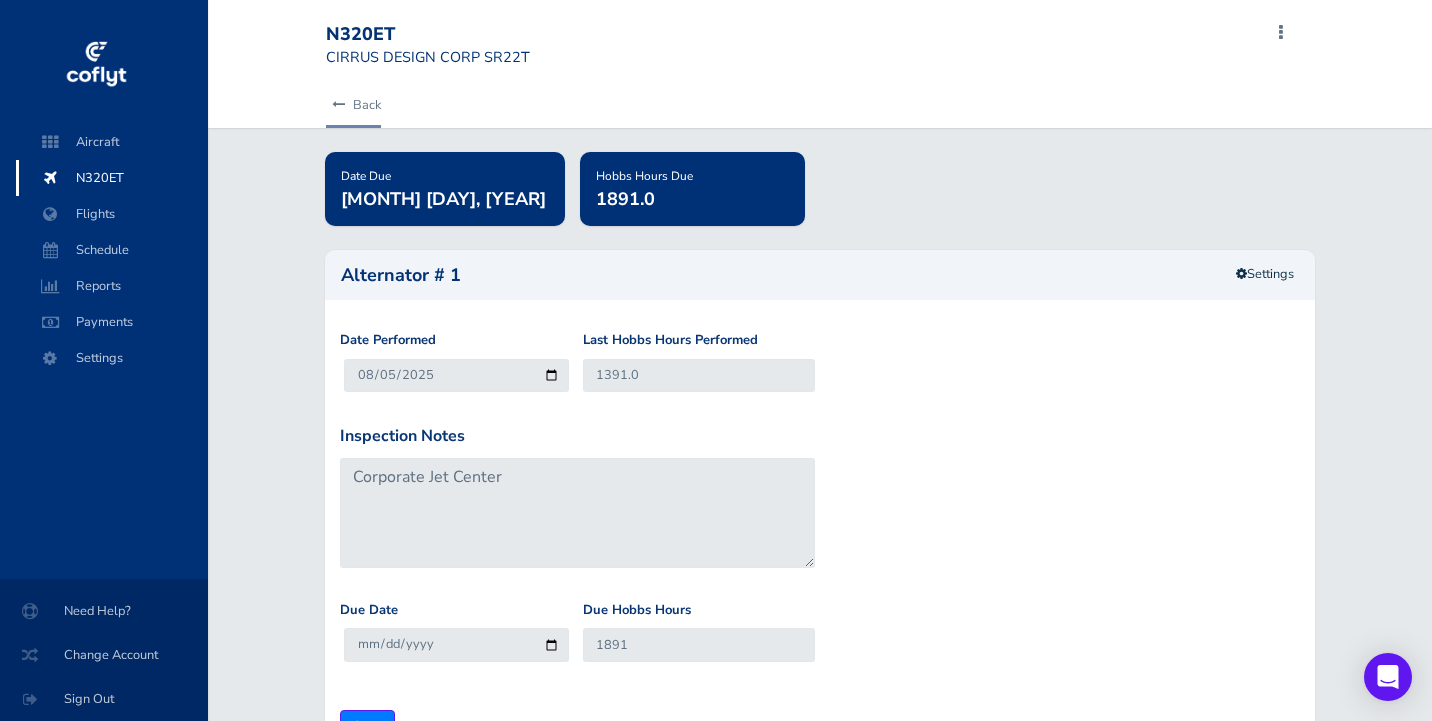click on "Back" at bounding box center (353, 105) 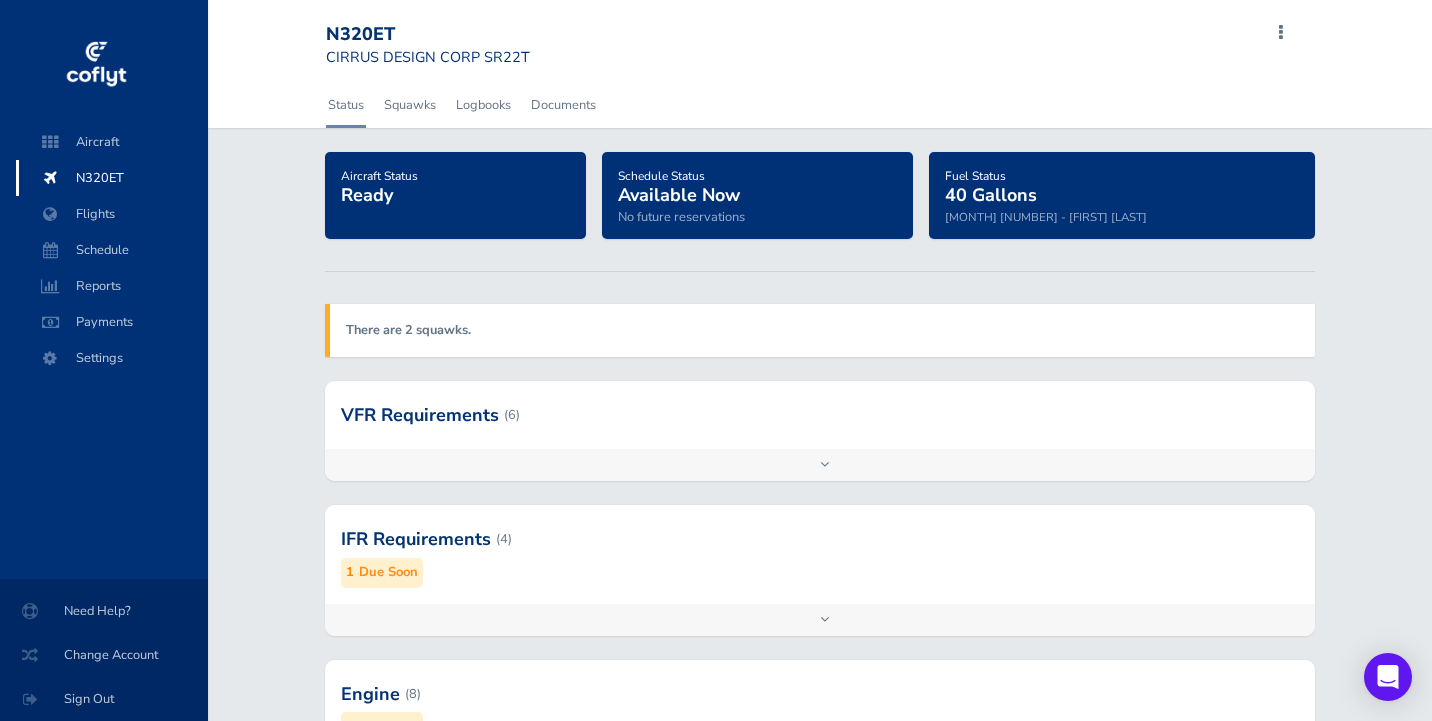 scroll, scrollTop: 0, scrollLeft: 0, axis: both 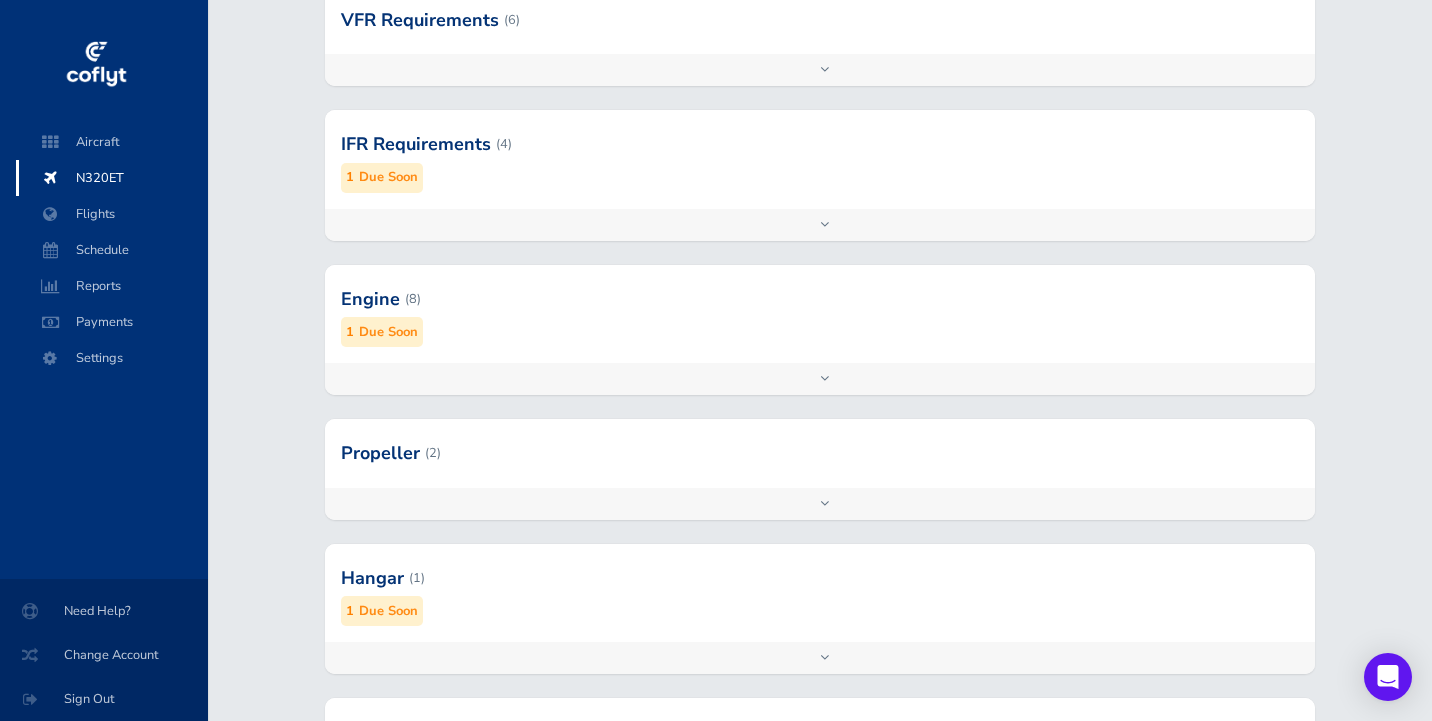 click on "Add inspection
Edit" at bounding box center [820, 379] 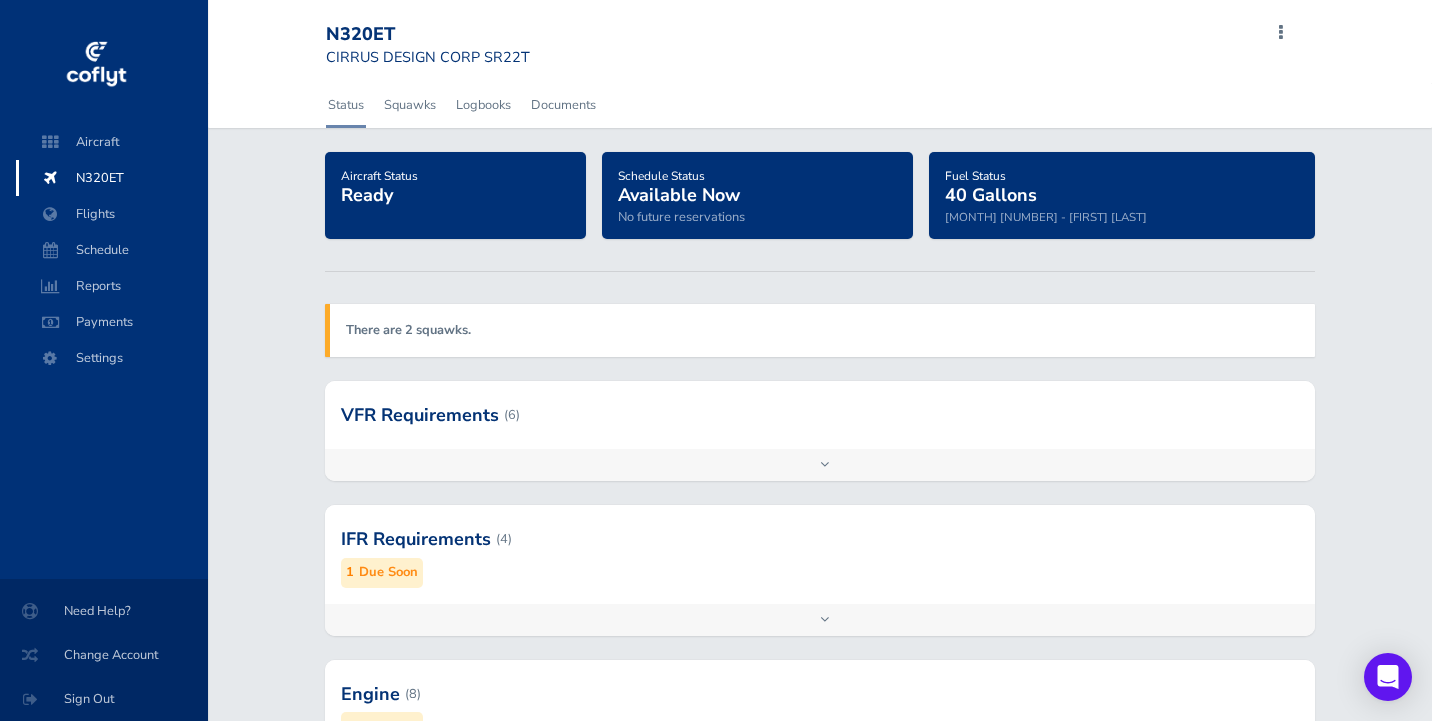 scroll, scrollTop: 0, scrollLeft: 0, axis: both 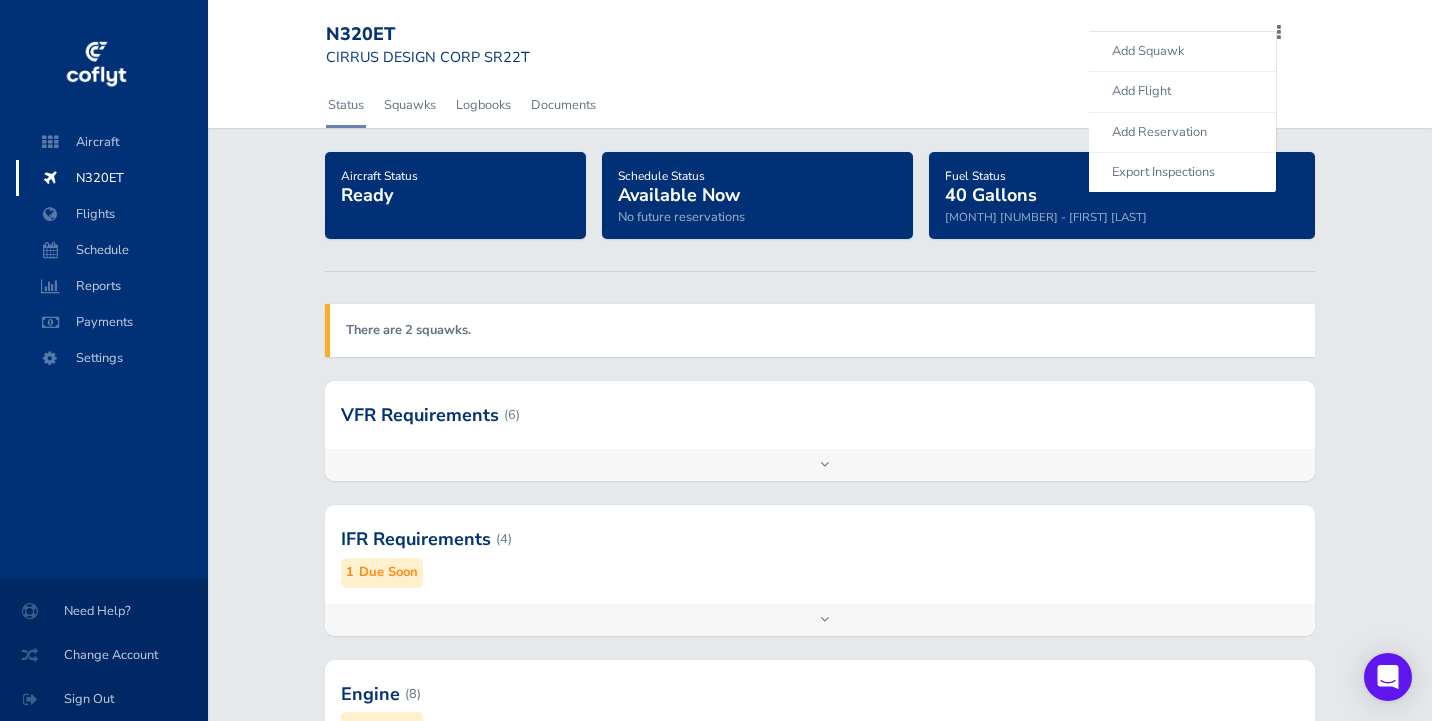 click on "N320ET
CIRRUS DESIGN CORP SR22T
Add Squawk
Add Flight
Add Reservation
Export Inspections
A
Profile Settings
Account
Users
Aircraft
Documents Upload" at bounding box center (820, 41) 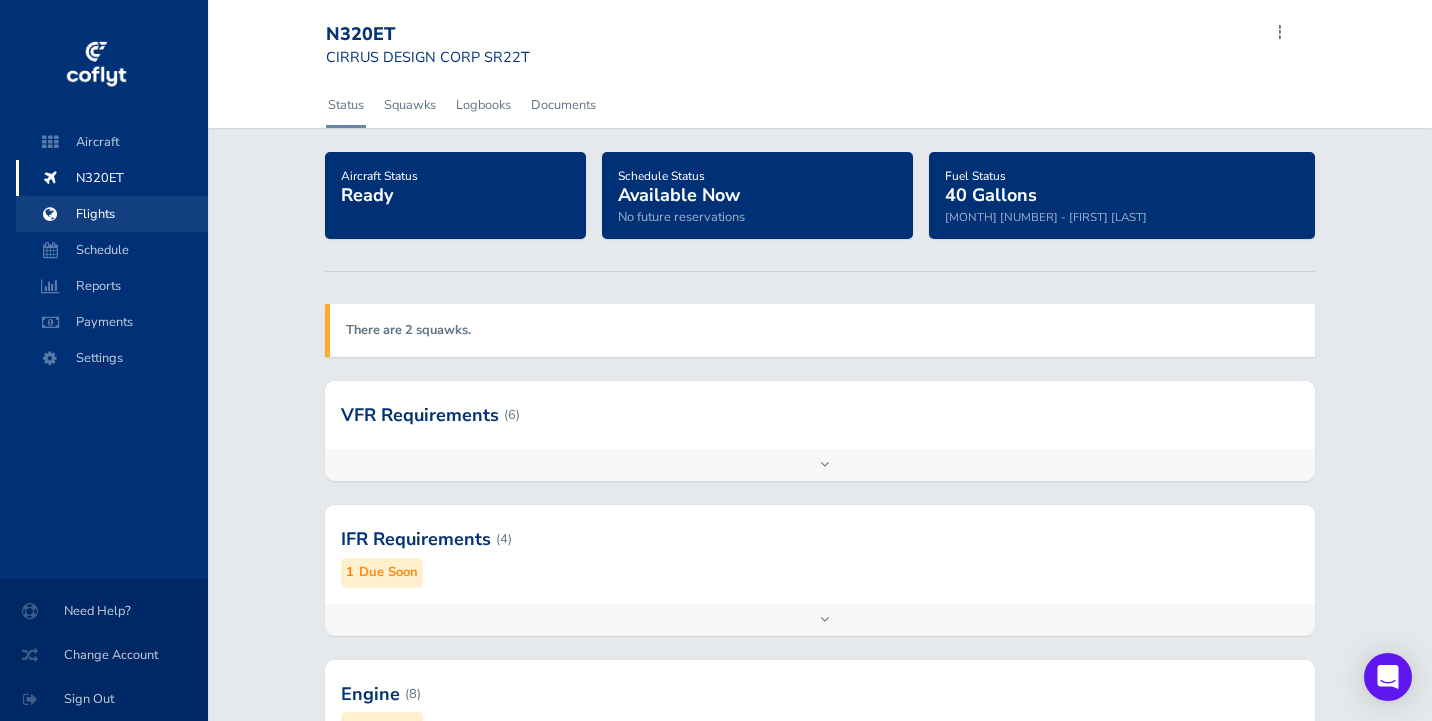 click on "Flights" at bounding box center [112, 214] 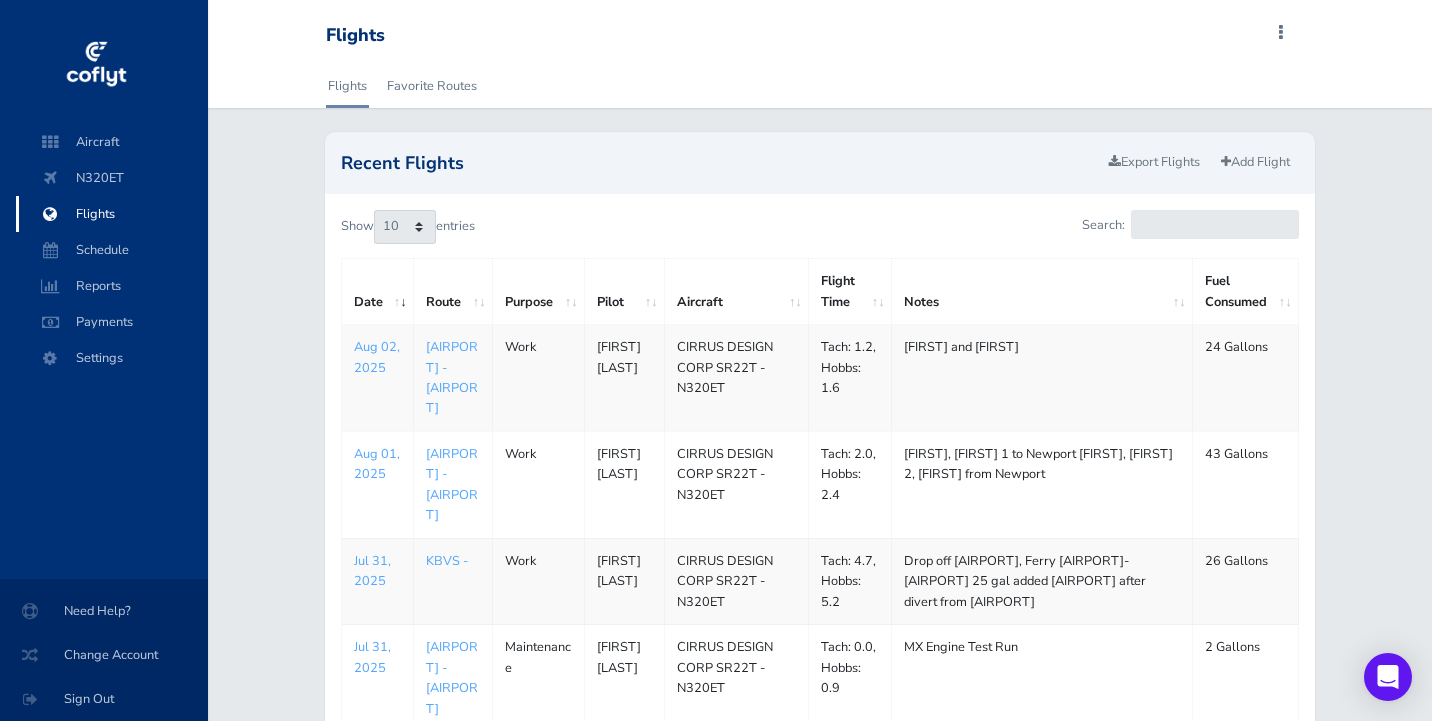 scroll, scrollTop: 0, scrollLeft: 0, axis: both 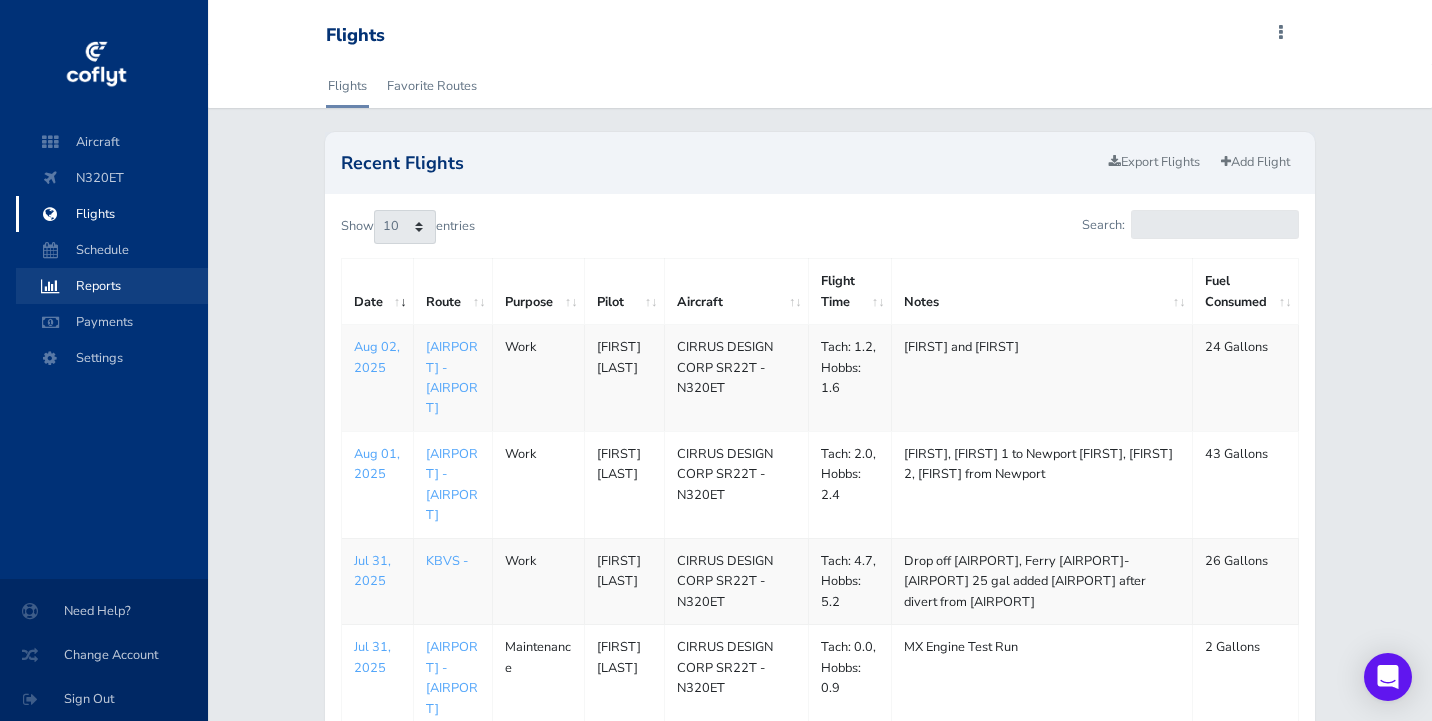 click on "Reports" at bounding box center [112, 286] 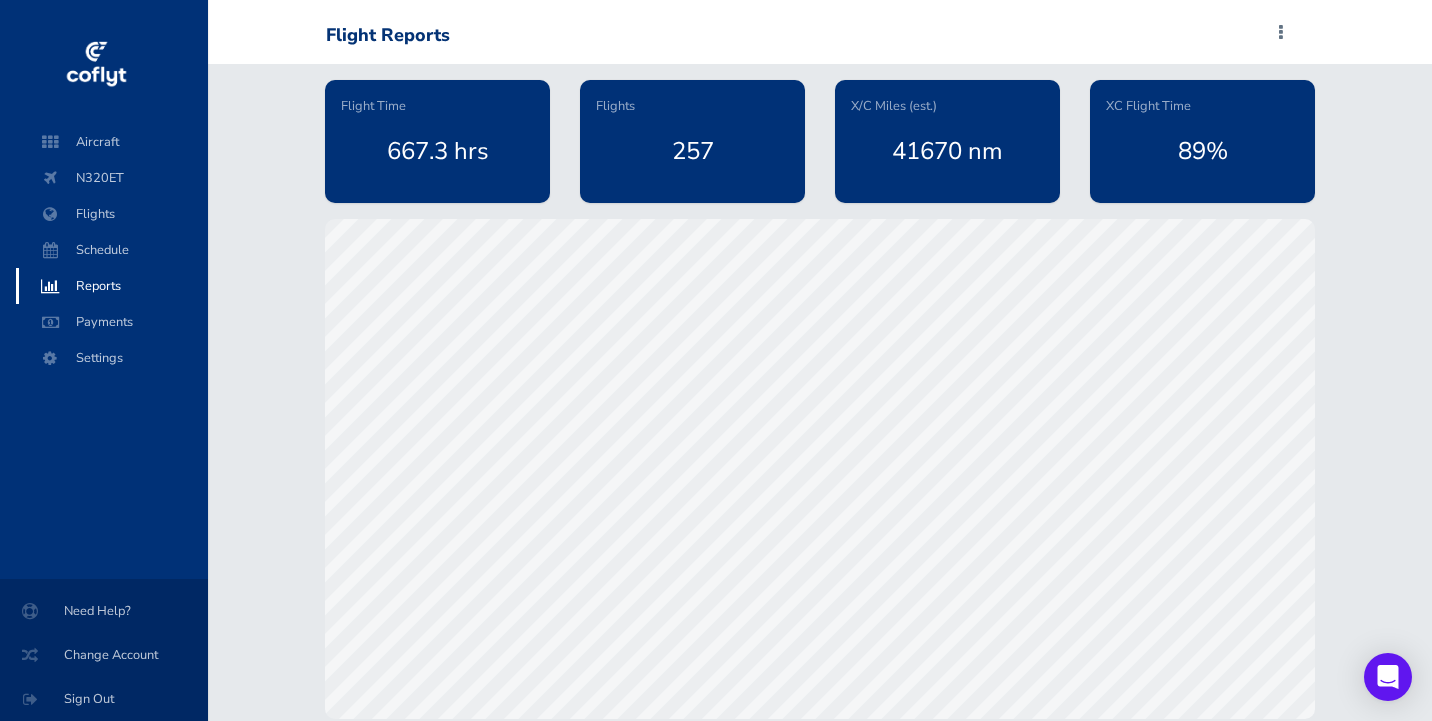 scroll, scrollTop: 0, scrollLeft: 0, axis: both 